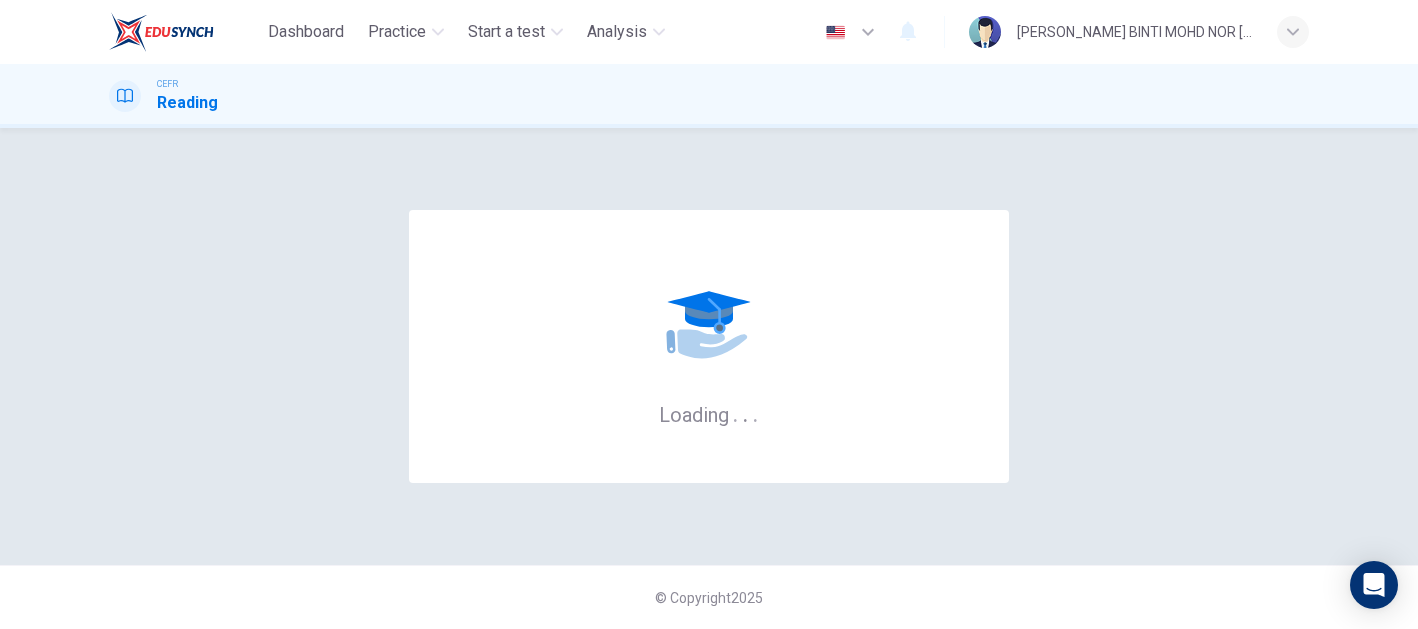 scroll, scrollTop: 0, scrollLeft: 0, axis: both 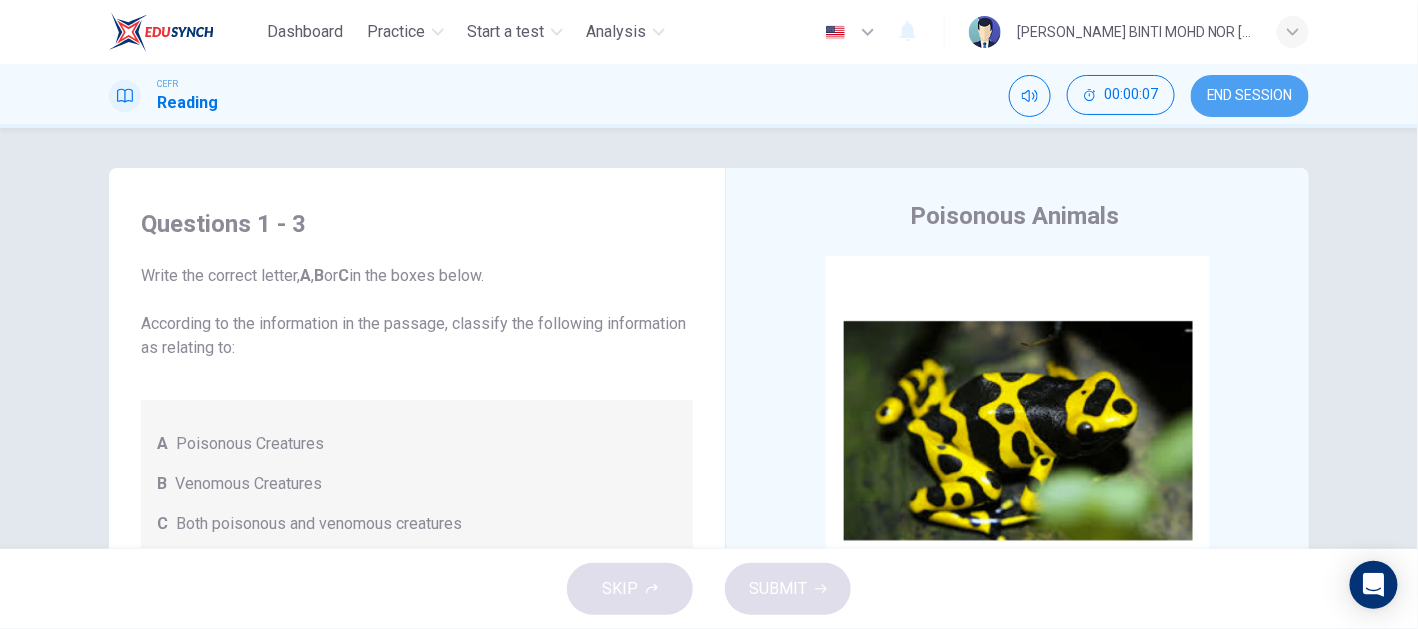 click on "END SESSION" at bounding box center (1250, 96) 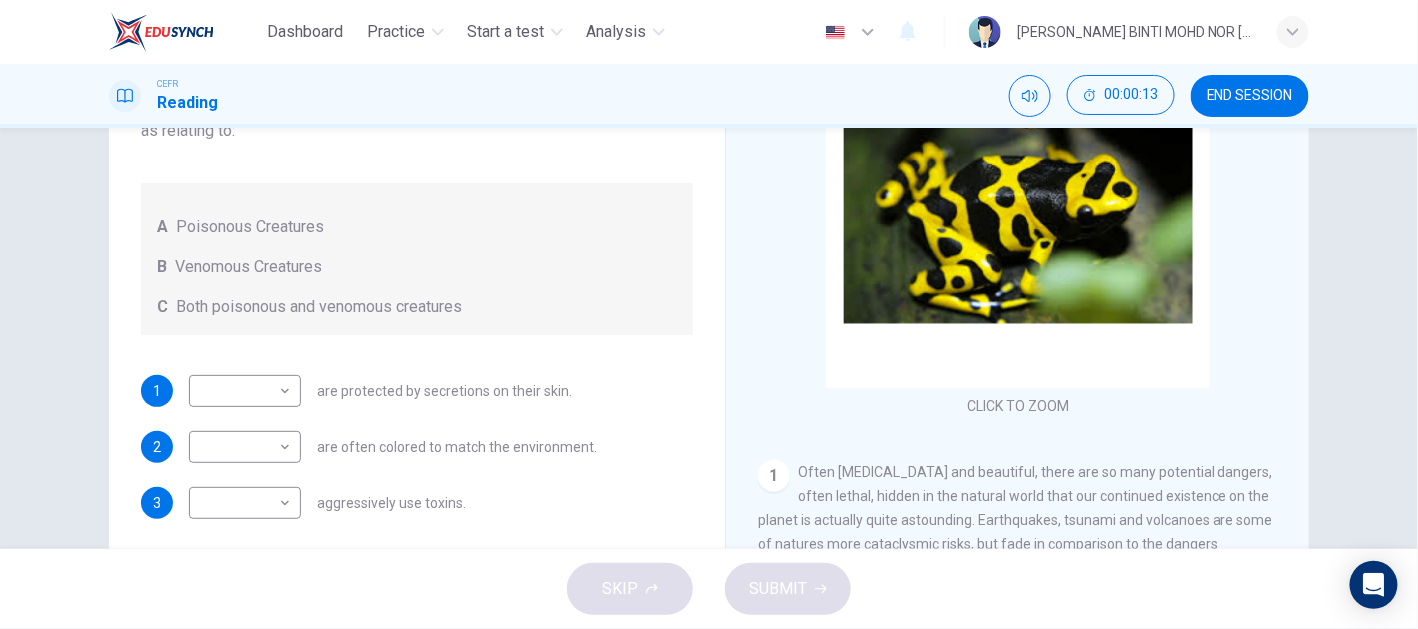 scroll, scrollTop: 220, scrollLeft: 0, axis: vertical 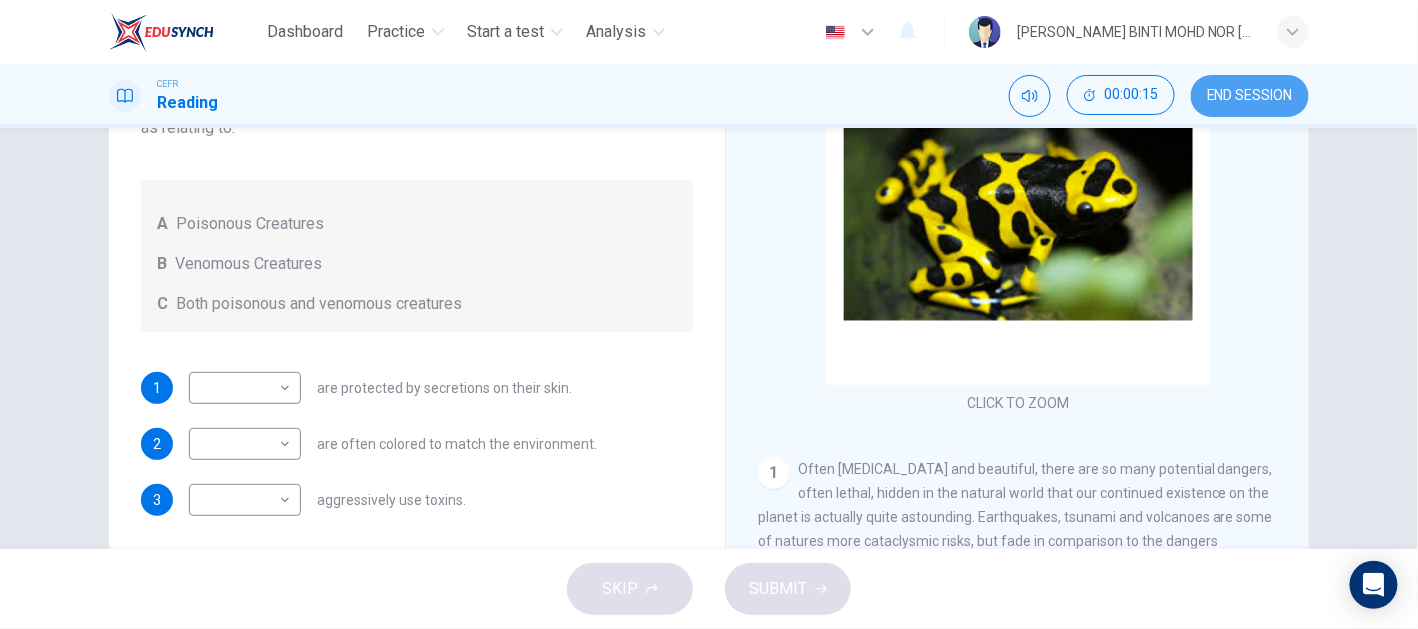 click on "END SESSION" at bounding box center (1250, 96) 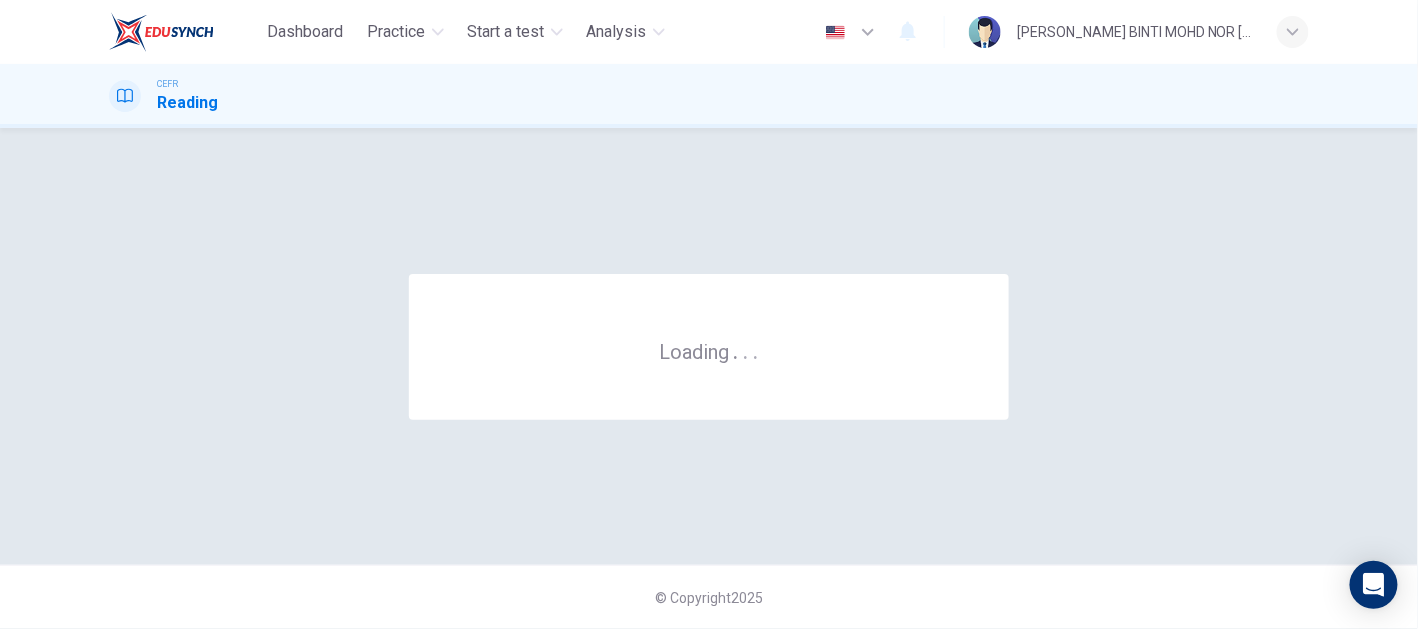 scroll, scrollTop: 0, scrollLeft: 0, axis: both 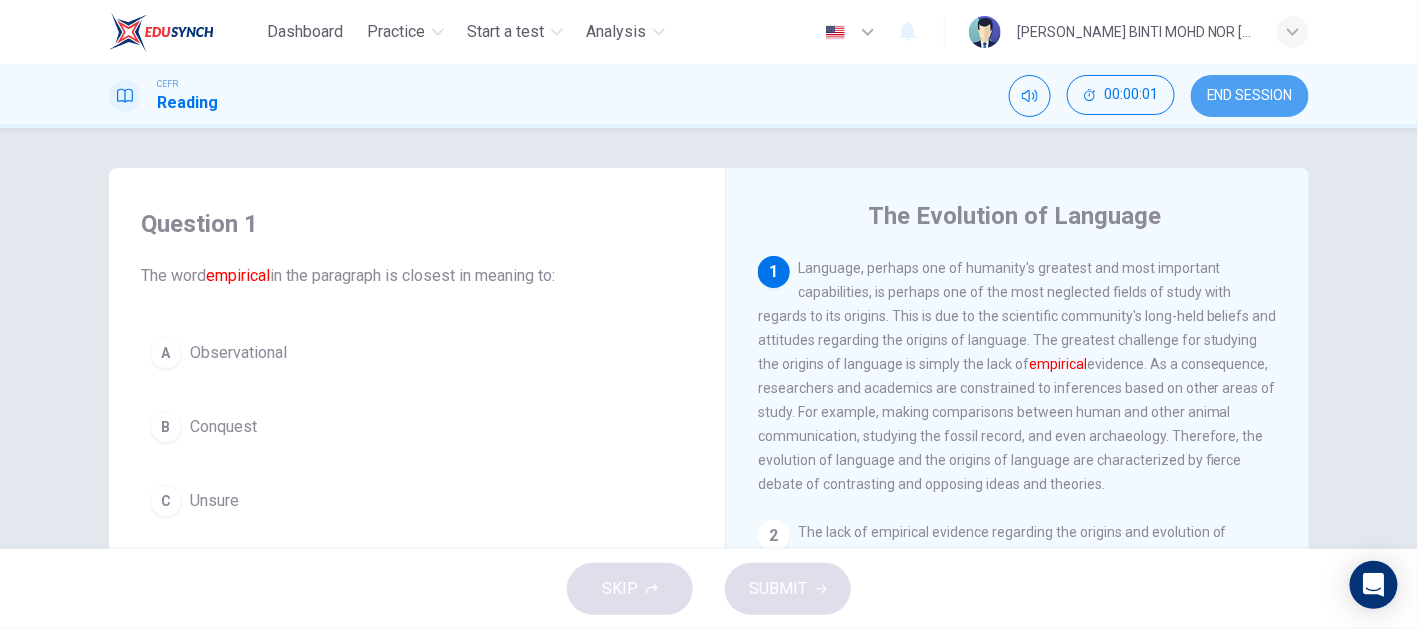 click on "END SESSION" at bounding box center (1250, 96) 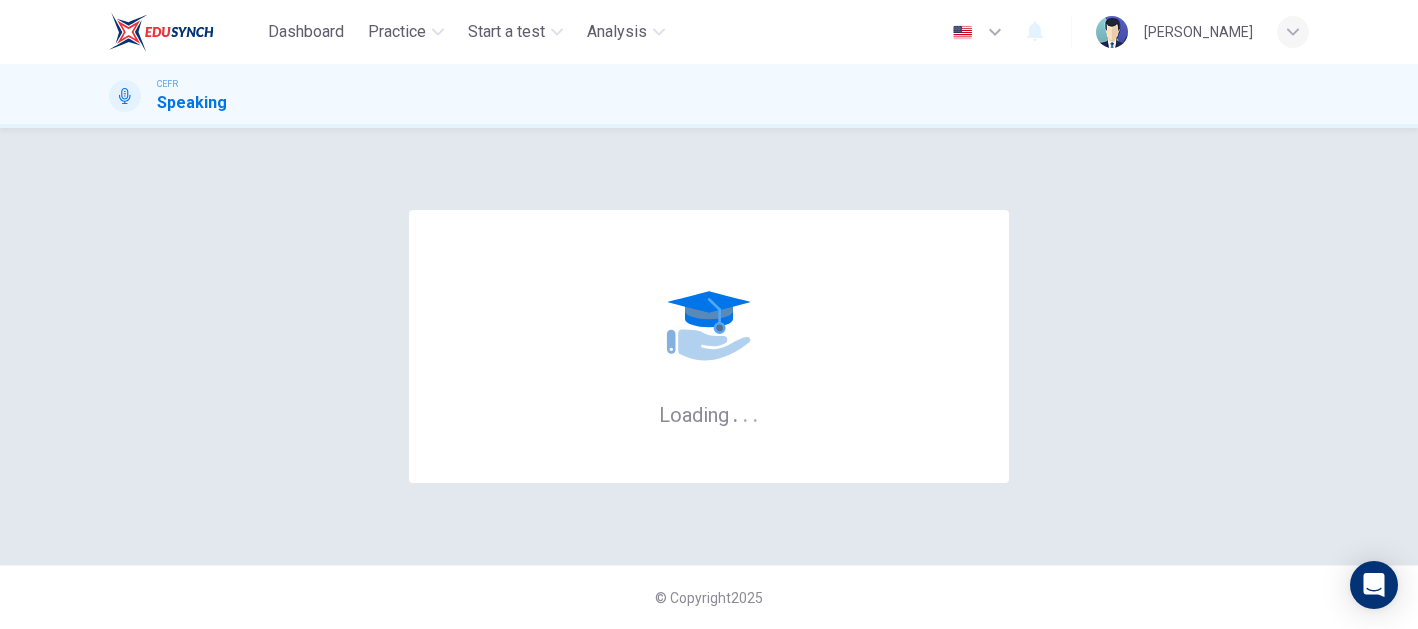 scroll, scrollTop: 0, scrollLeft: 0, axis: both 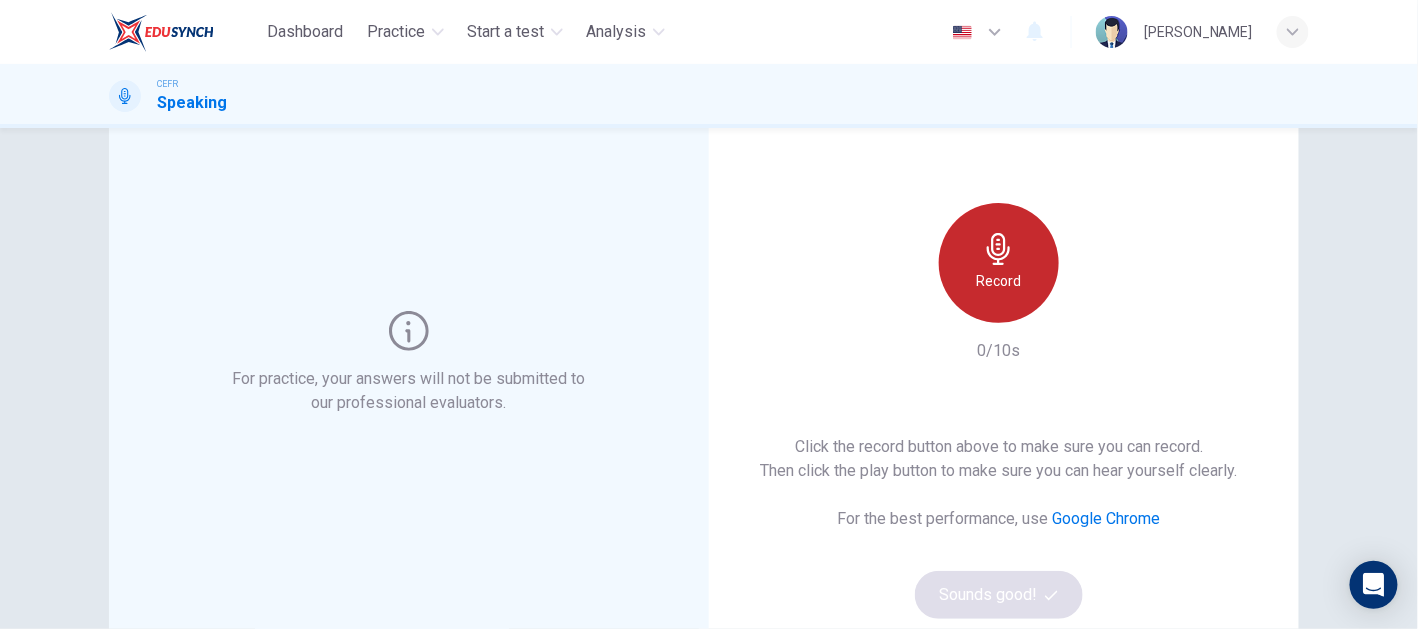 click on "Record" at bounding box center [999, 281] 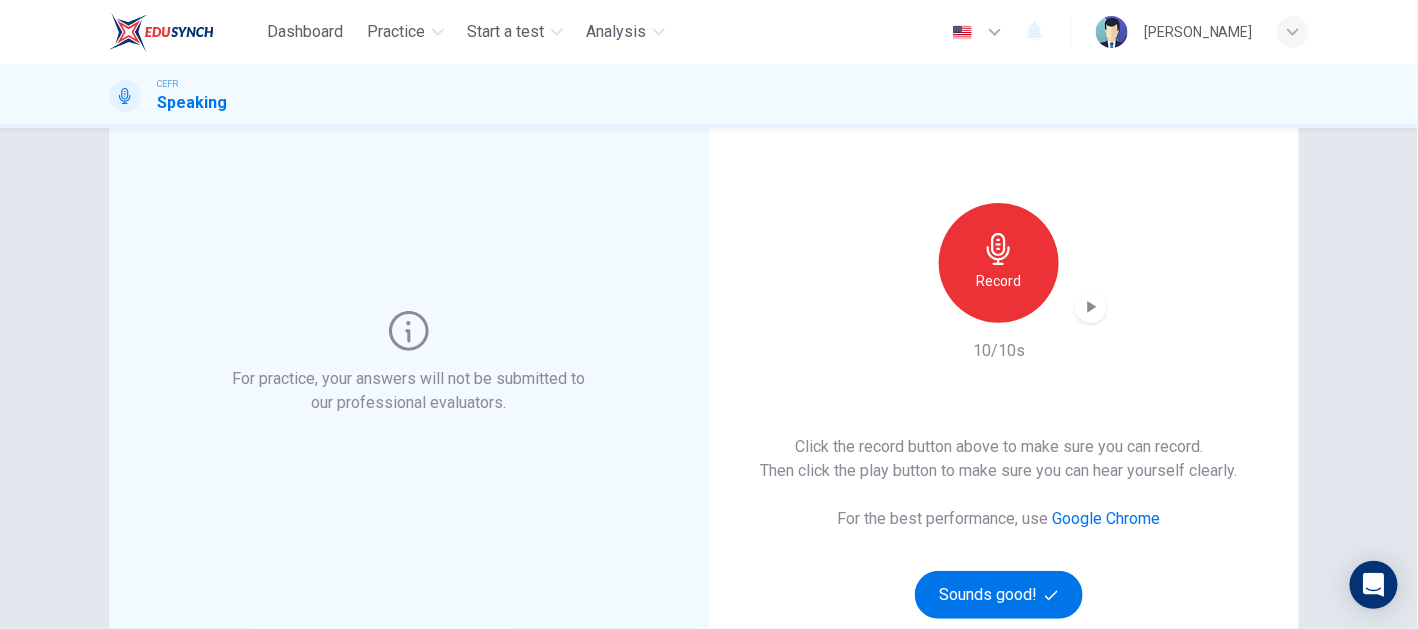 click 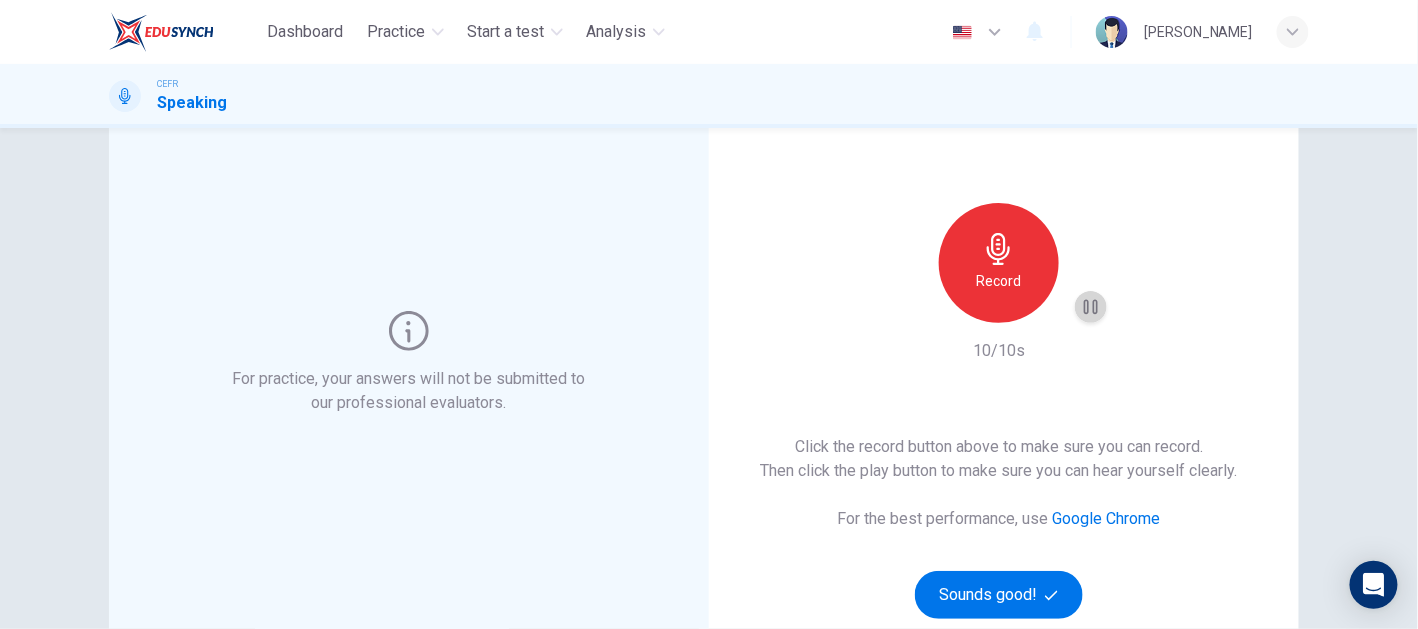 click 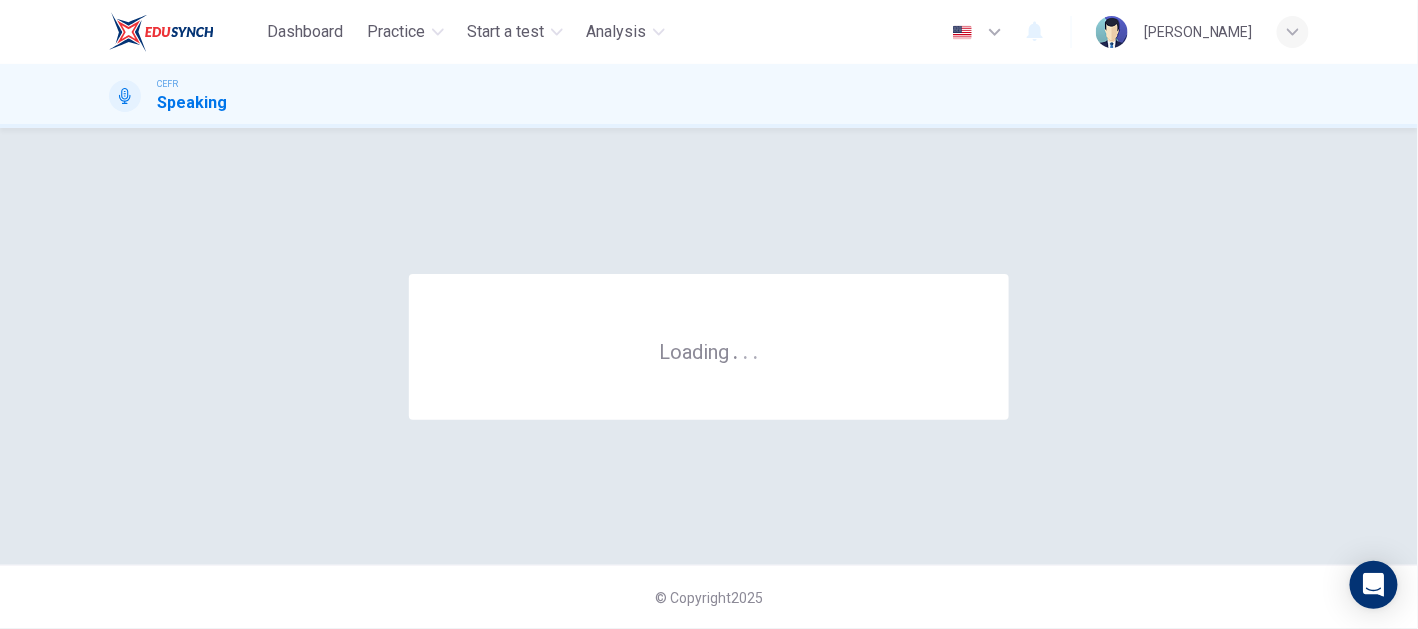 scroll, scrollTop: 0, scrollLeft: 0, axis: both 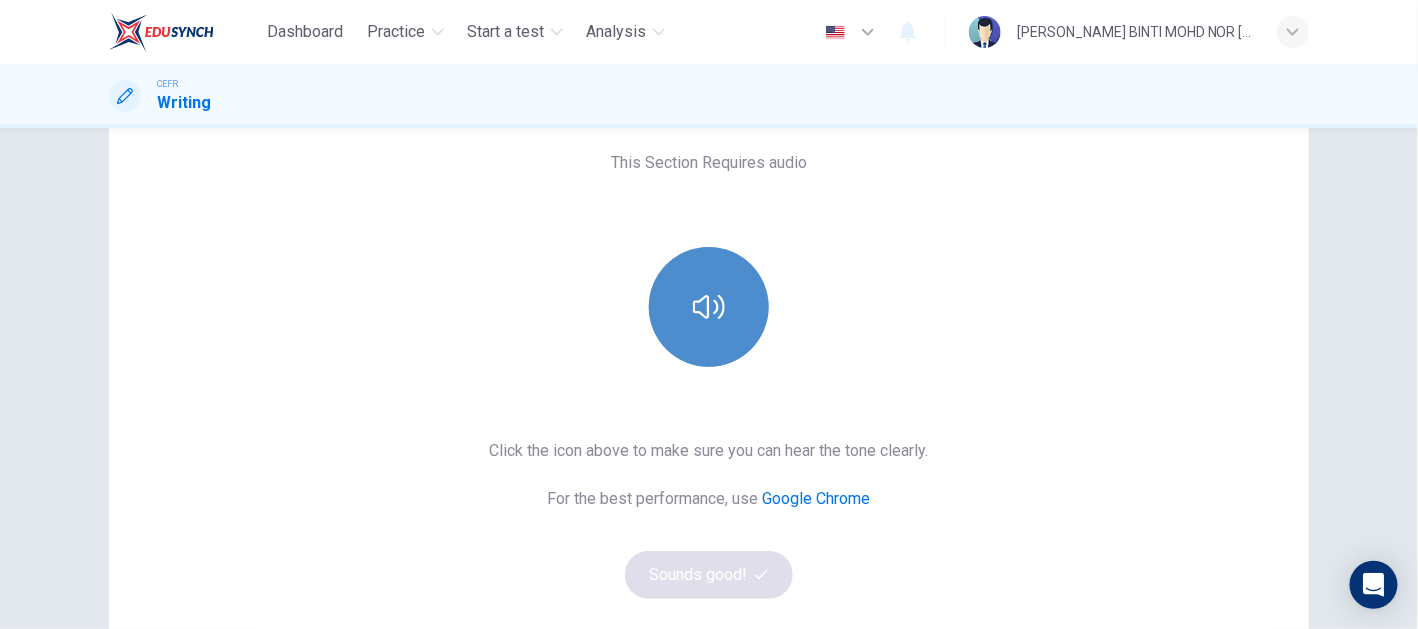 click 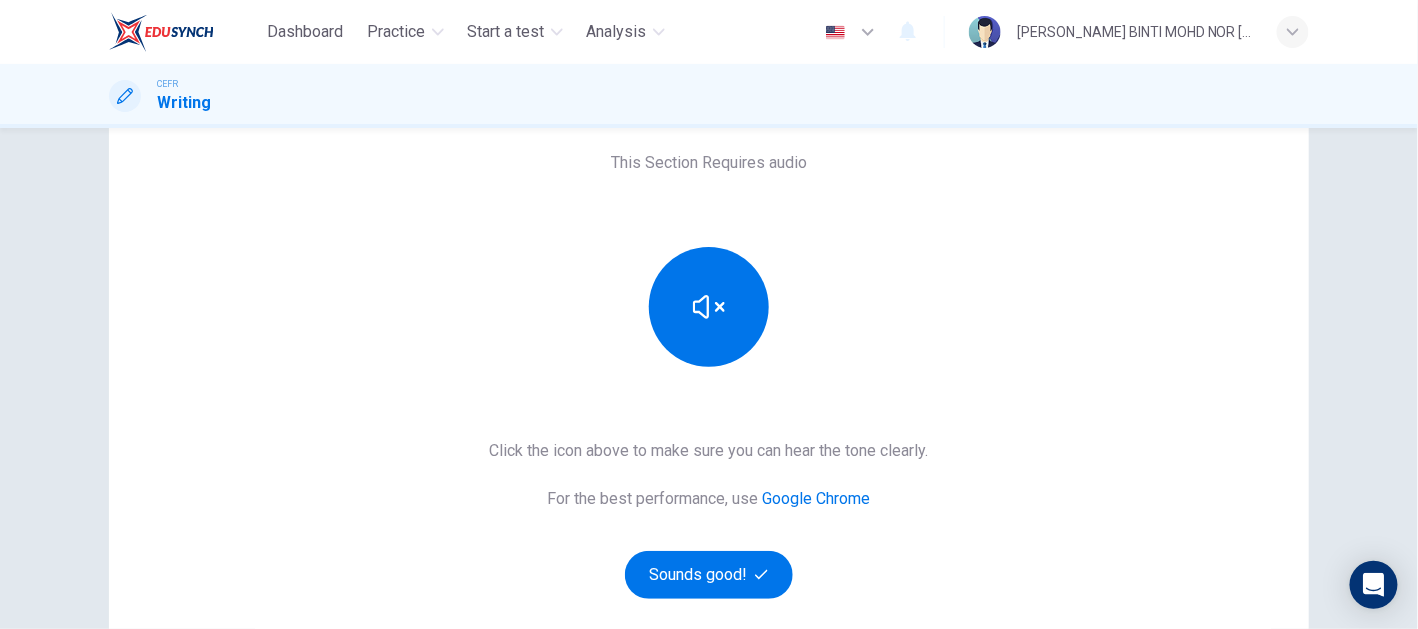 type 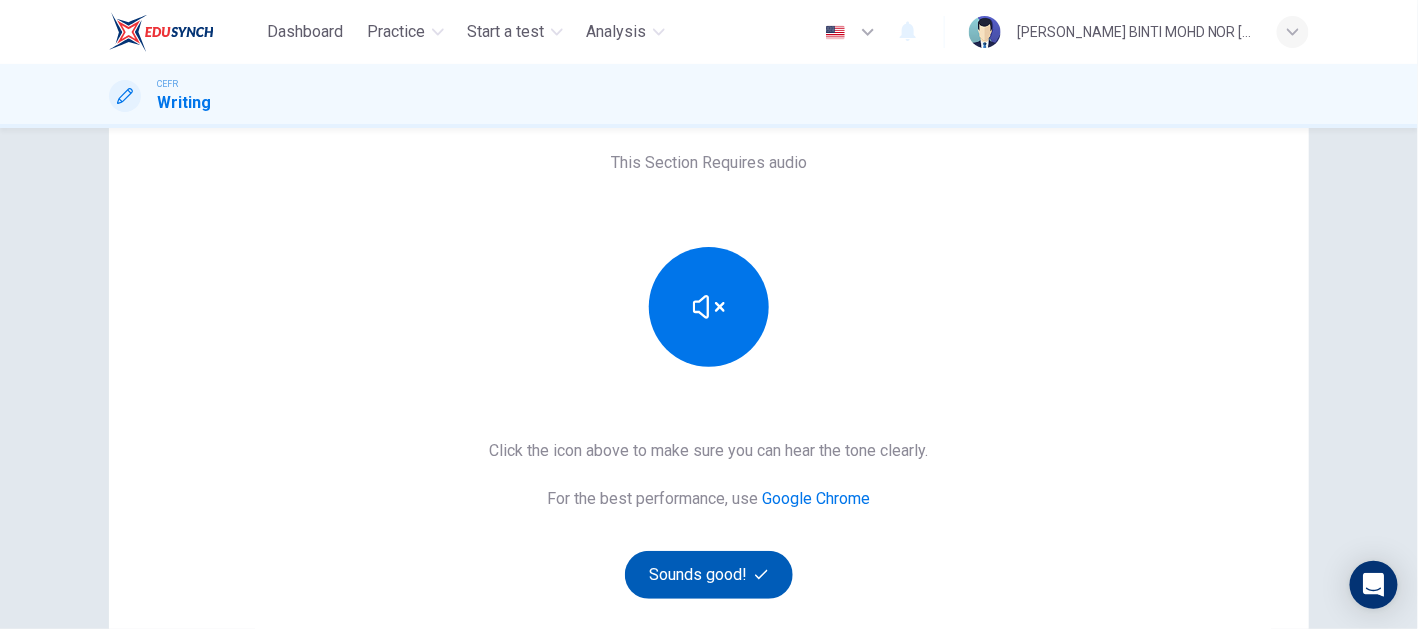 click on "Sounds good!" at bounding box center (709, 575) 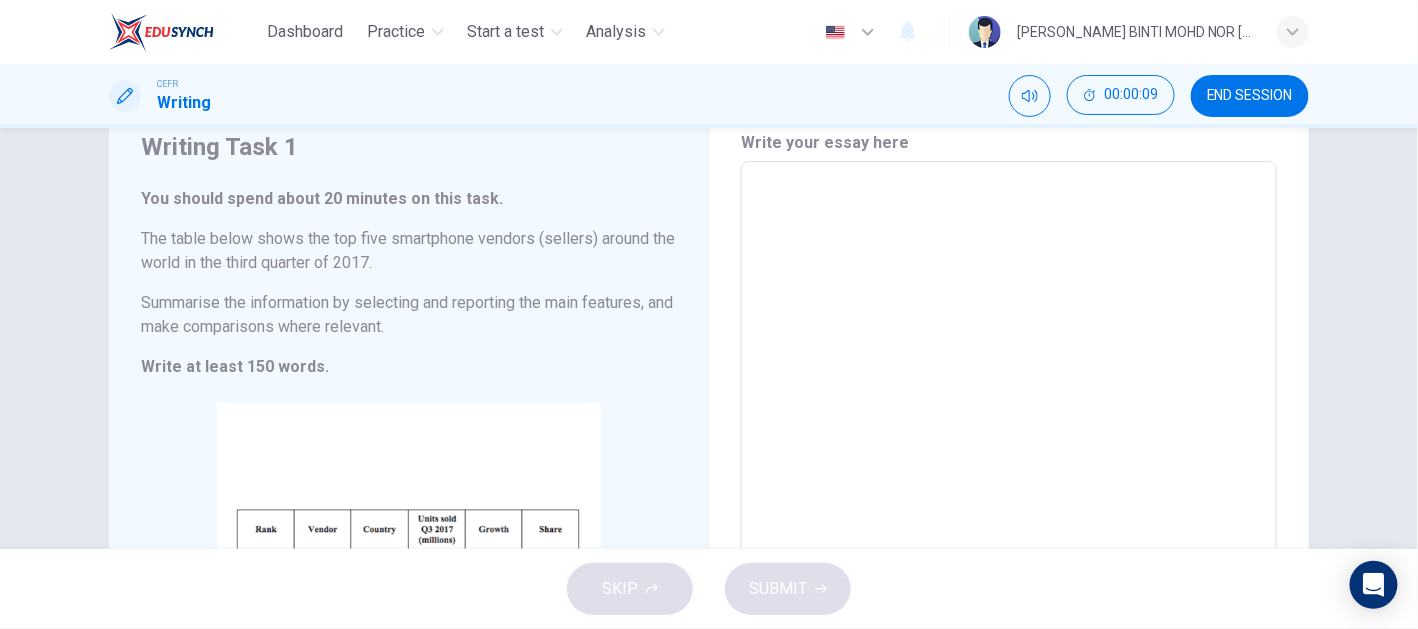 scroll, scrollTop: 34, scrollLeft: 0, axis: vertical 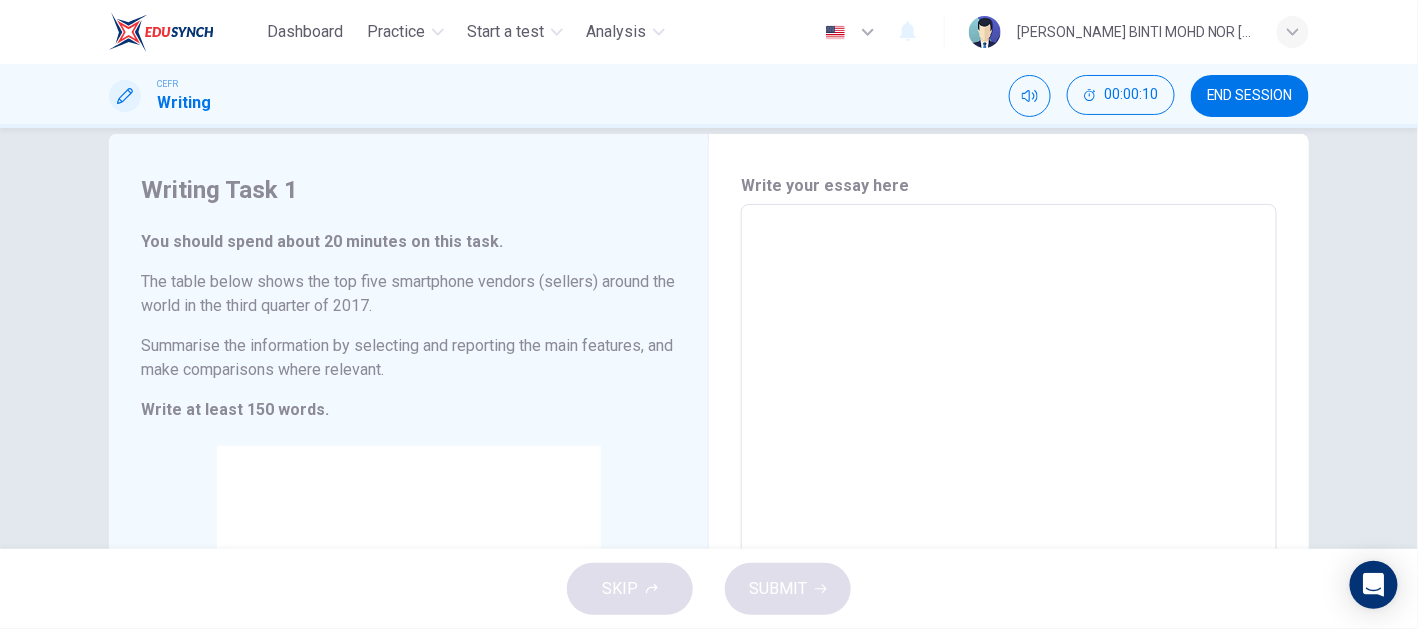 click at bounding box center [1009, 500] 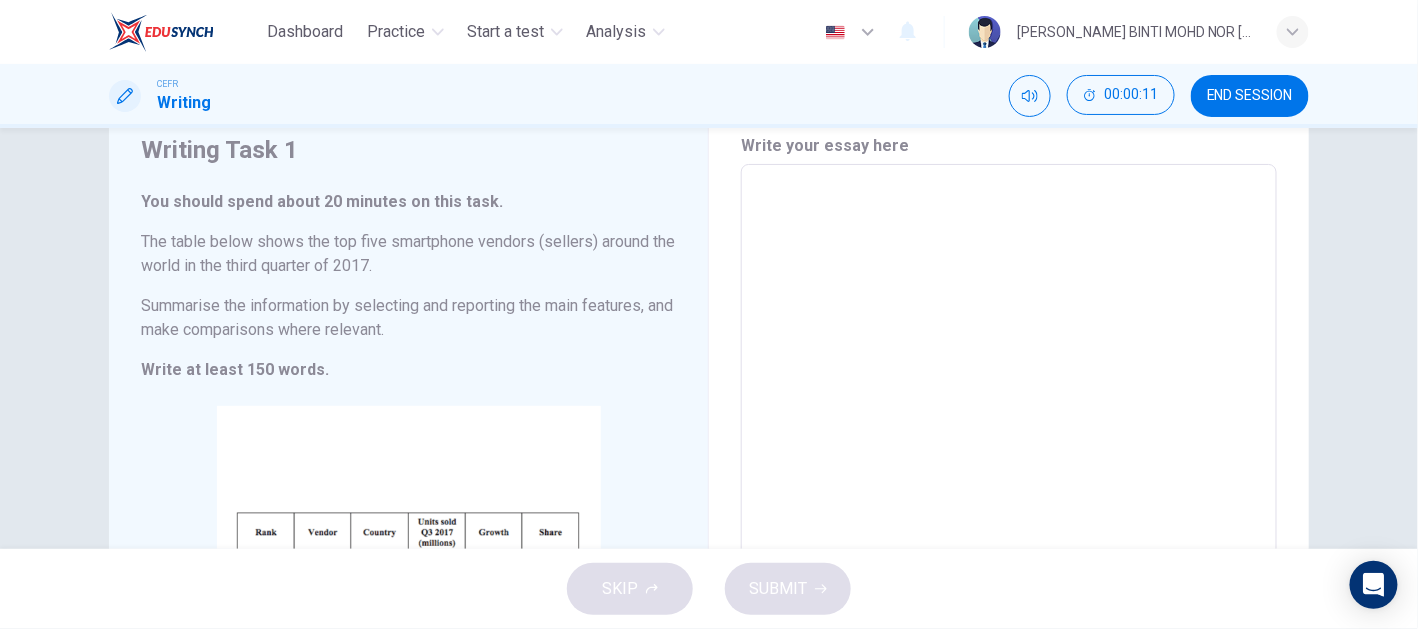 scroll, scrollTop: 65, scrollLeft: 0, axis: vertical 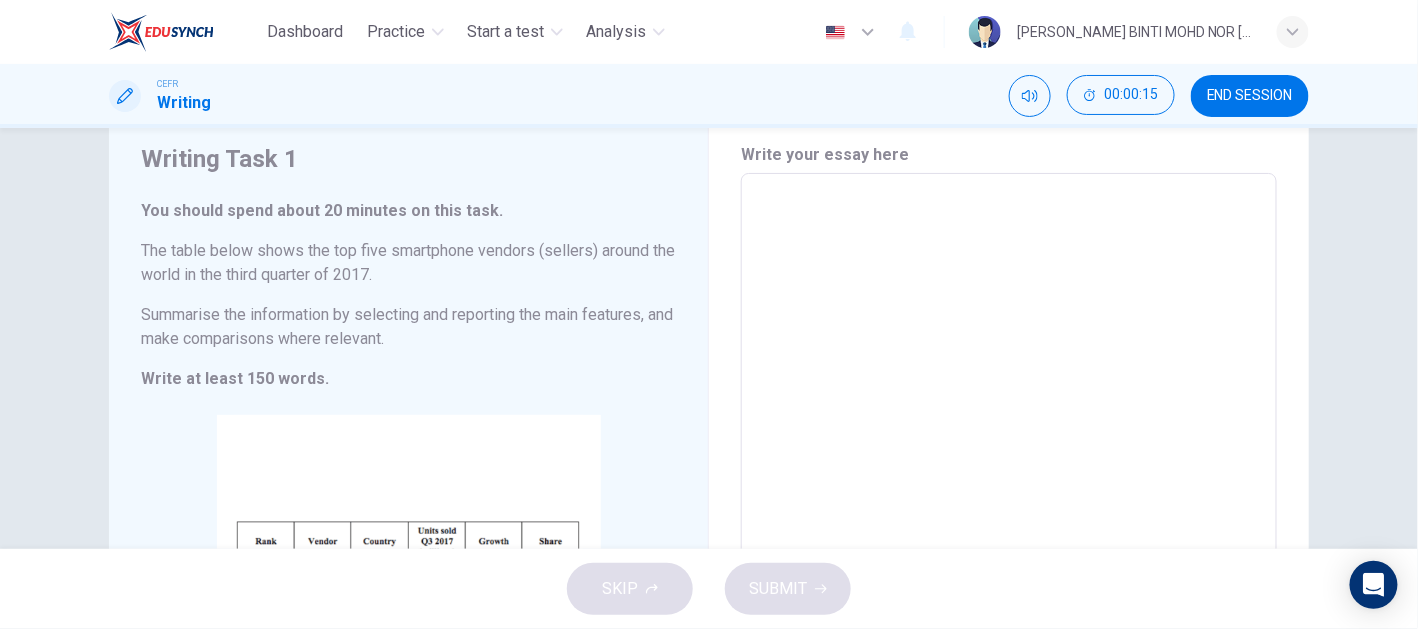 type on "t" 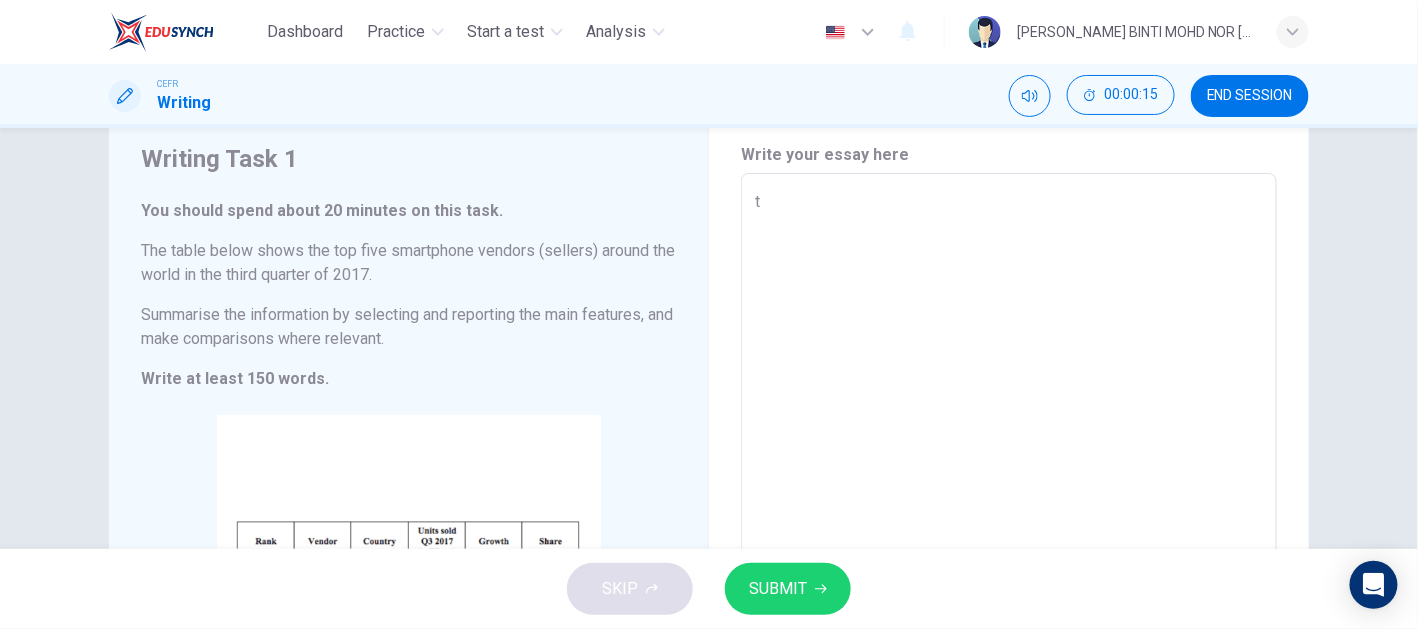 type on "th" 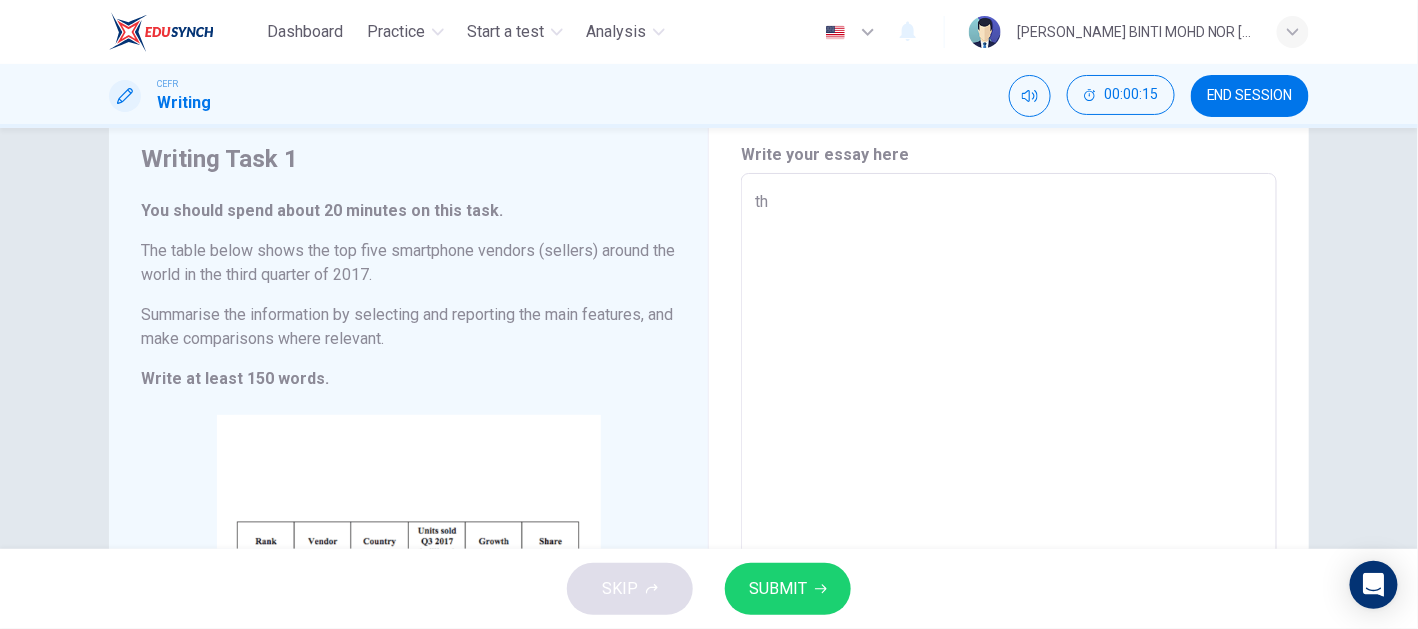 type on "x" 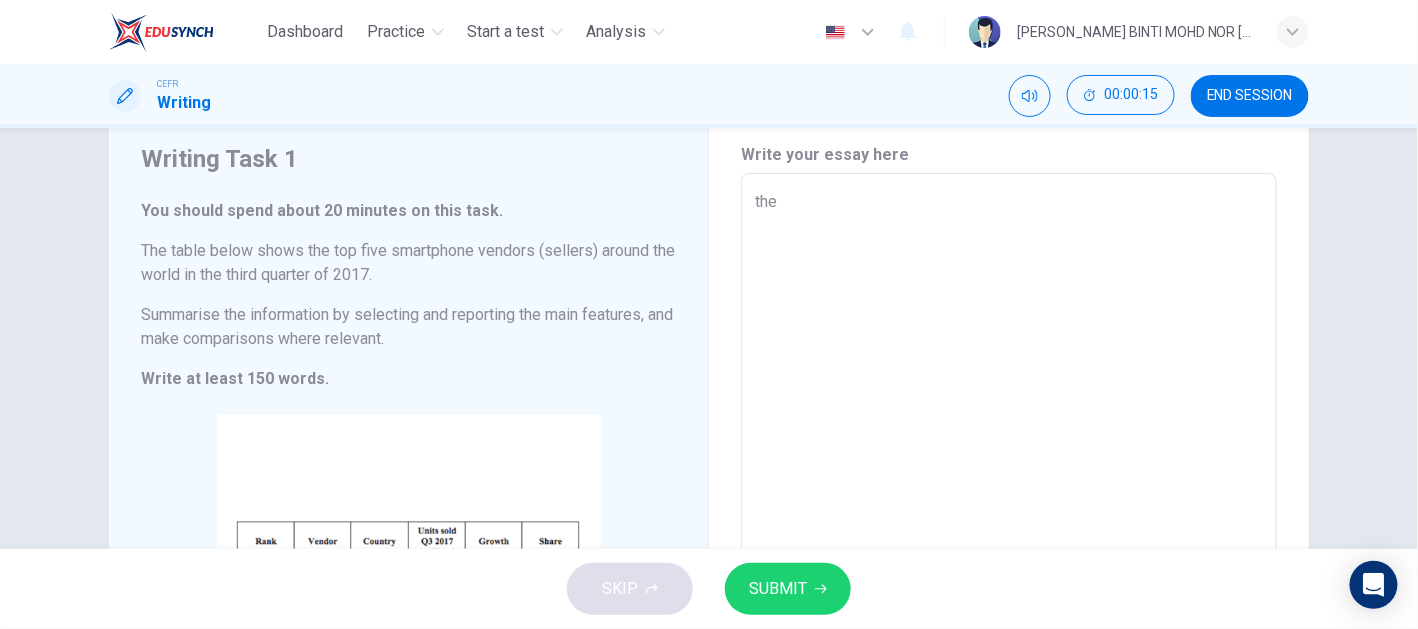 type on "the" 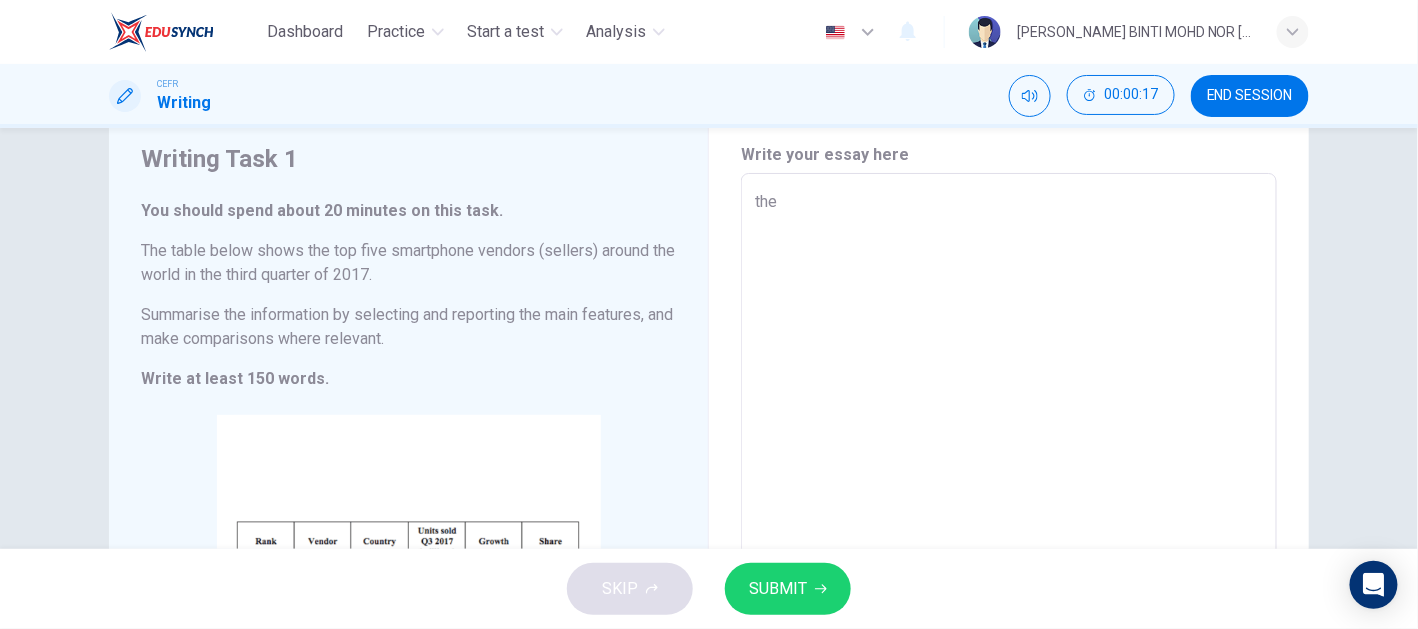 type on "the t" 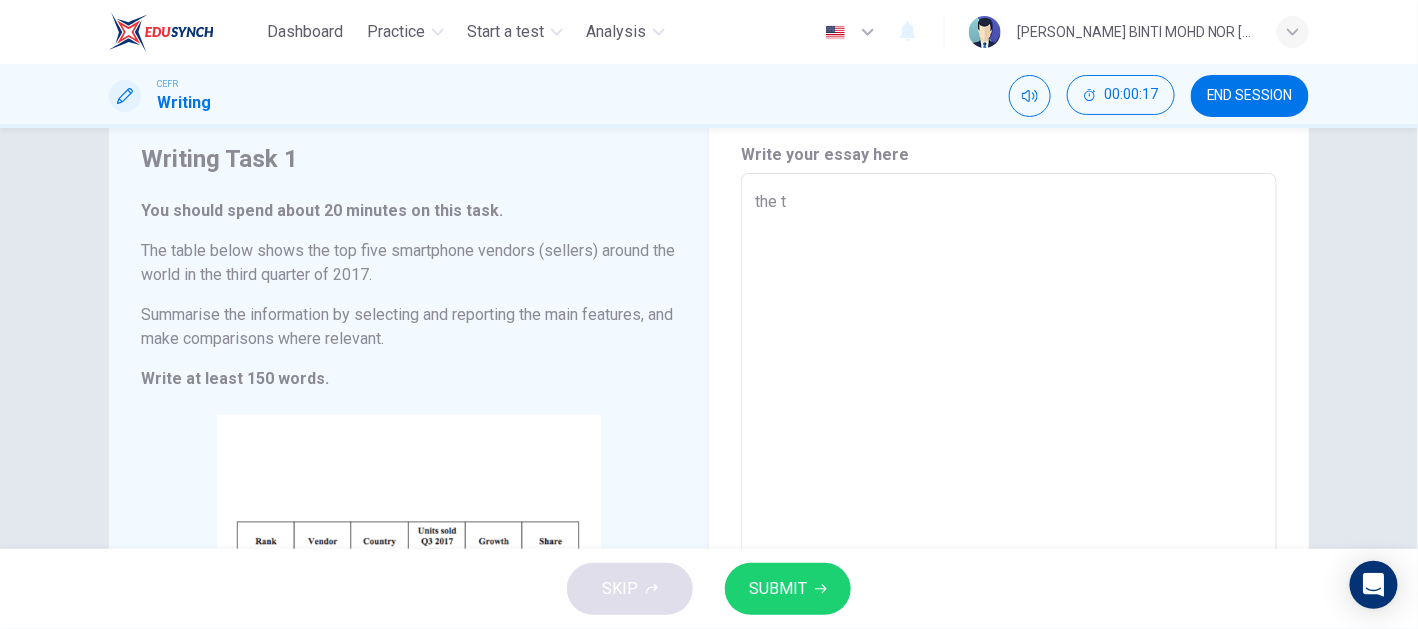 type on "the to" 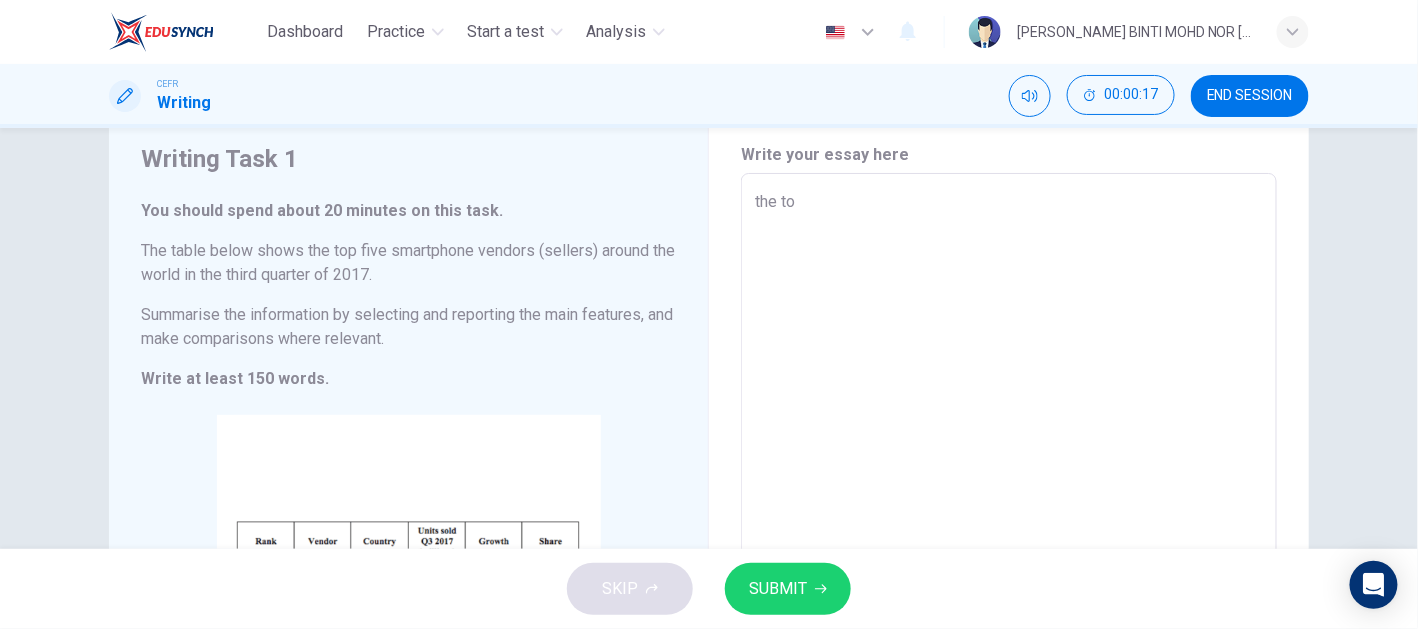 type on "the top" 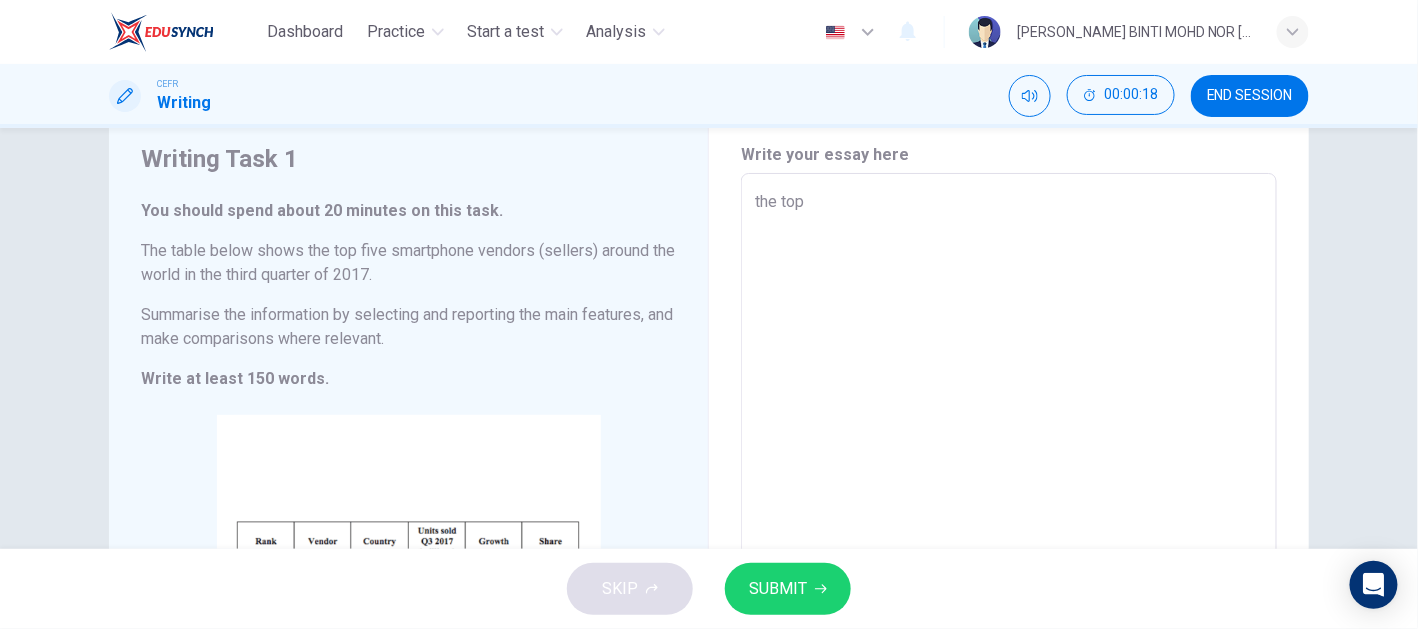 type on "x" 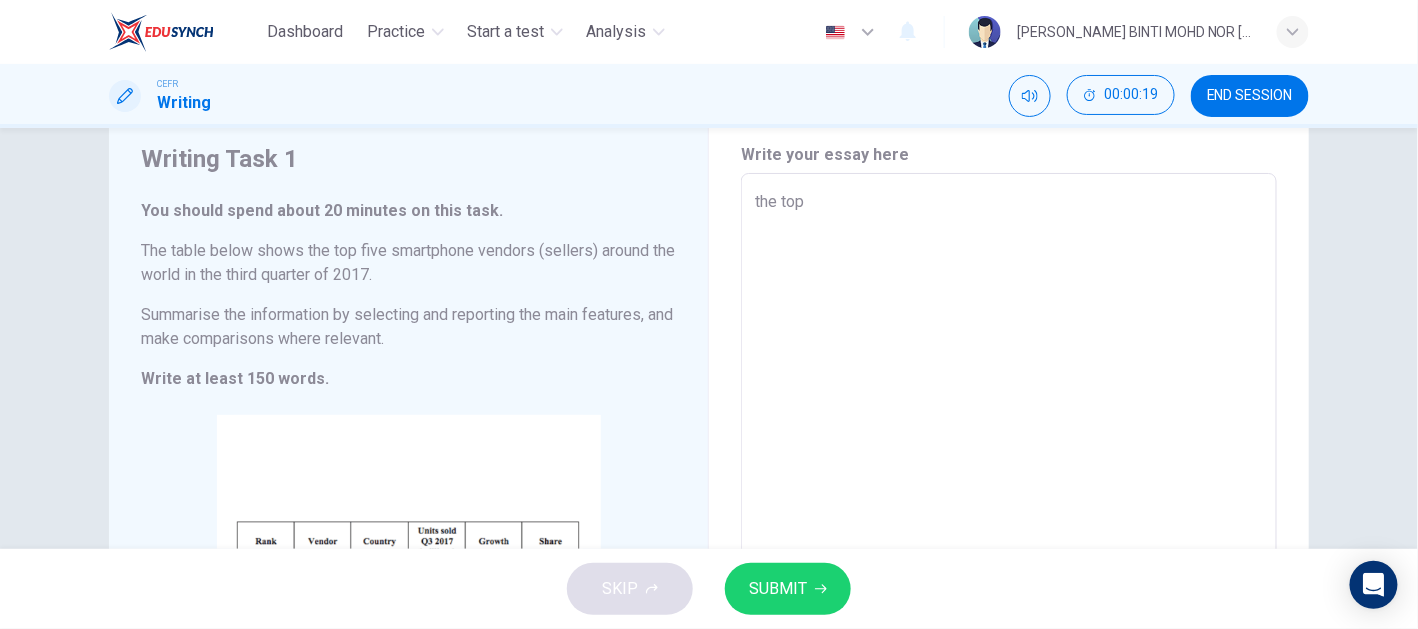 type on "the top f" 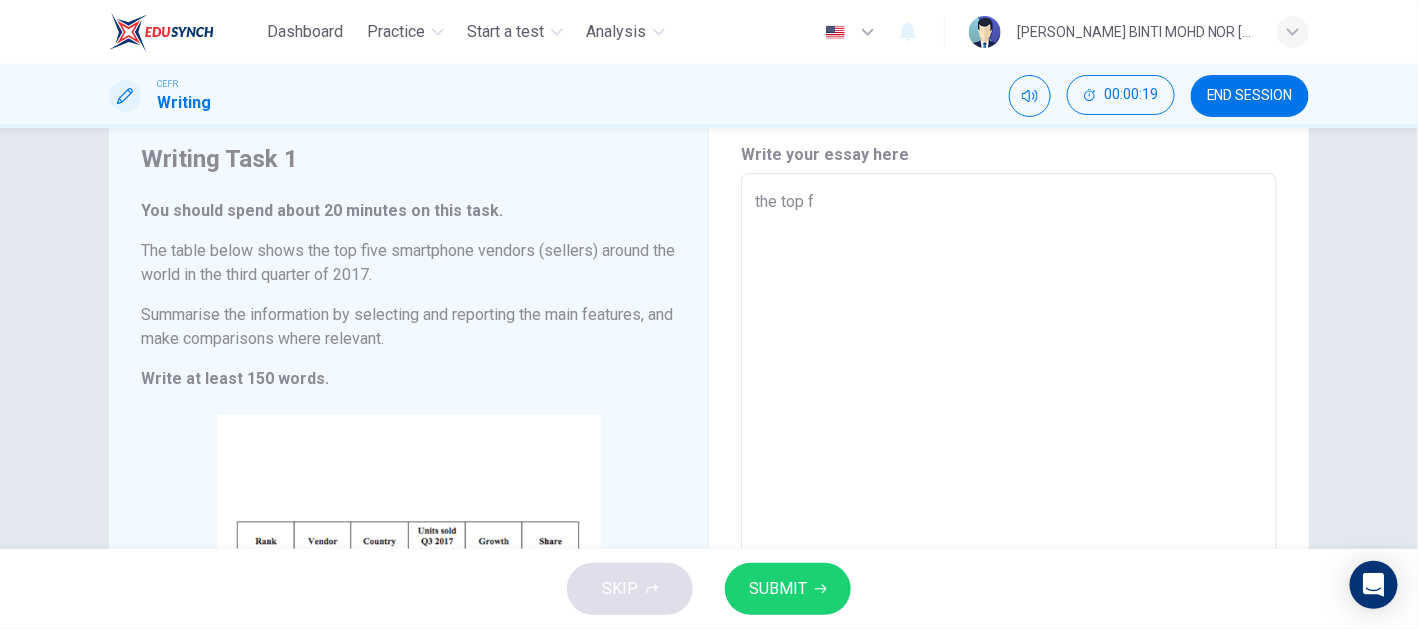 type on "the top fi" 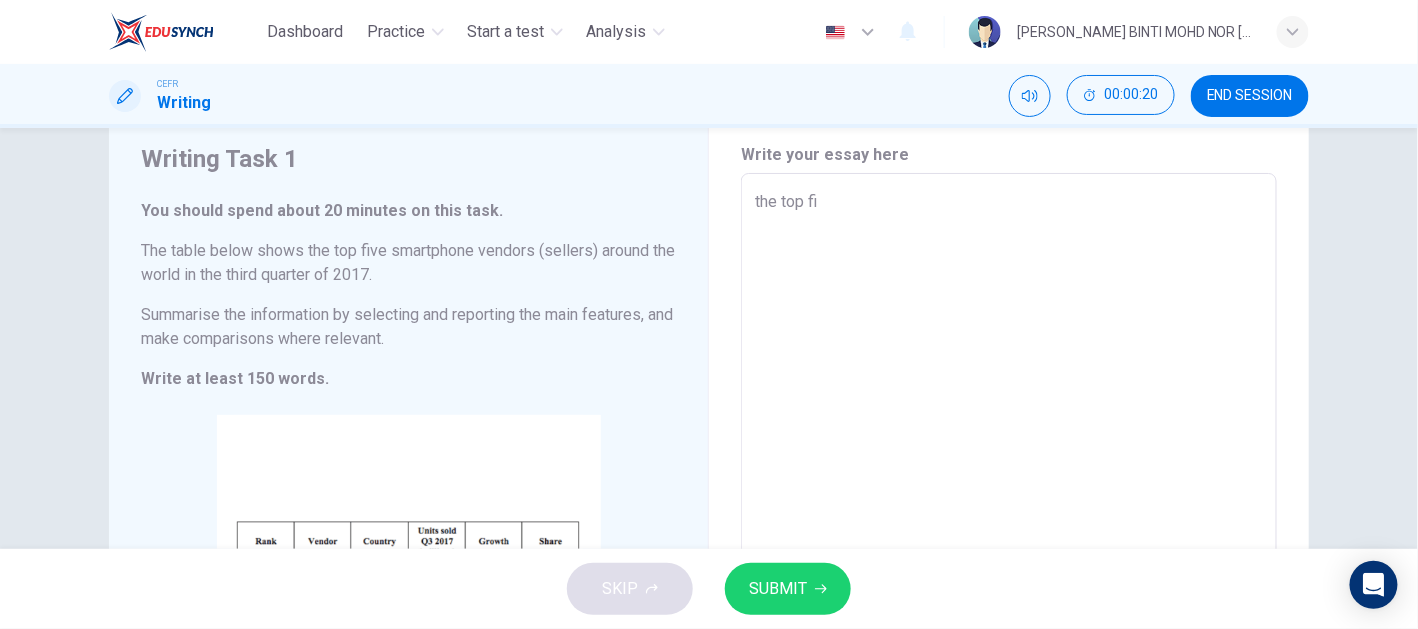 type on "the top fiv" 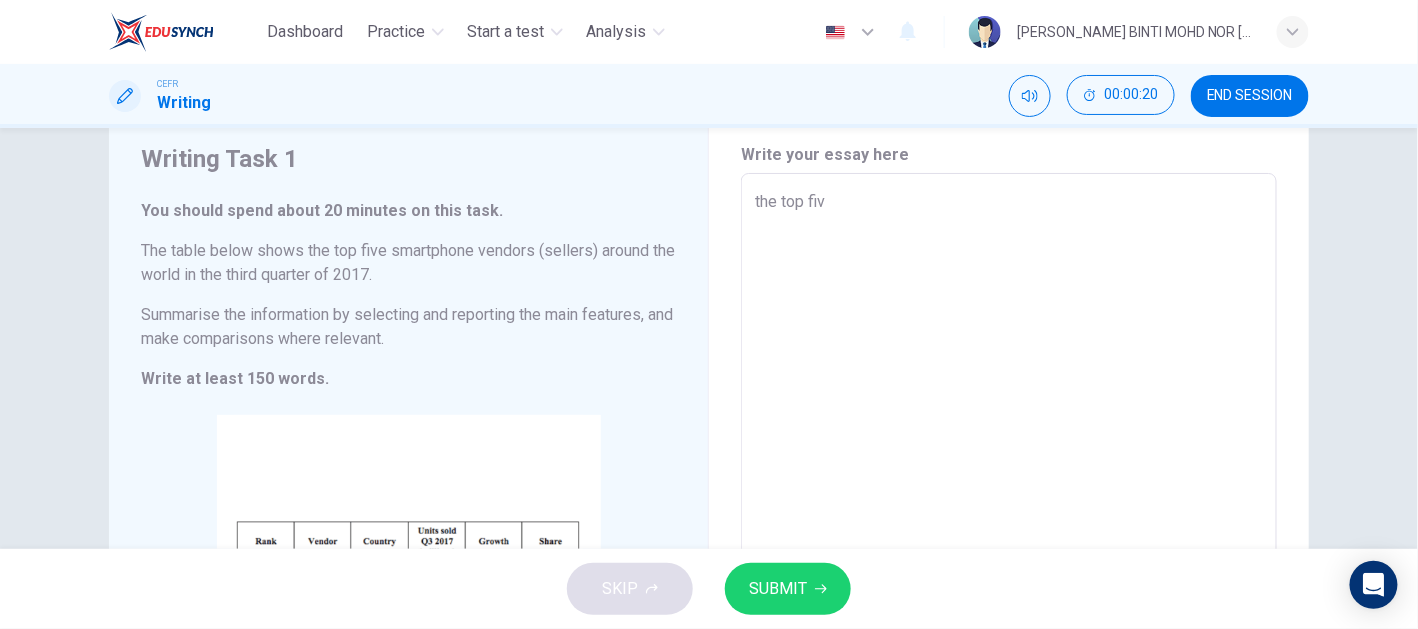 type on "x" 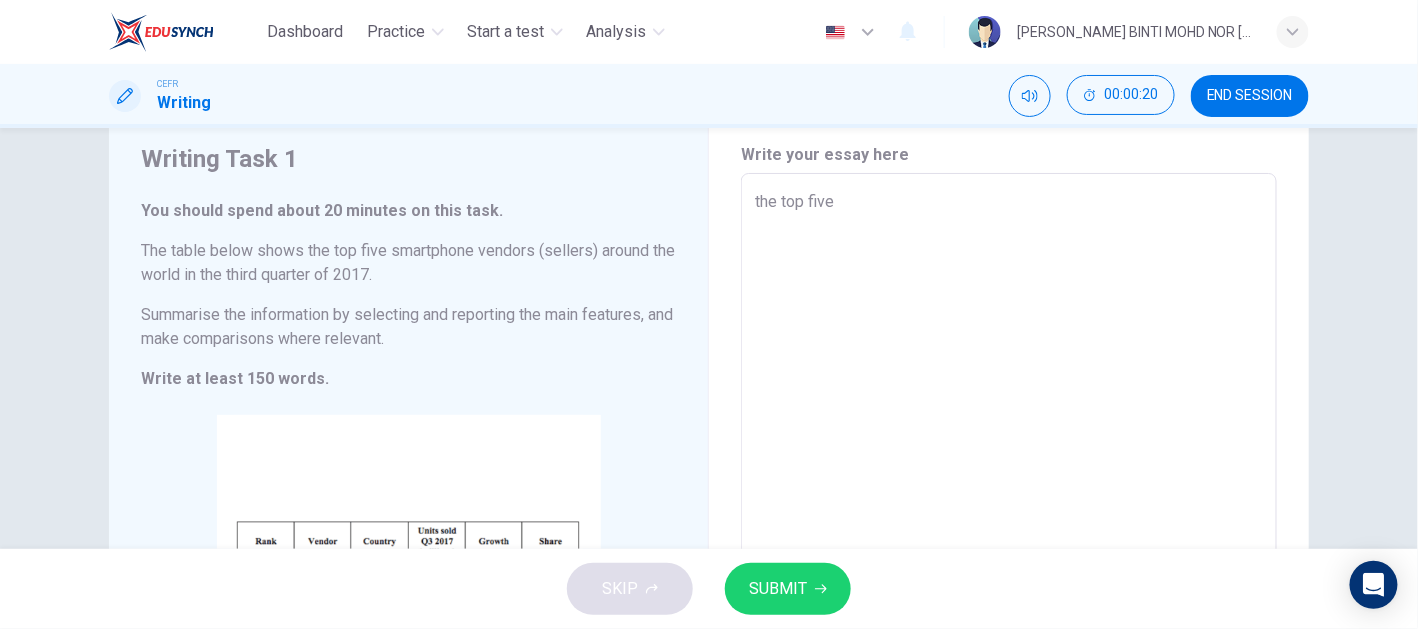 type on "x" 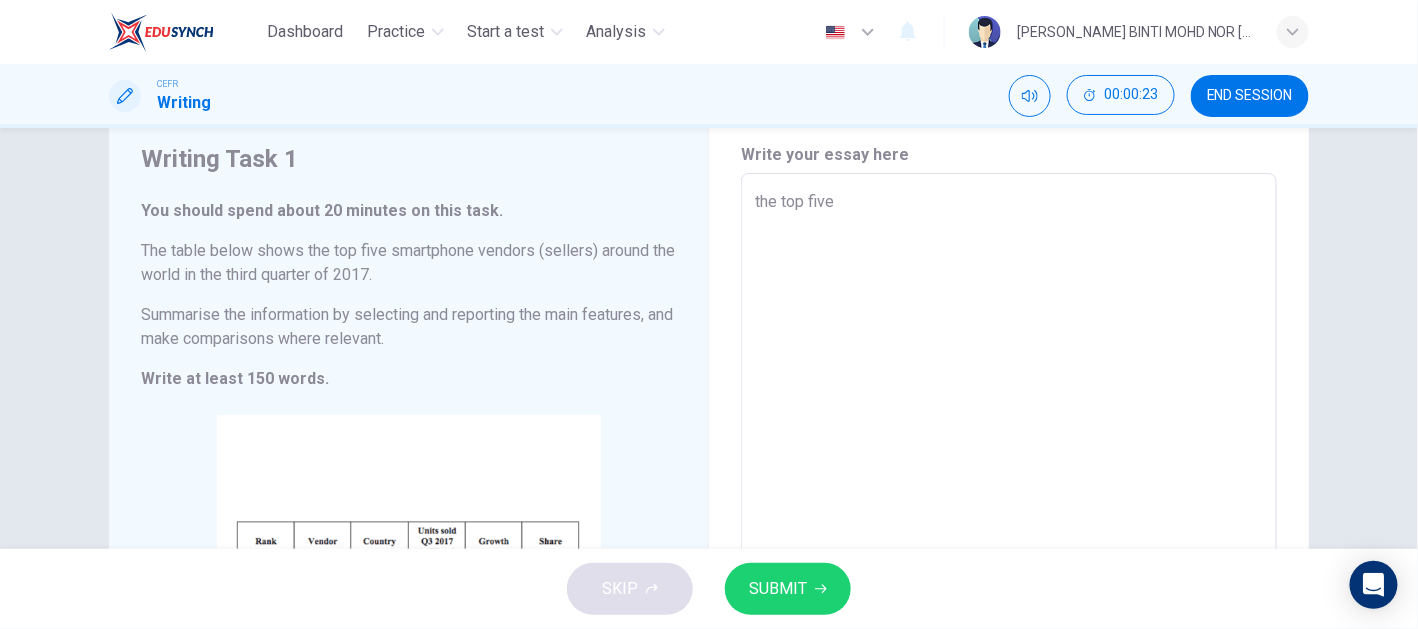 type on "he top five" 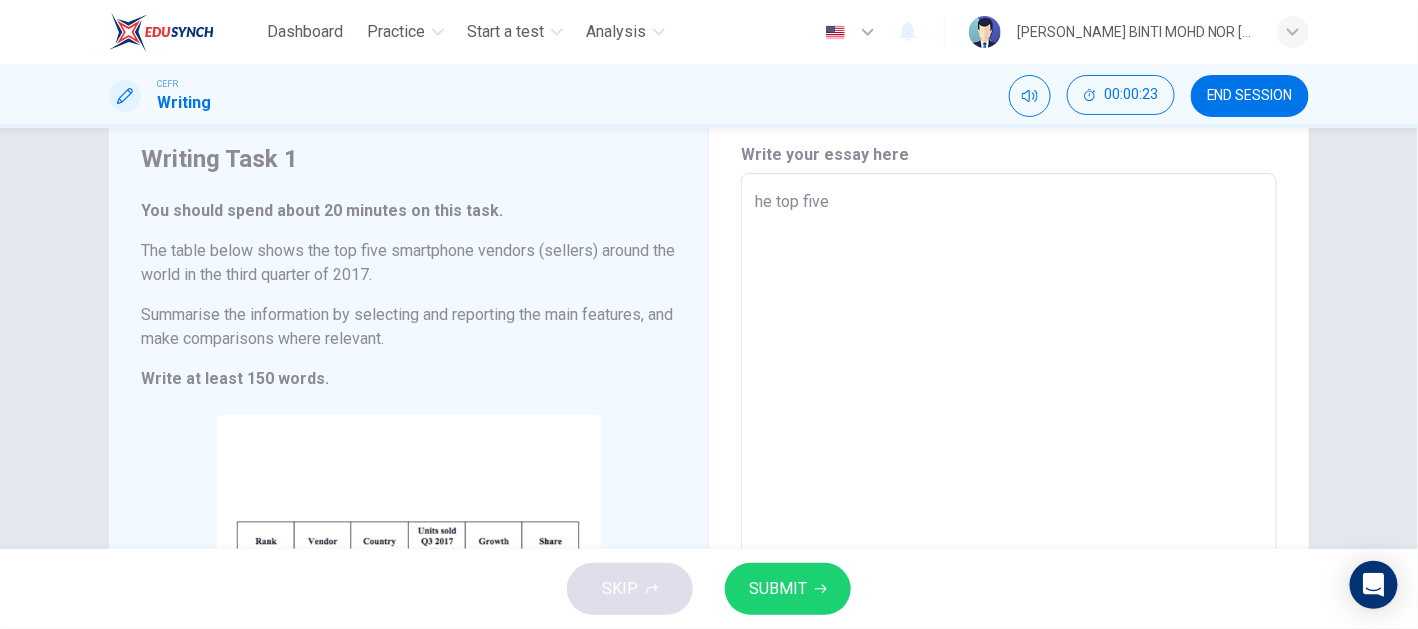 type on "x" 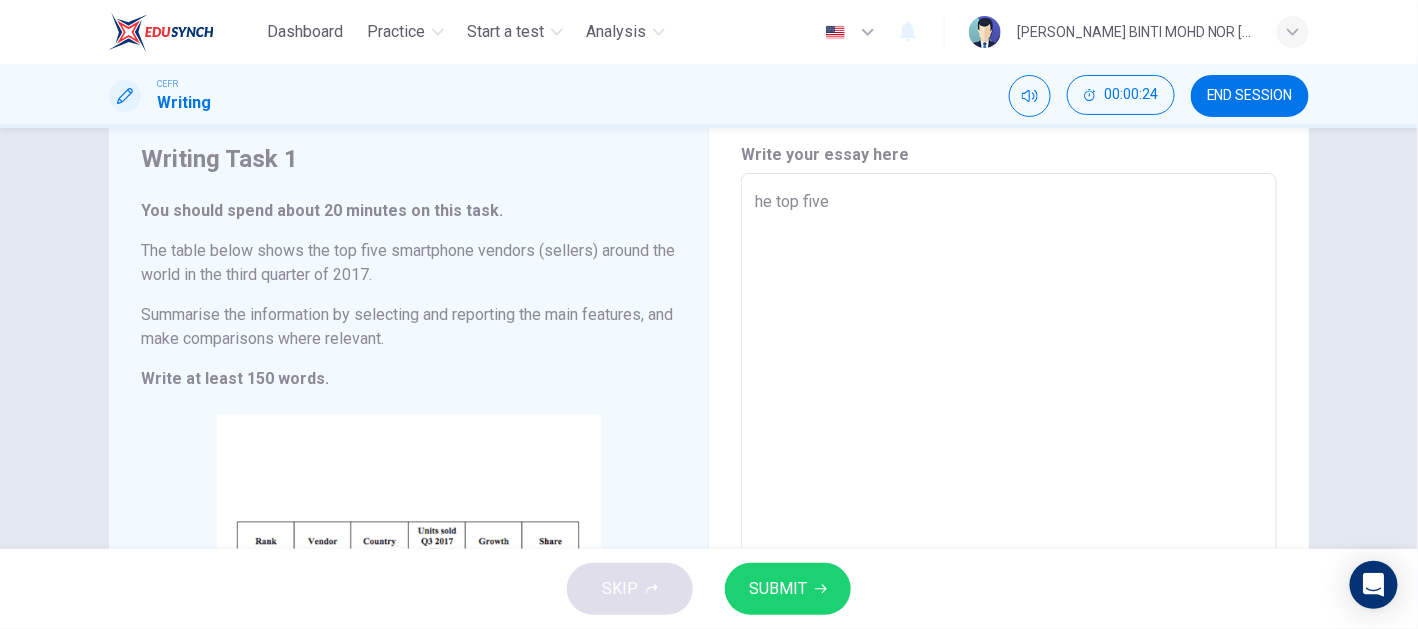 type on "The top five" 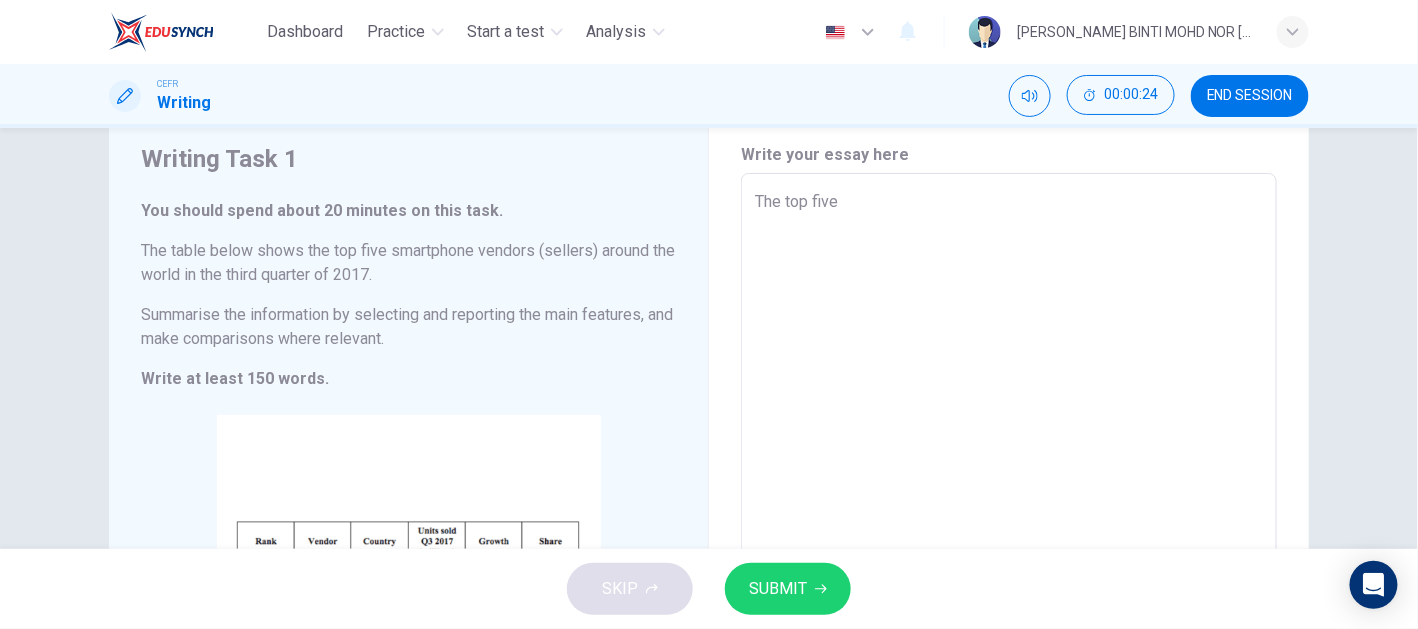 type on "x" 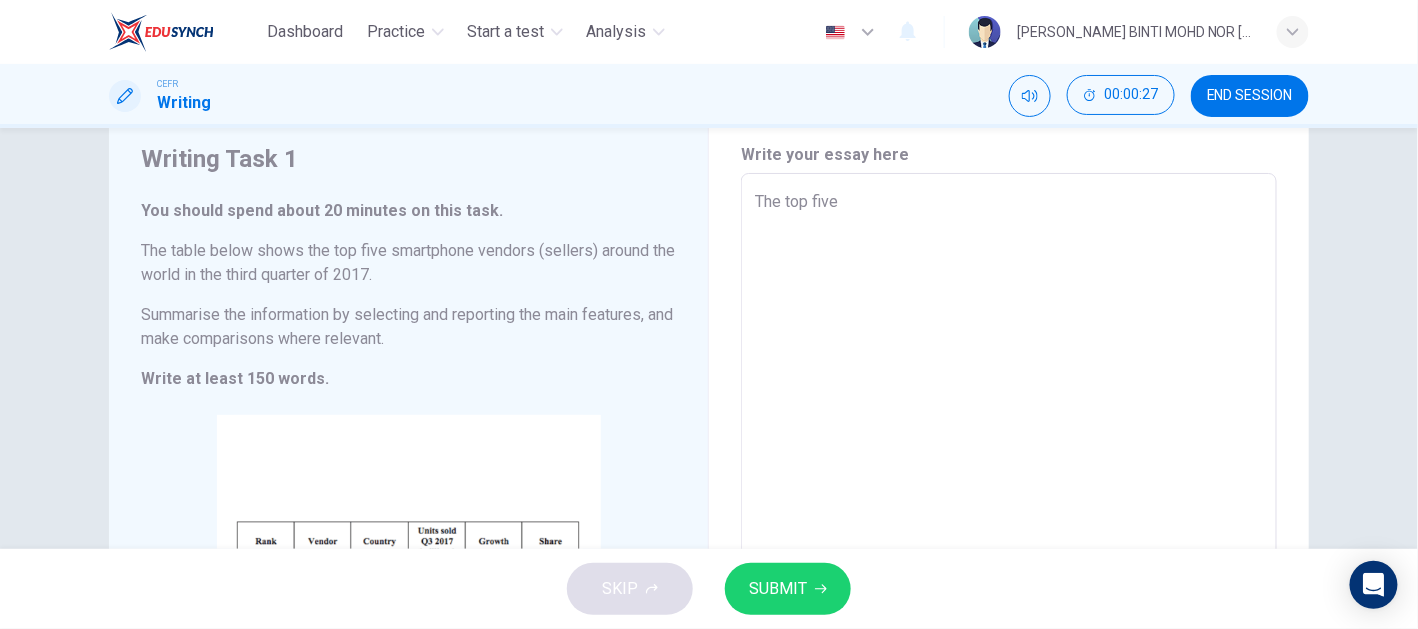 type on "The top five" 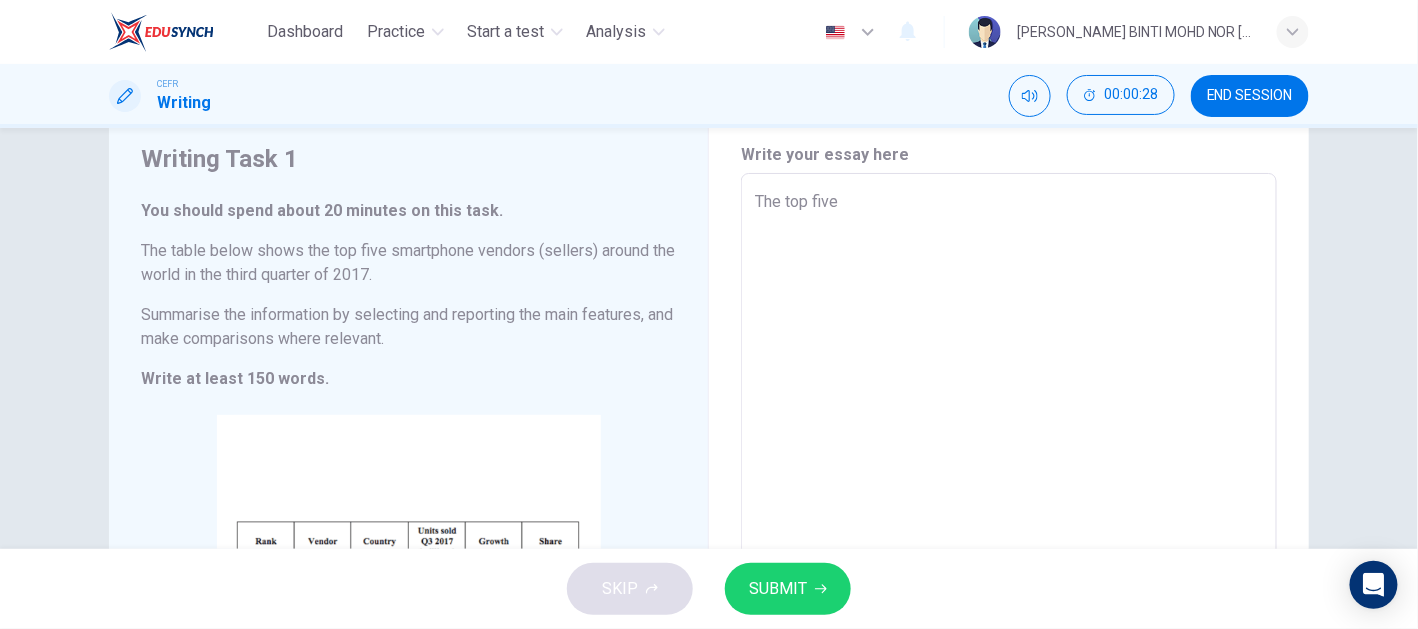 type on "The top five s" 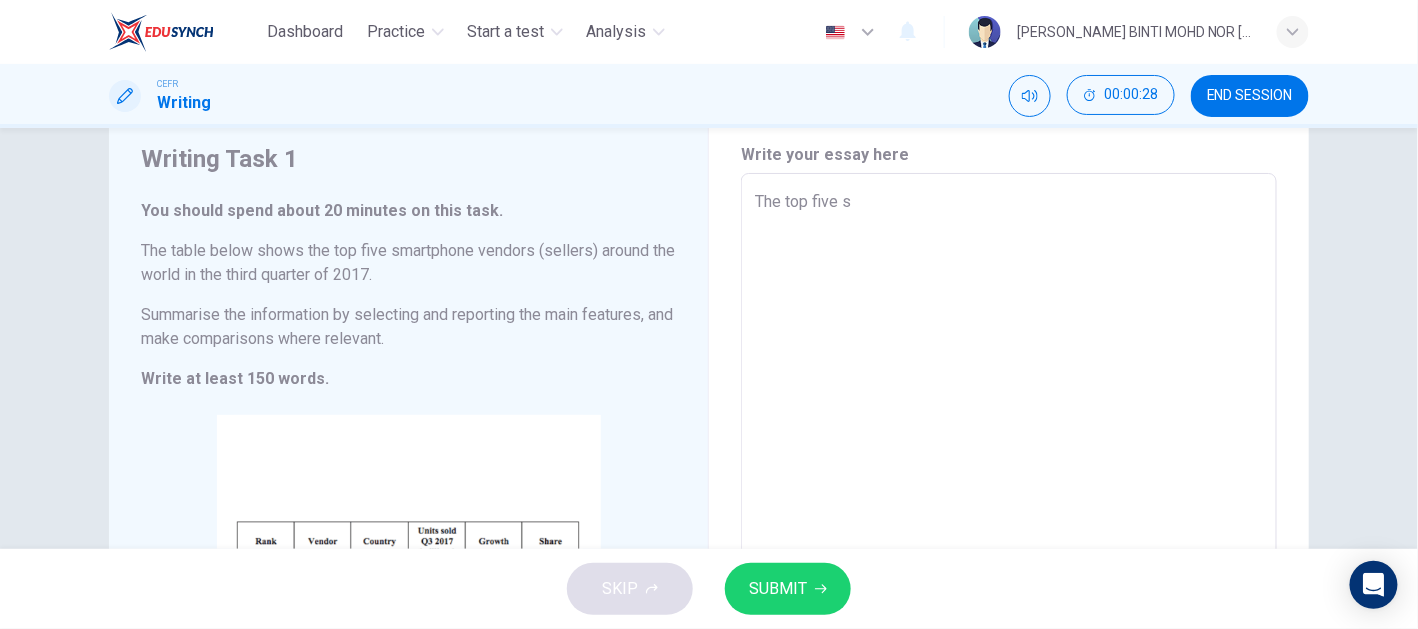 type on "x" 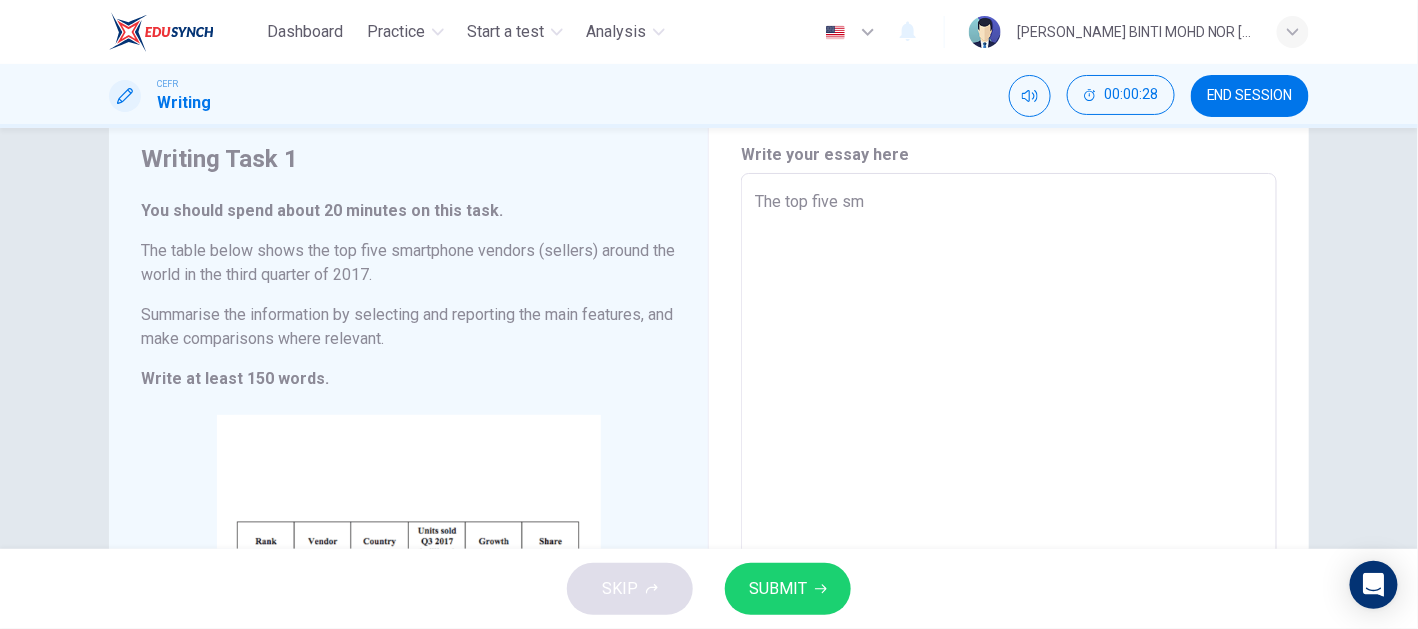 type on "The top five sma" 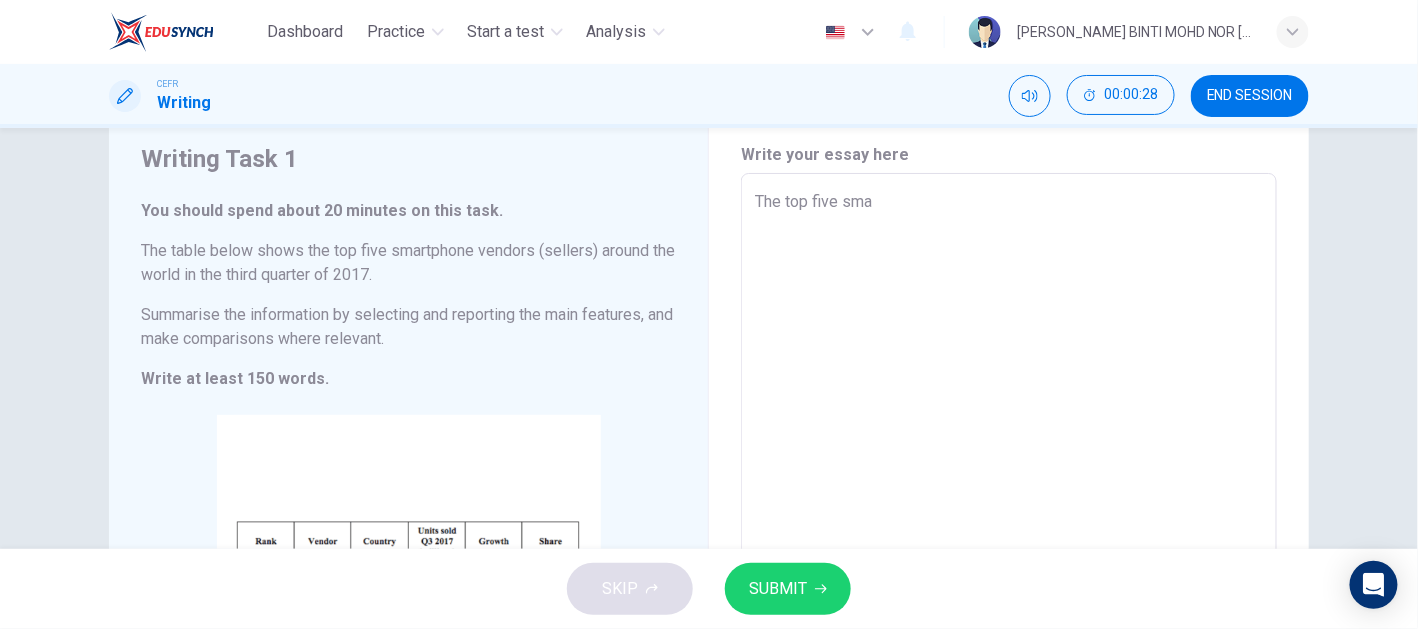 type on "x" 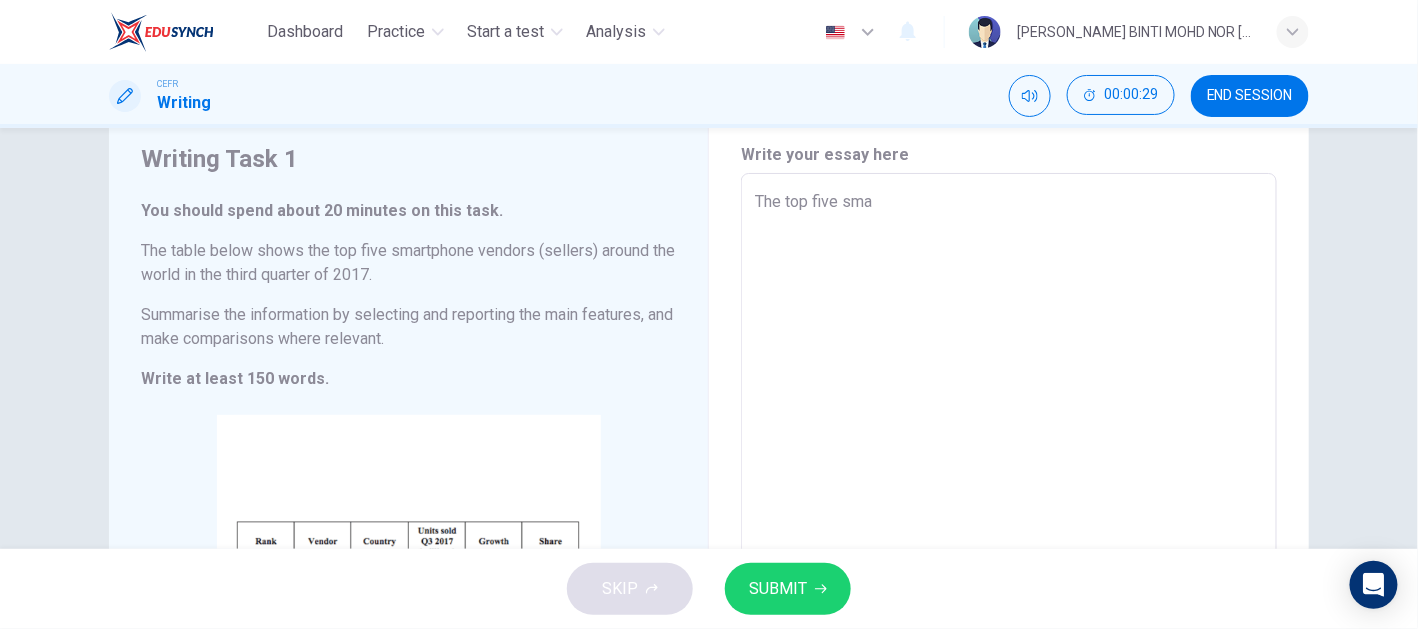 type on "The top five smar" 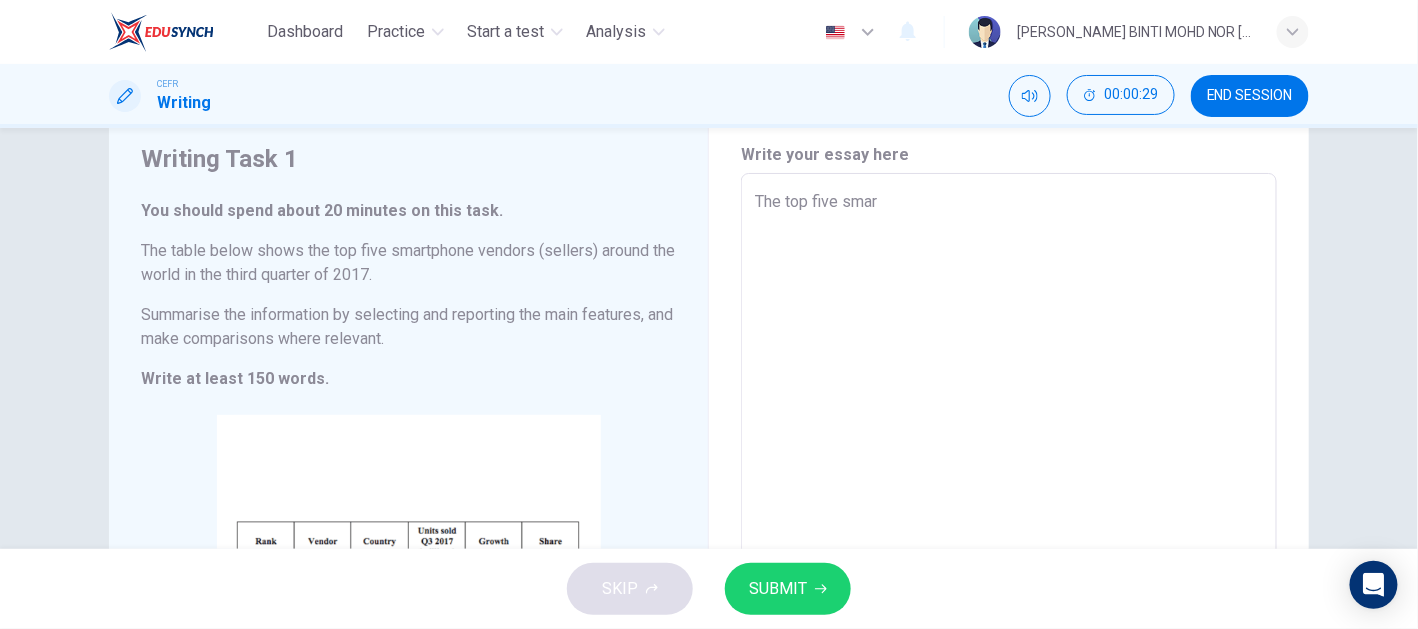type on "x" 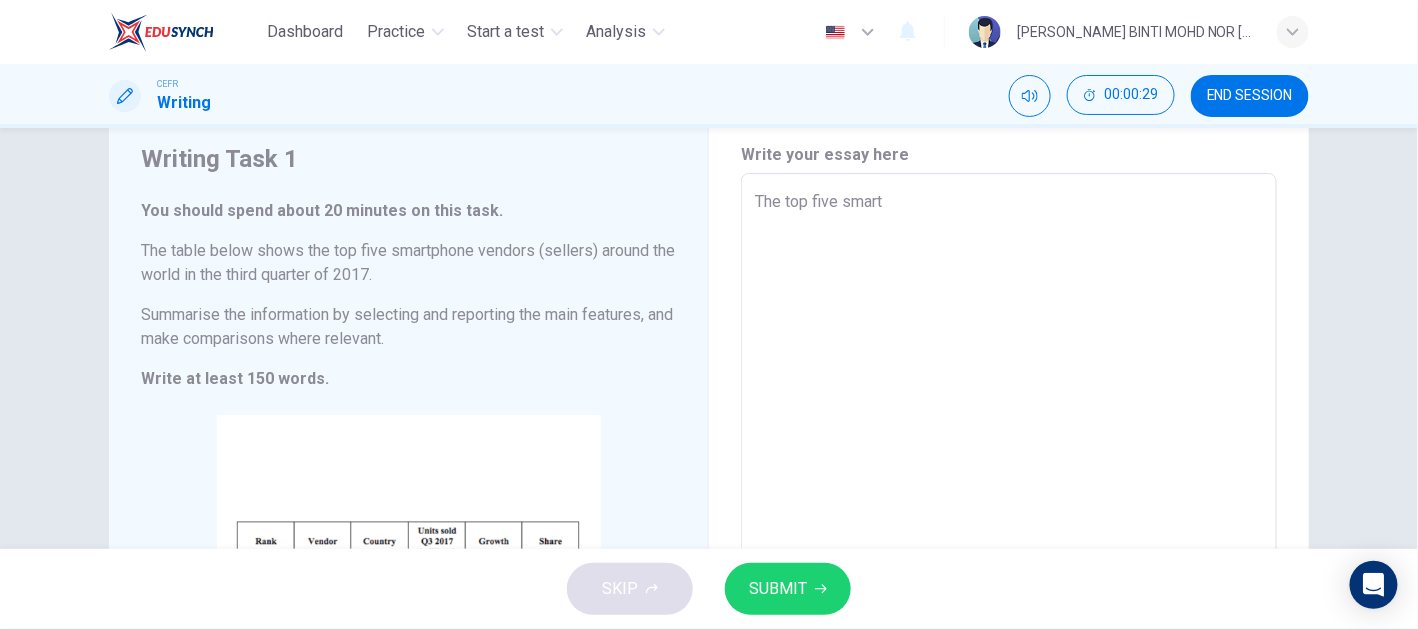 type on "x" 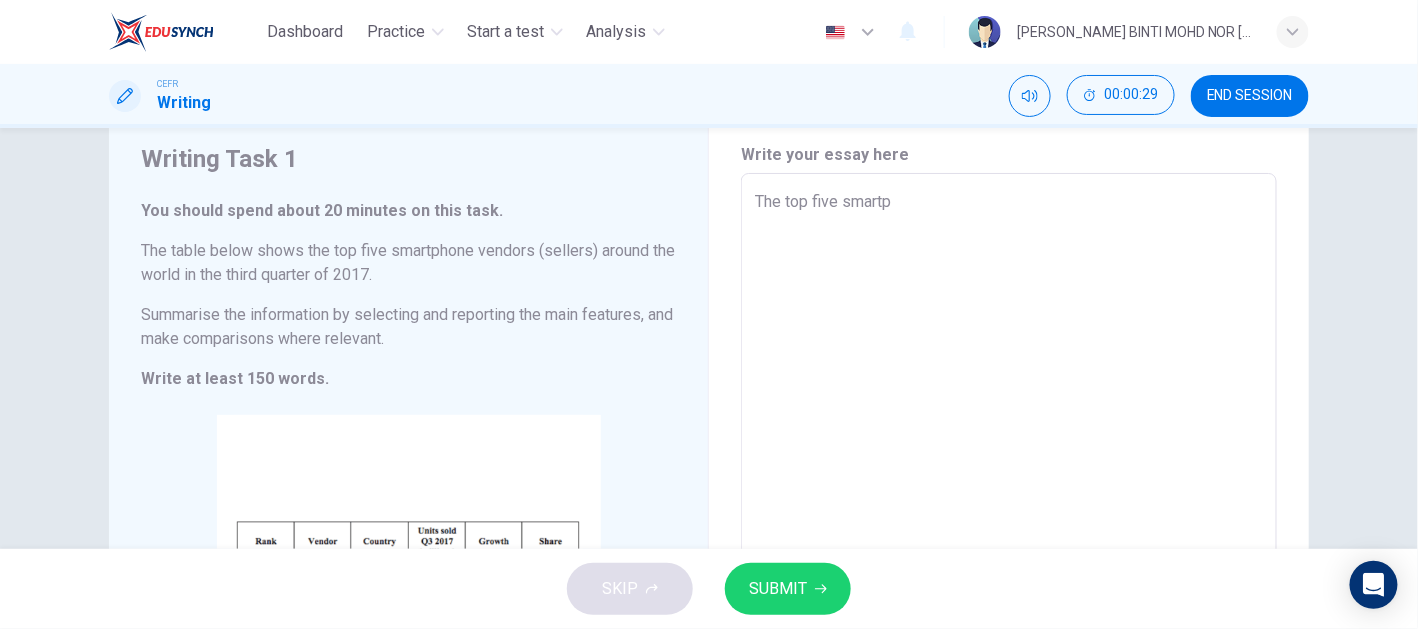 type on "x" 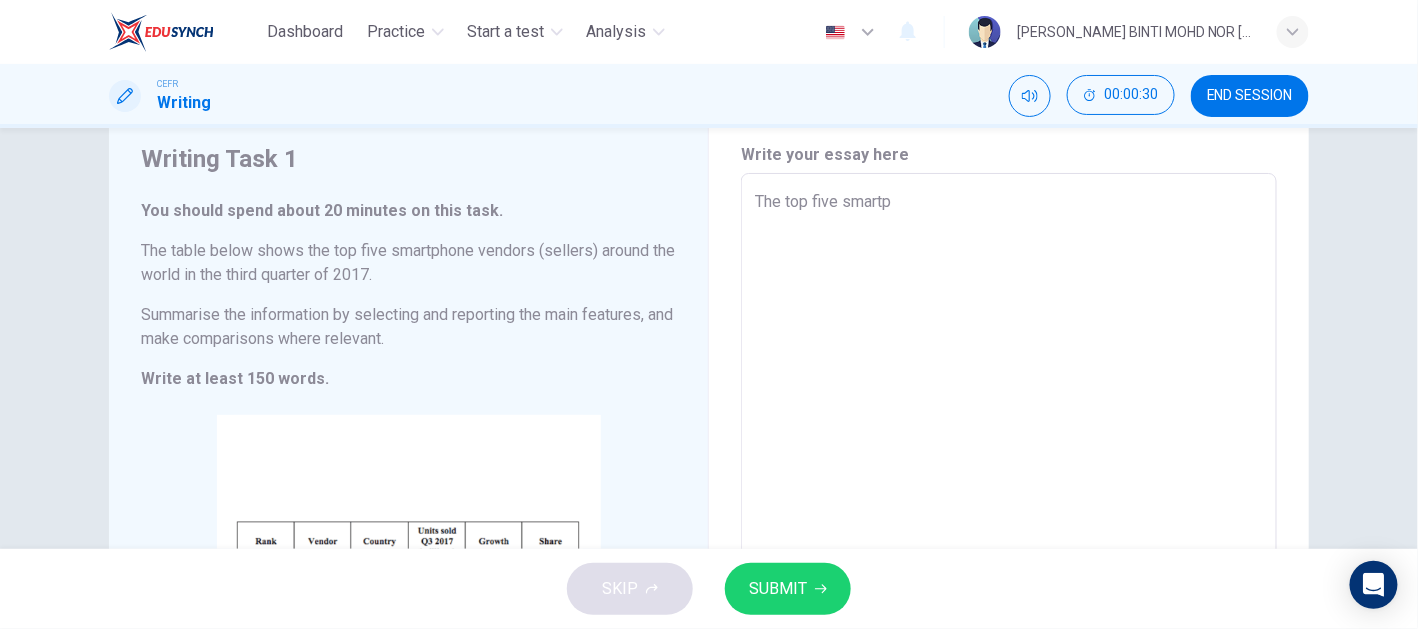 type on "The top five smartph" 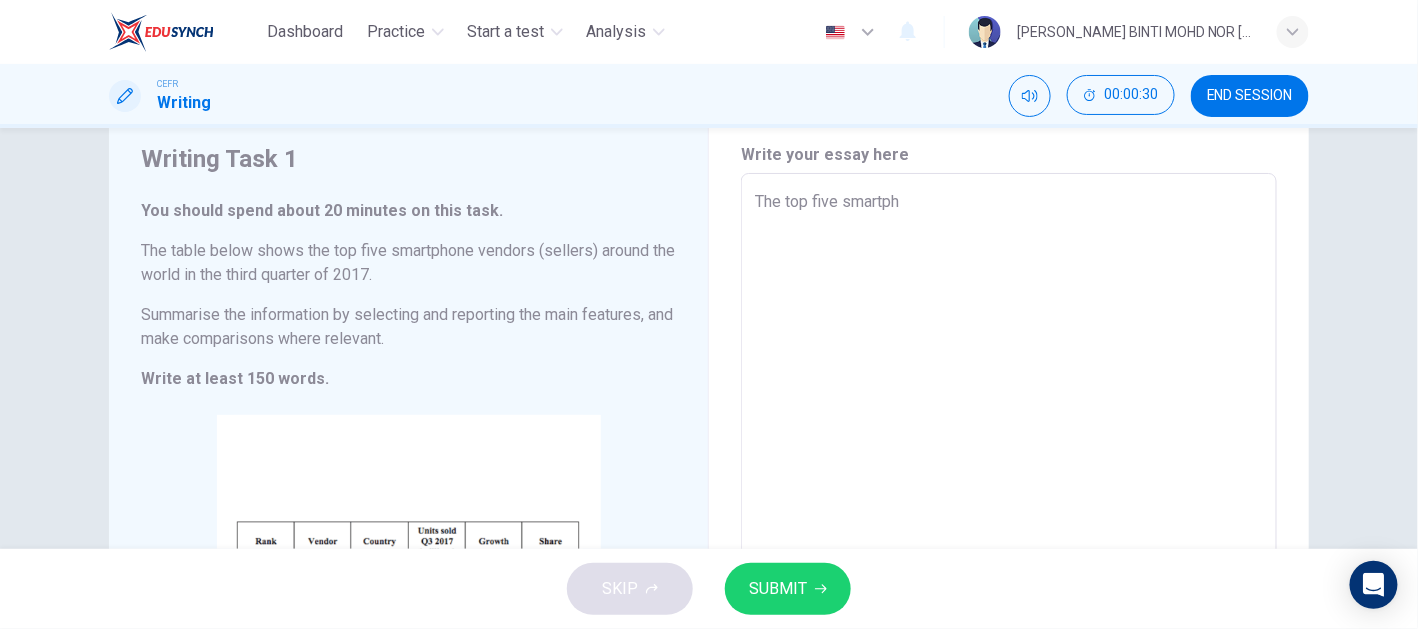 type on "The top five smartpho" 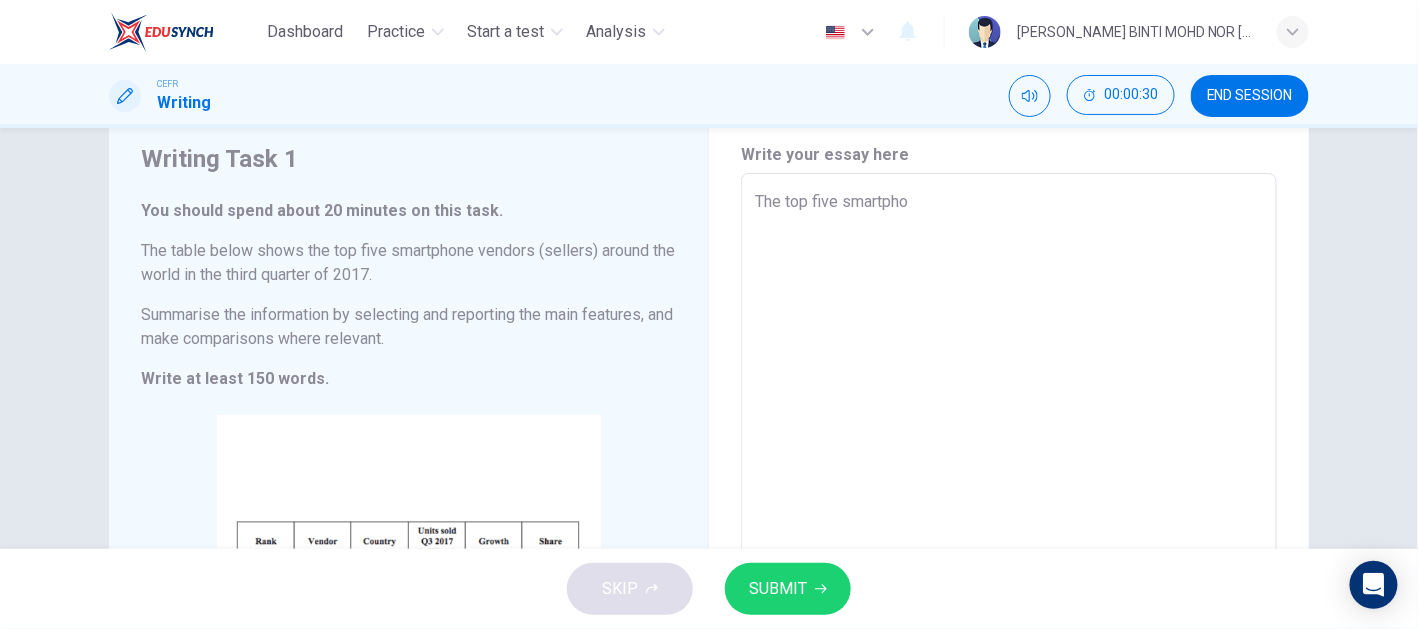 type on "x" 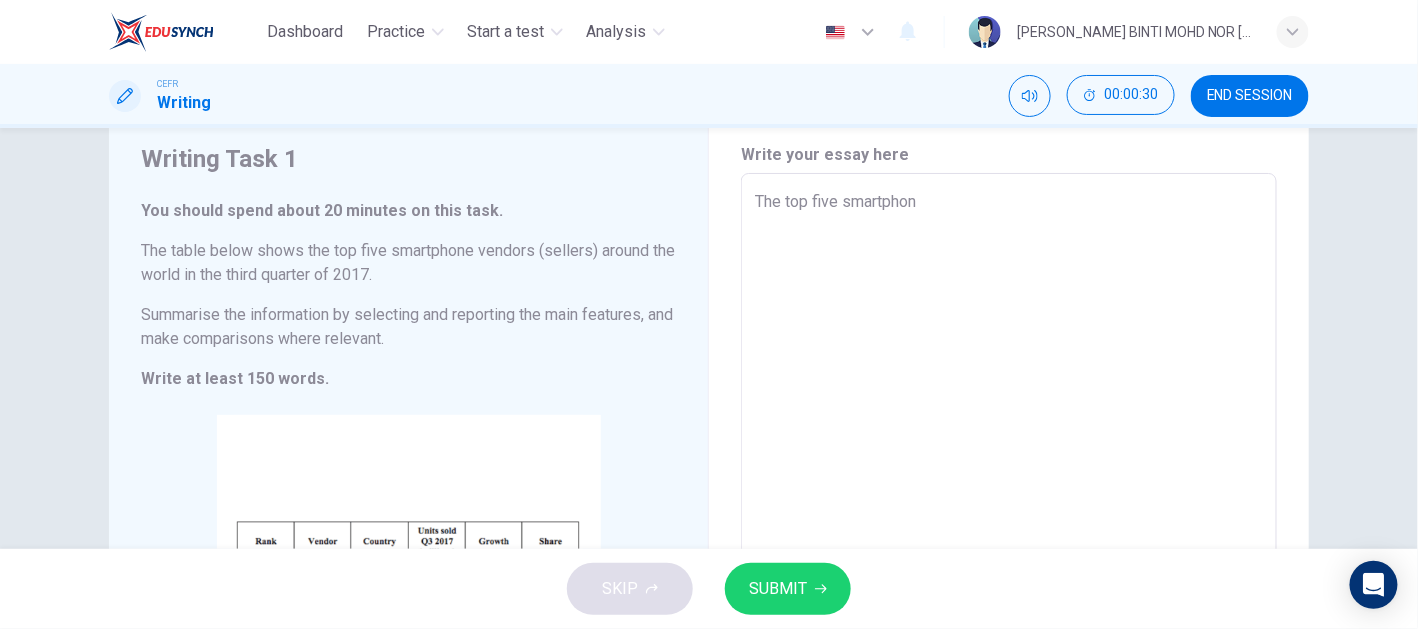type on "x" 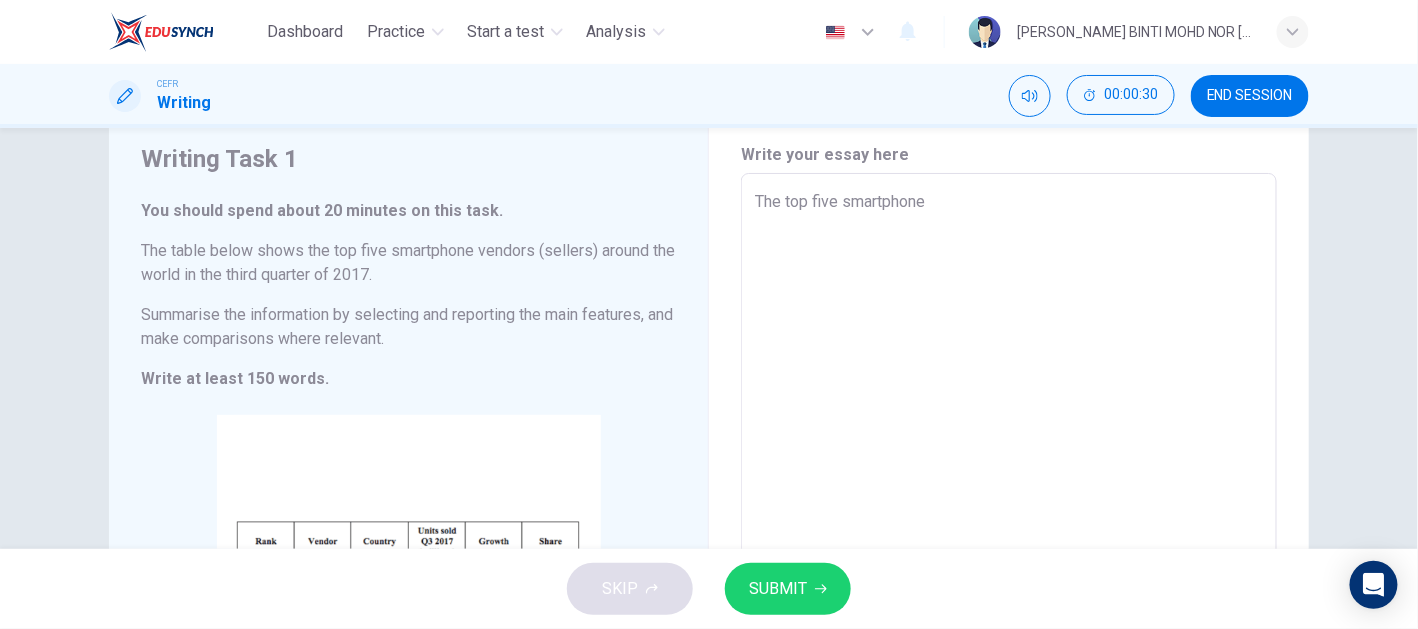 type on "x" 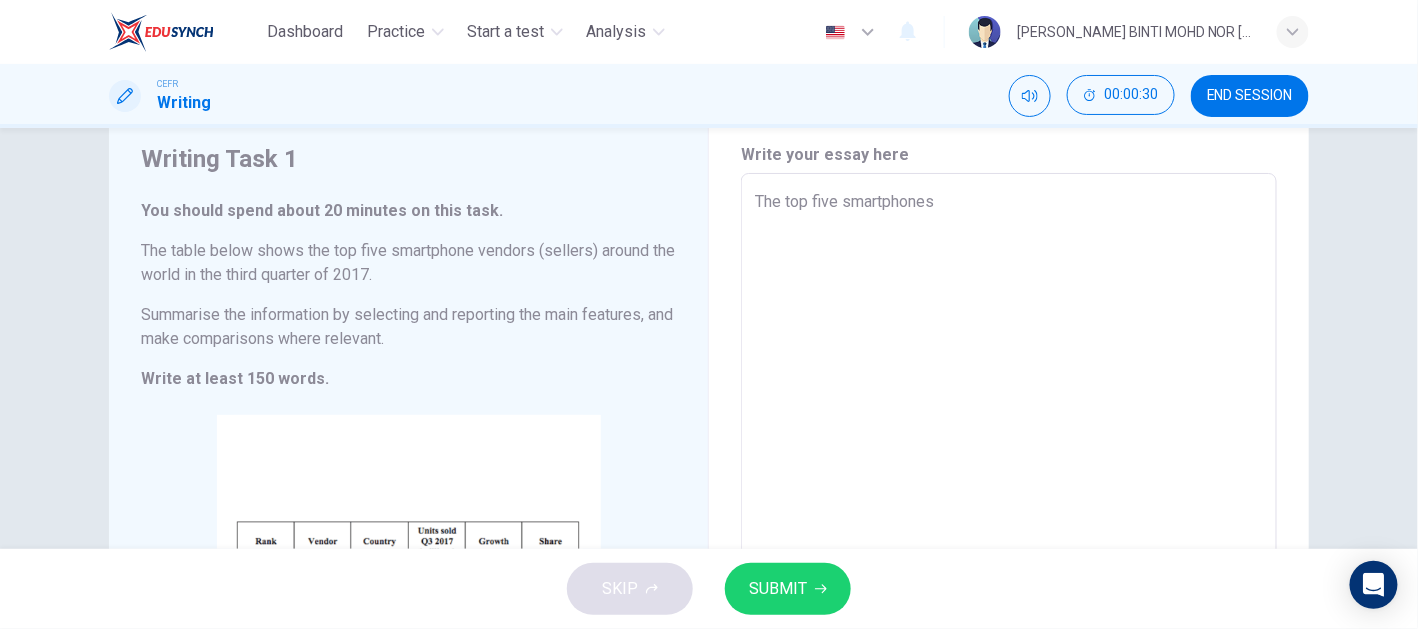 type on "The top five smartphonesx" 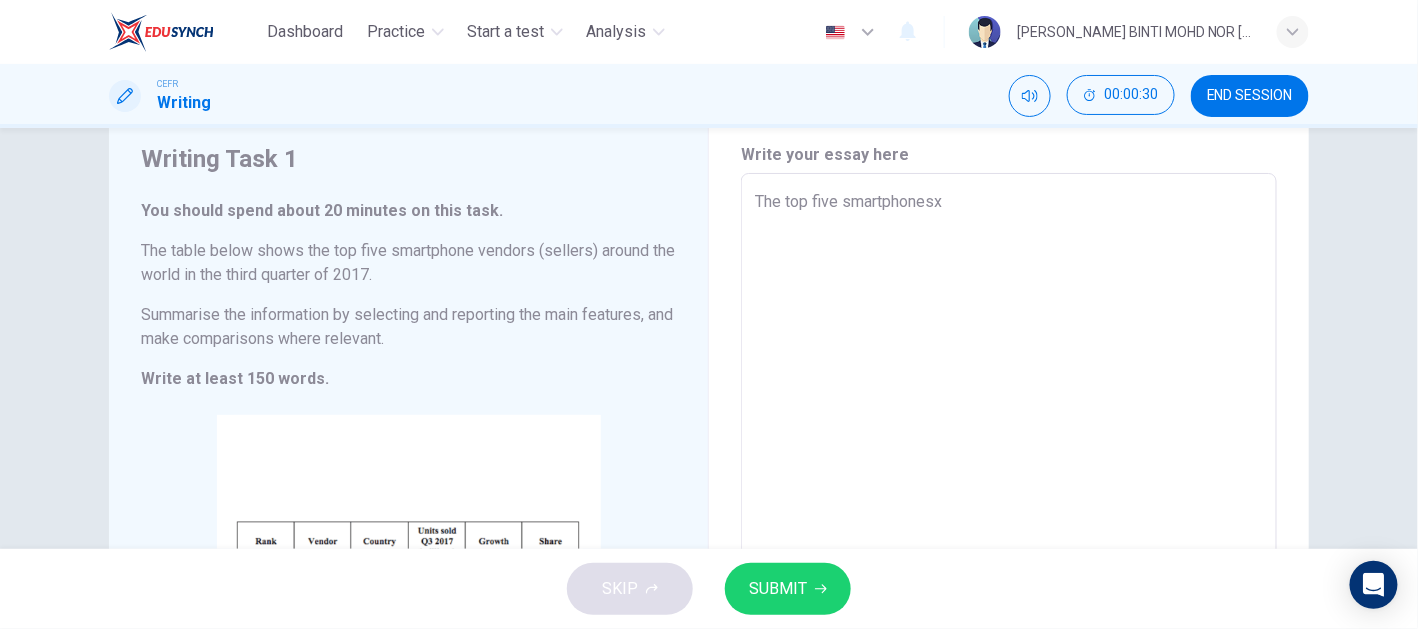 type on "x" 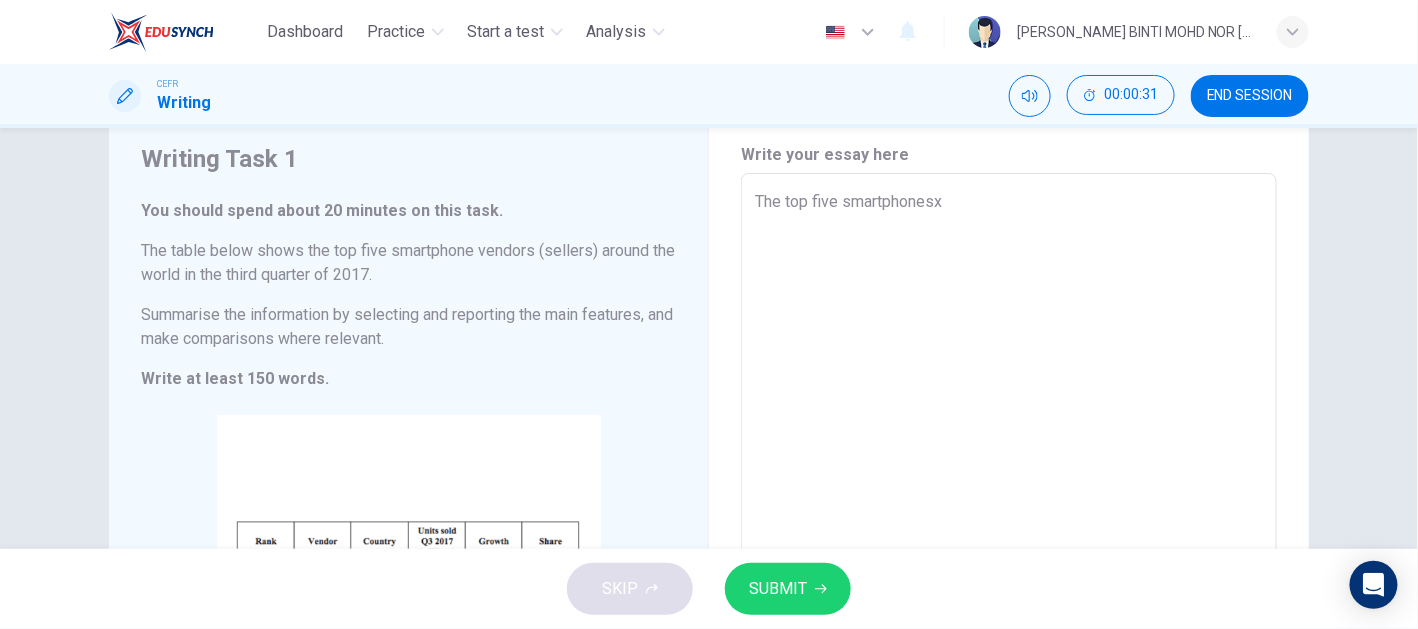 type on "The top five smartphones" 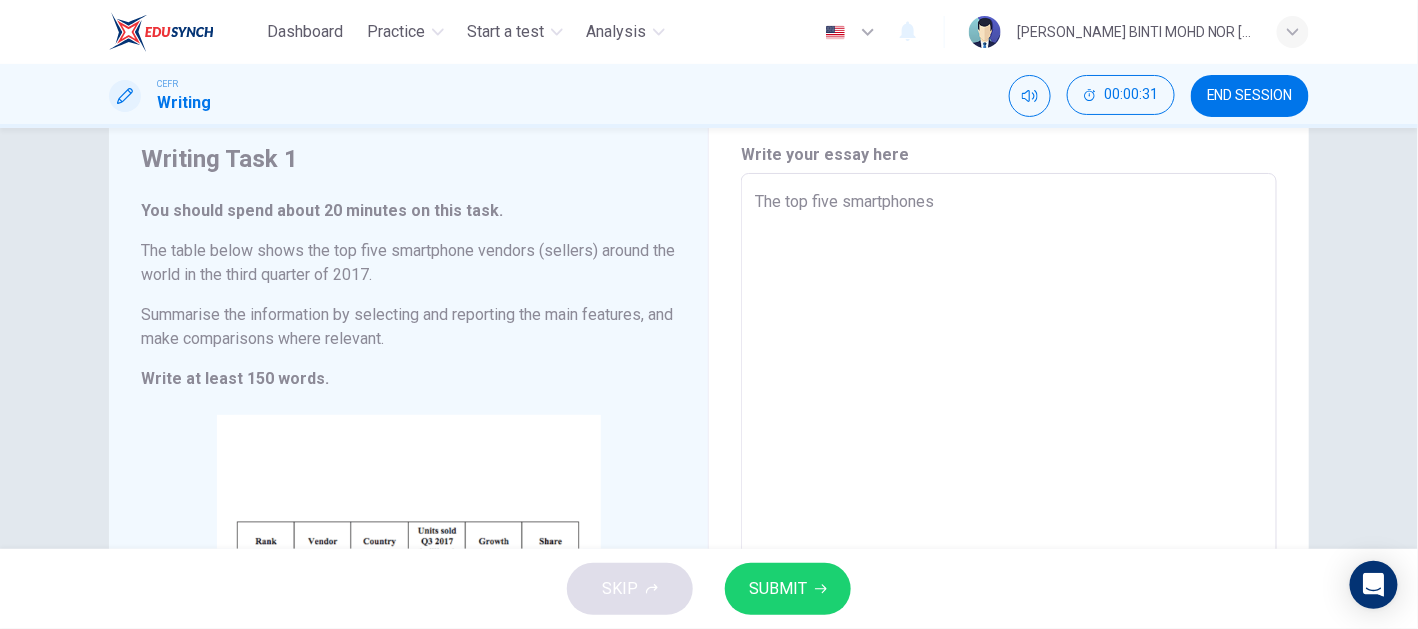type on "x" 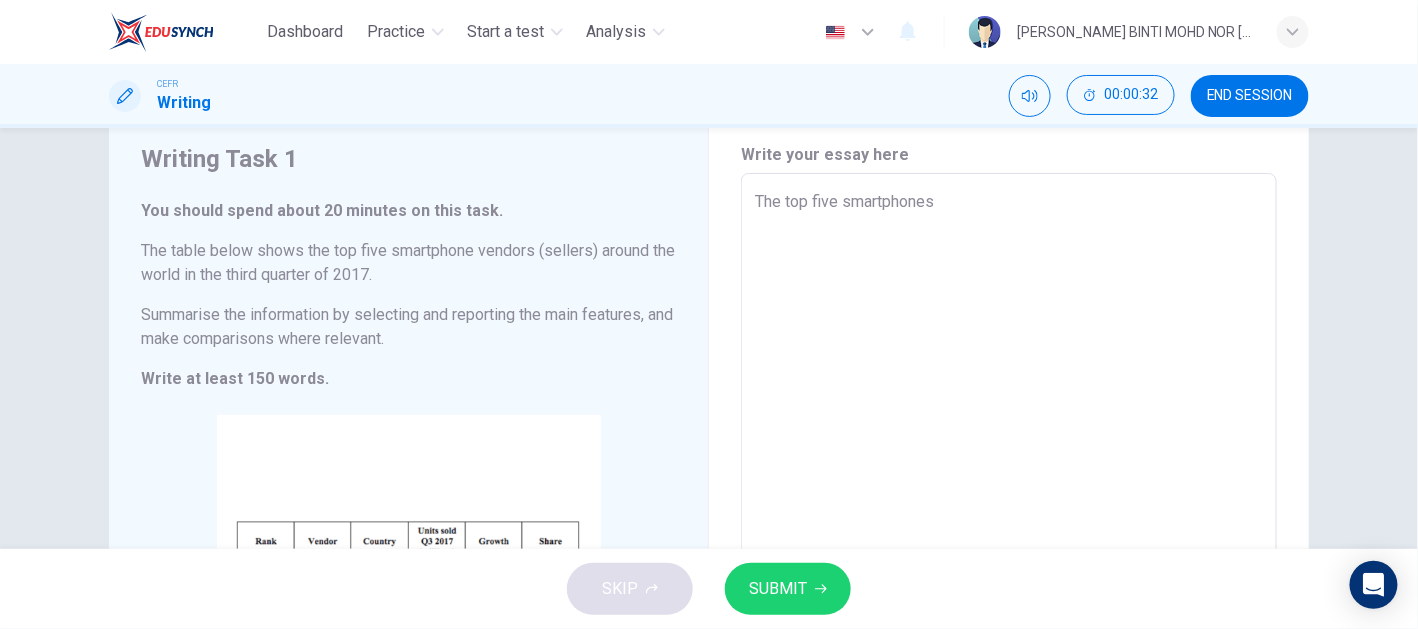type on "The top five smartphones" 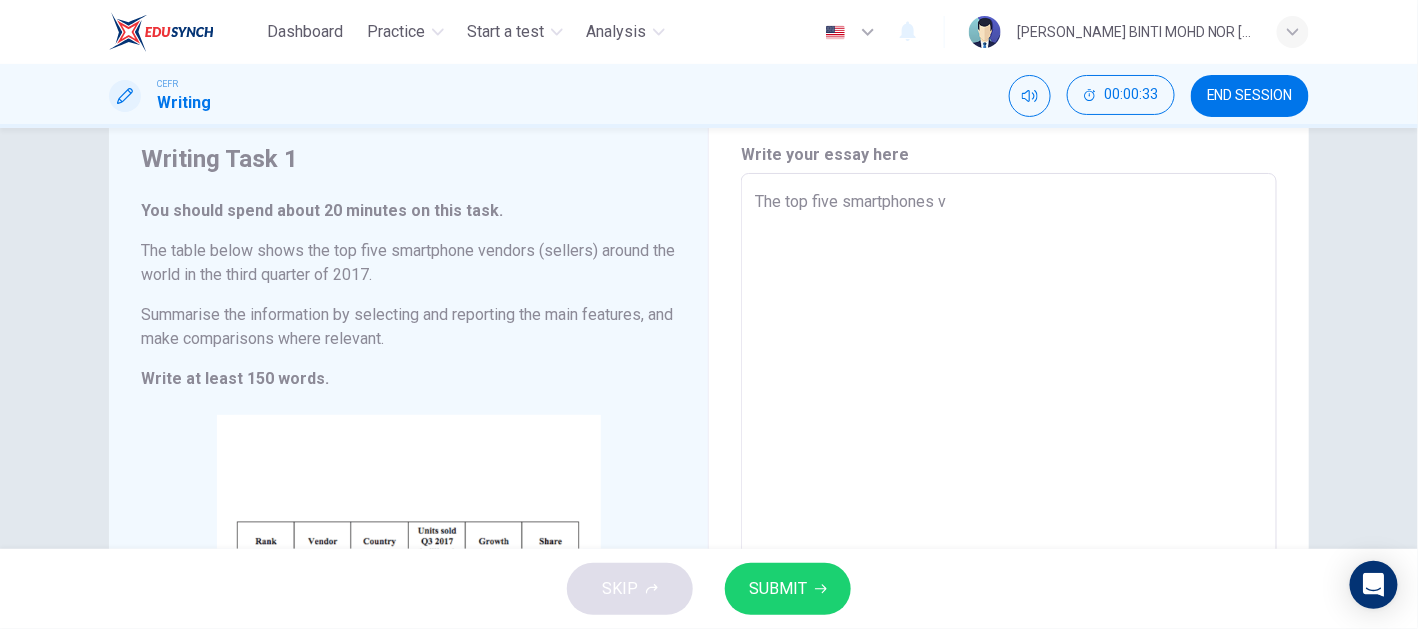 type on "The top five smartphones ve" 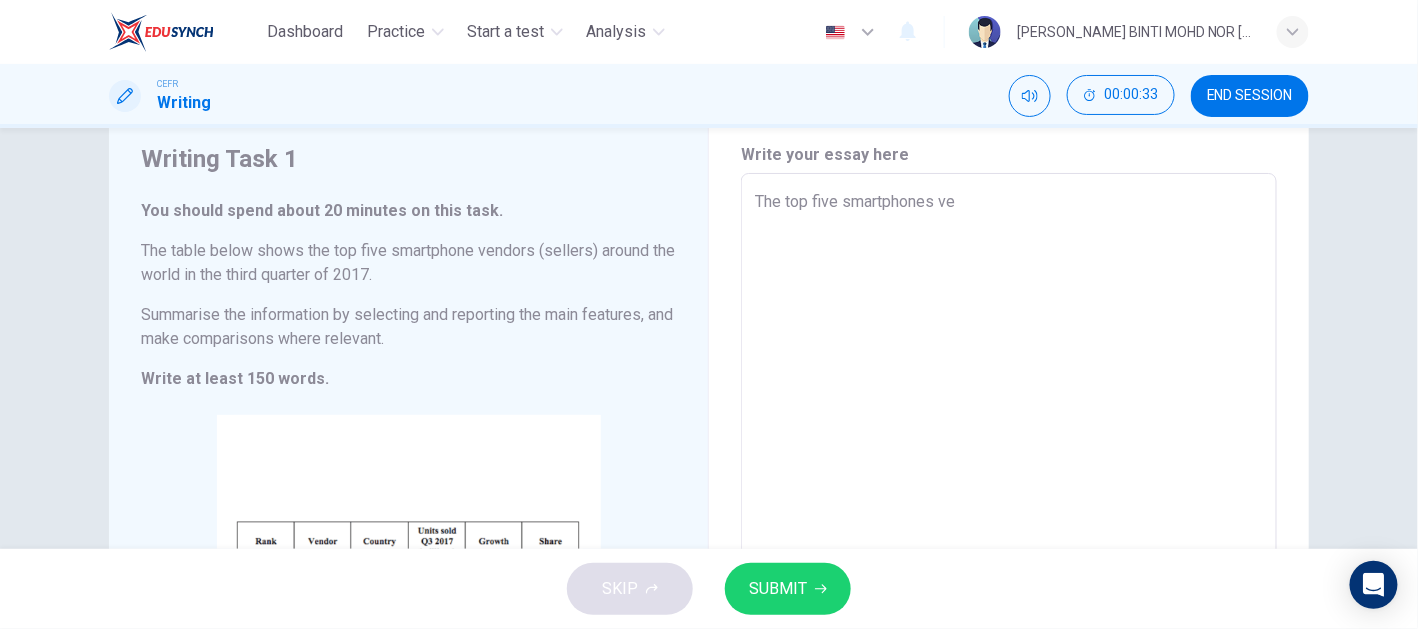 type on "x" 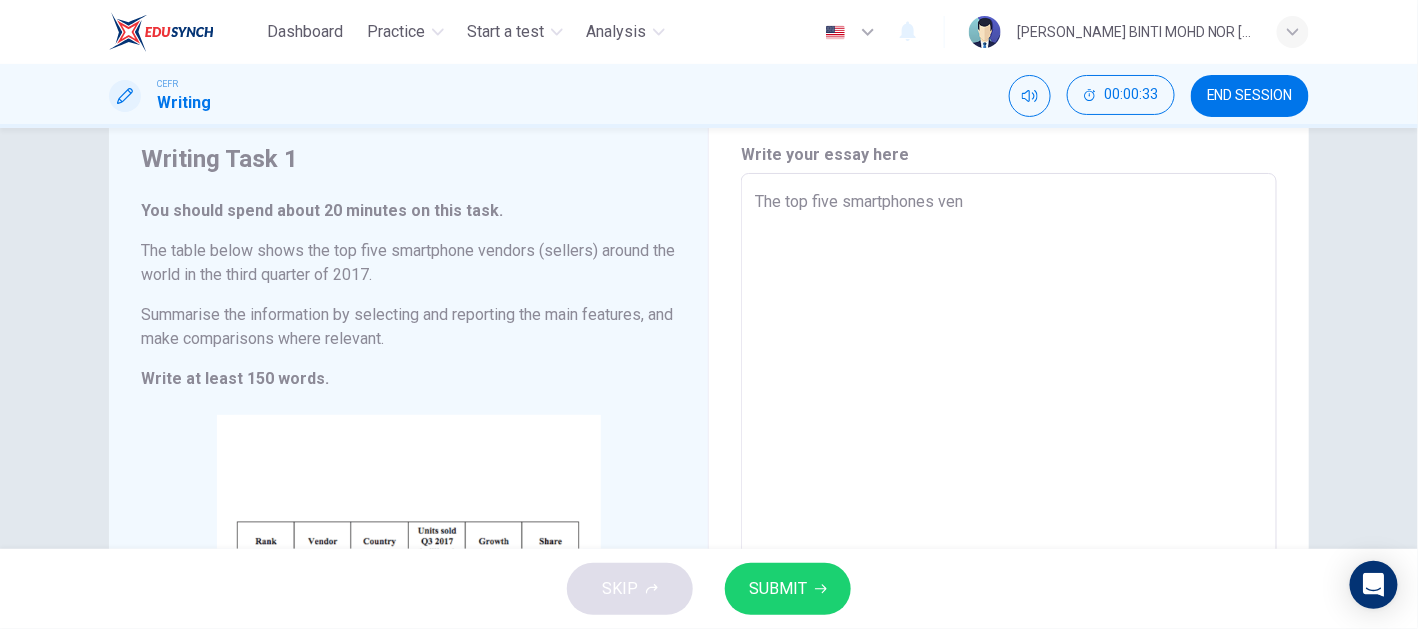 type on "x" 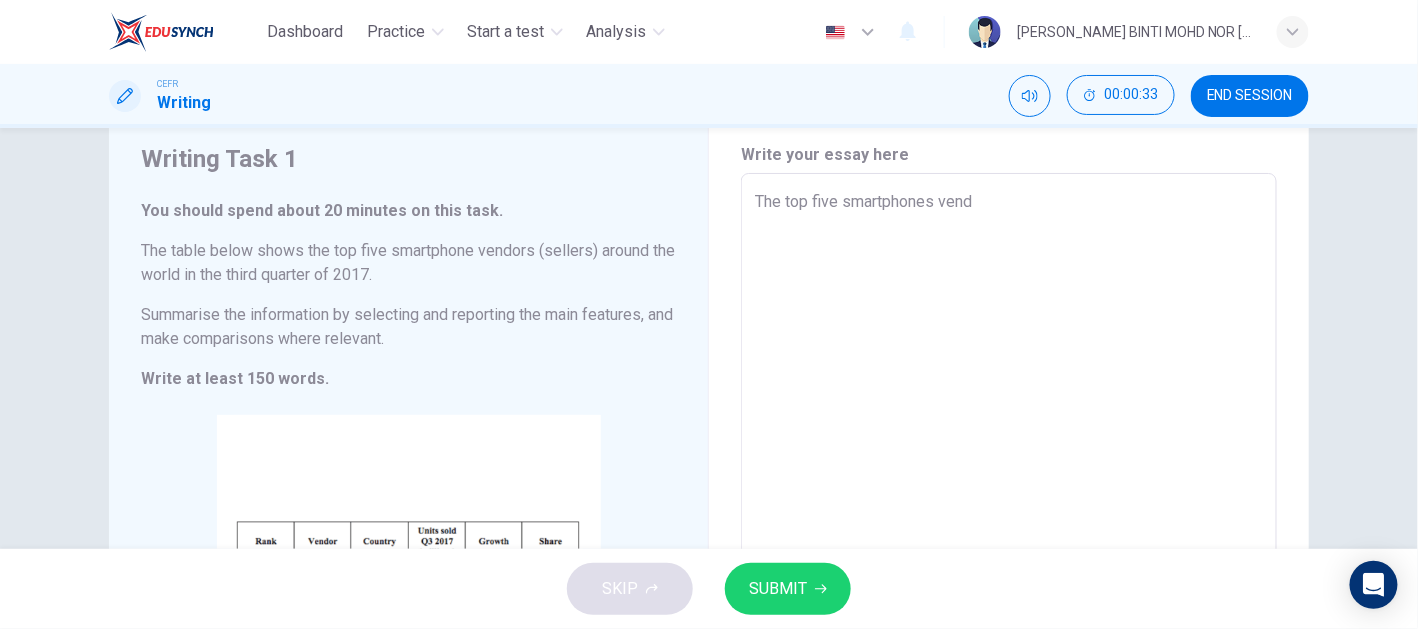 type on "x" 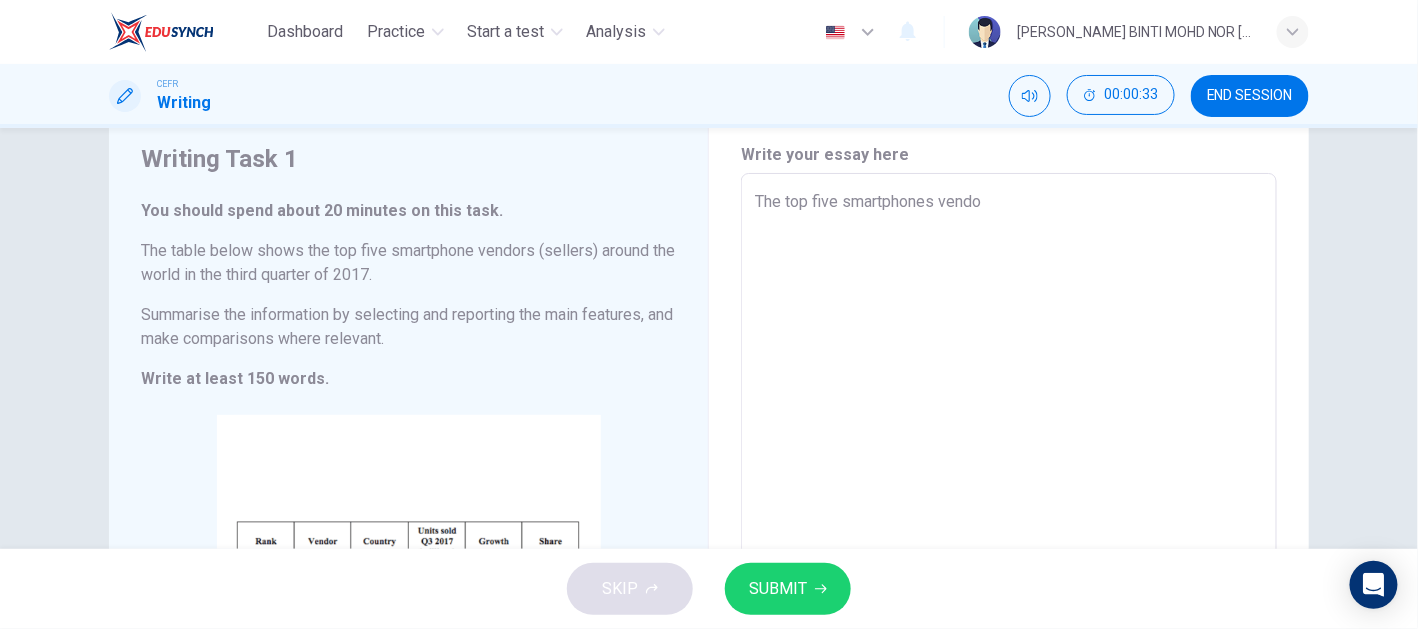 type on "x" 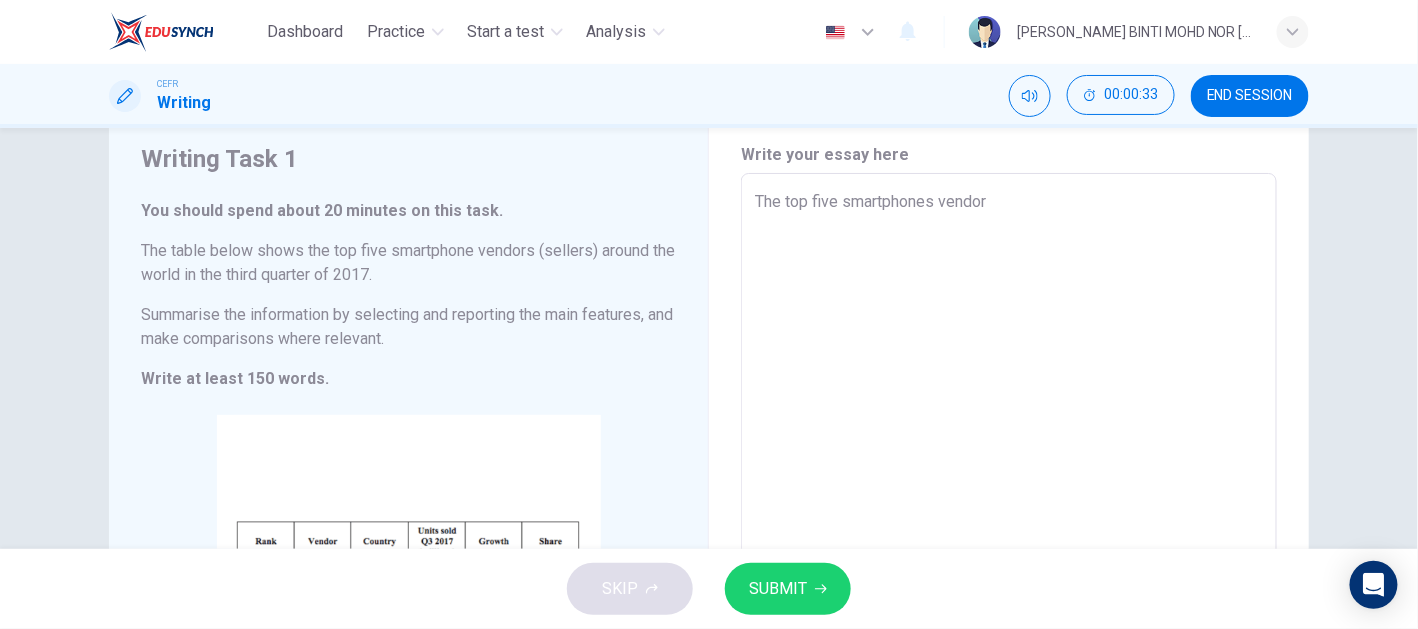 type on "x" 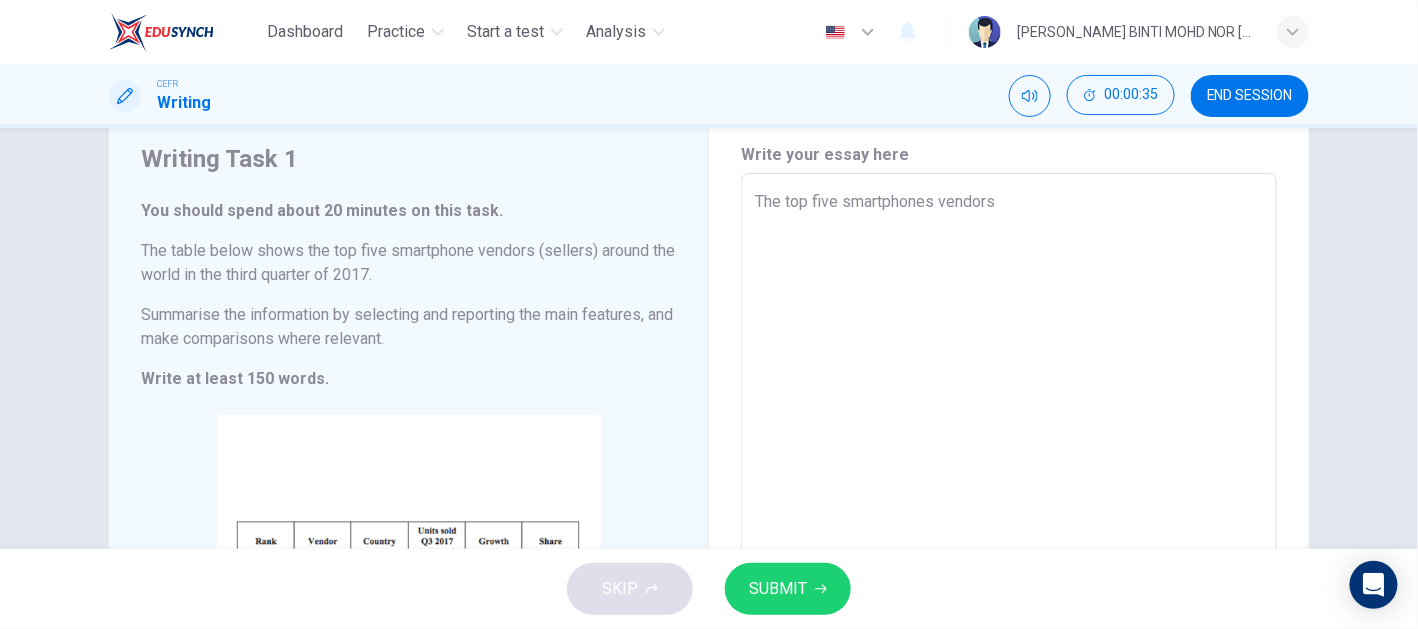 type on "The top five smartphones vendors" 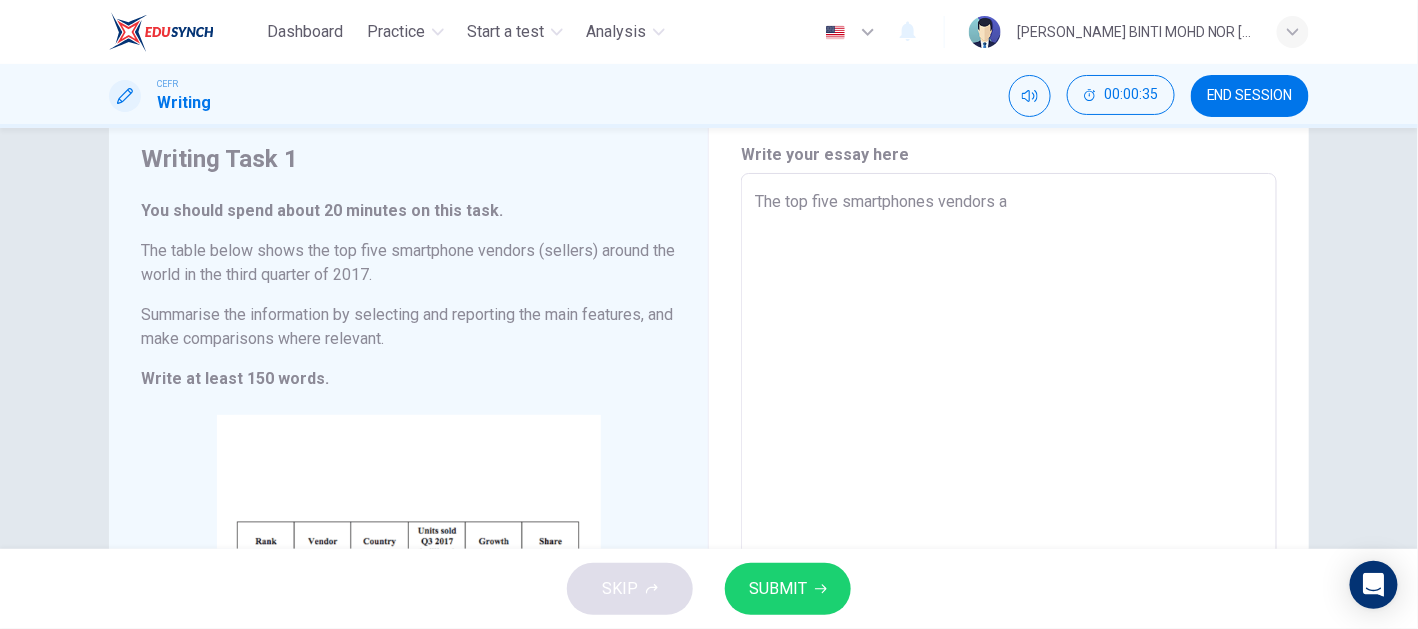 type on "x" 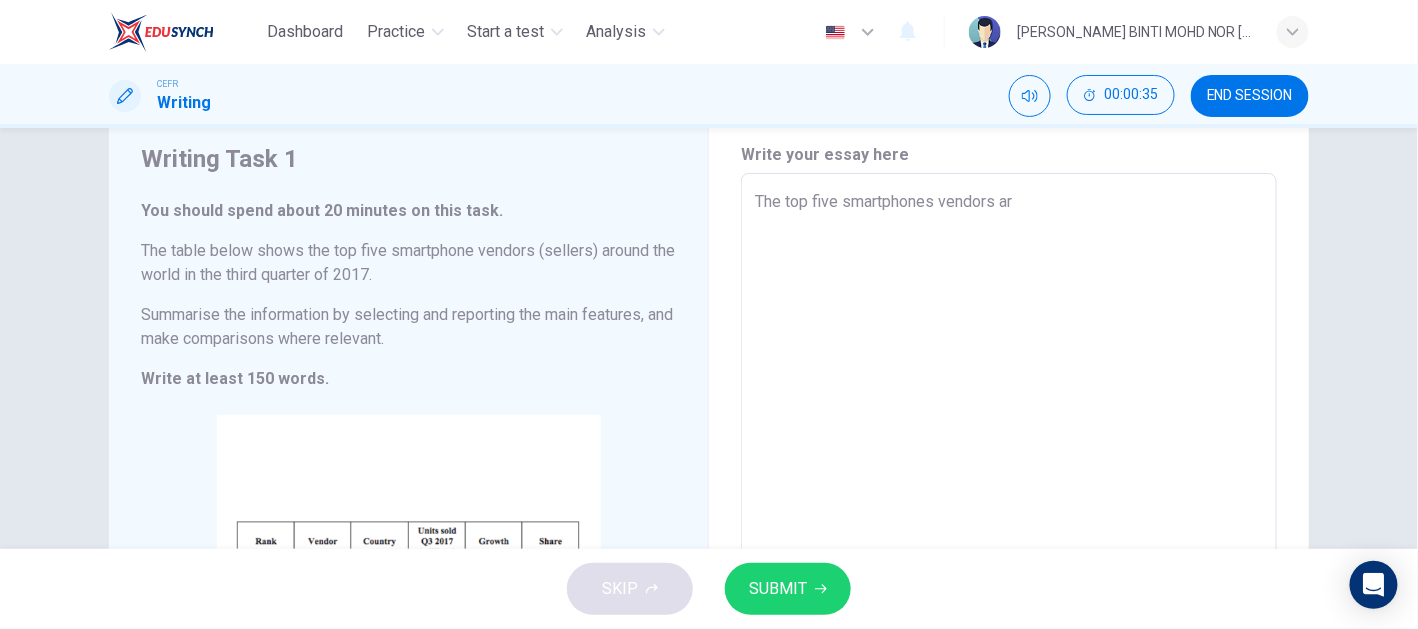 type on "x" 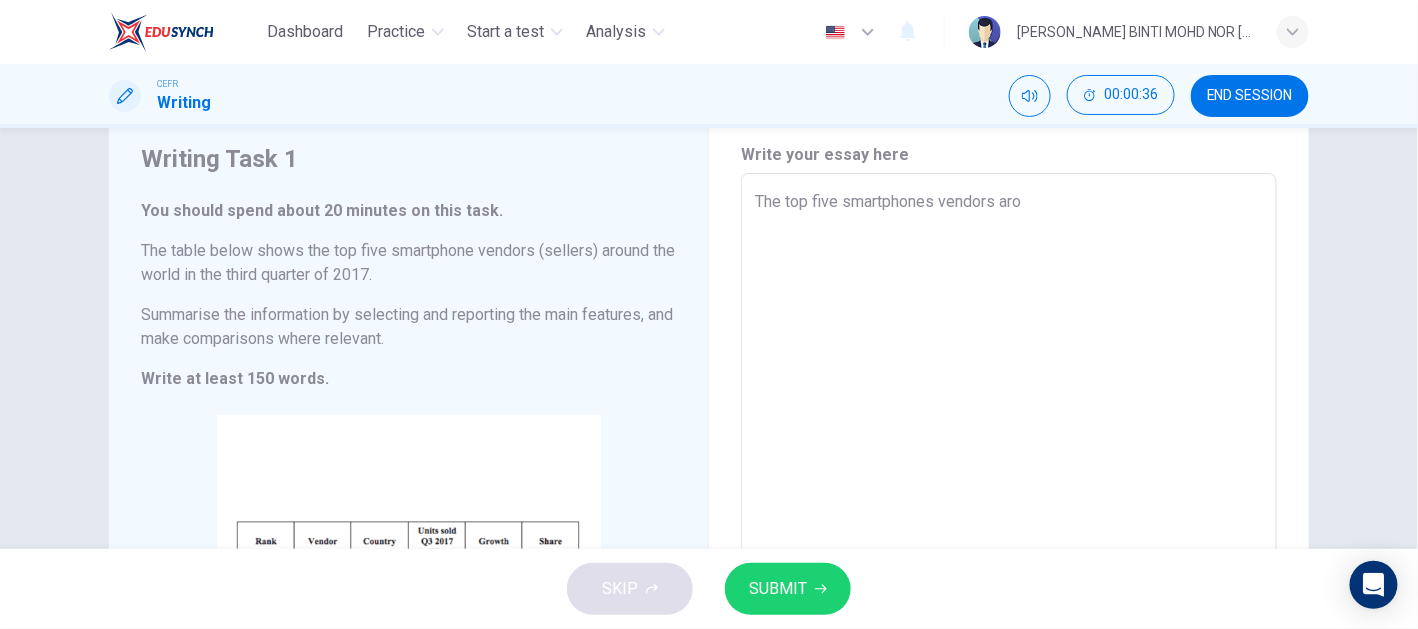 type on "The top five smartphones vendors arou" 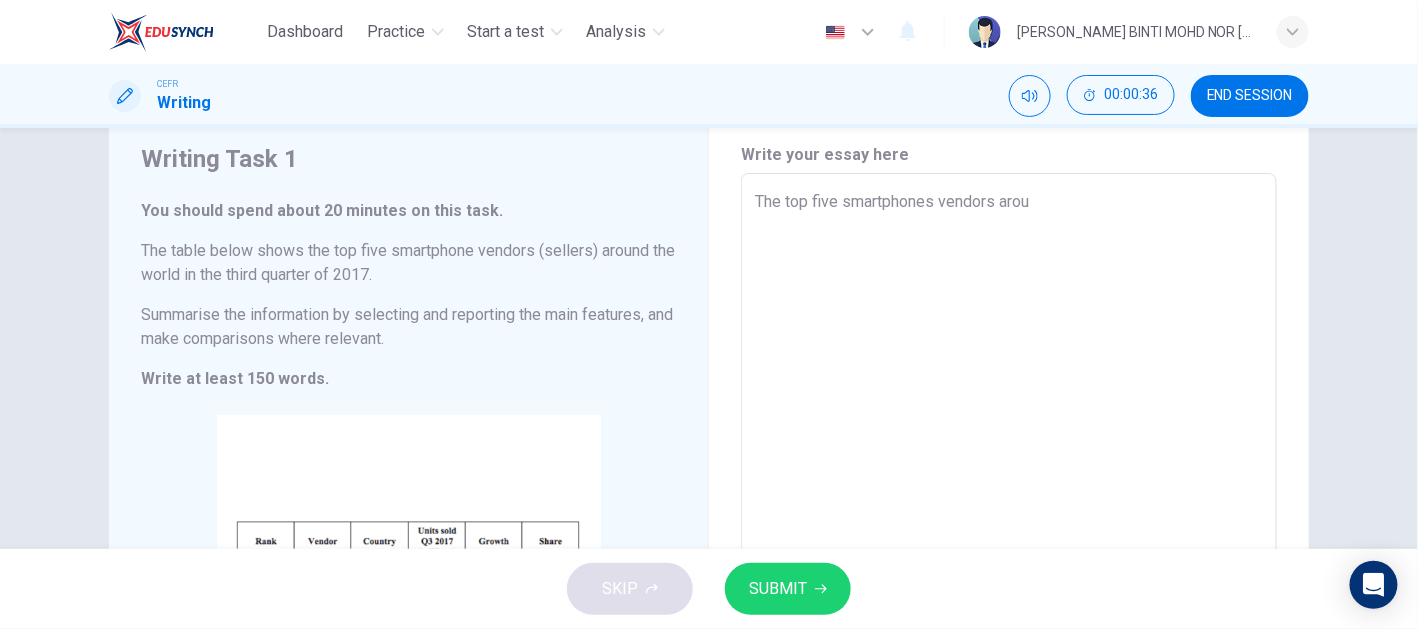 type on "x" 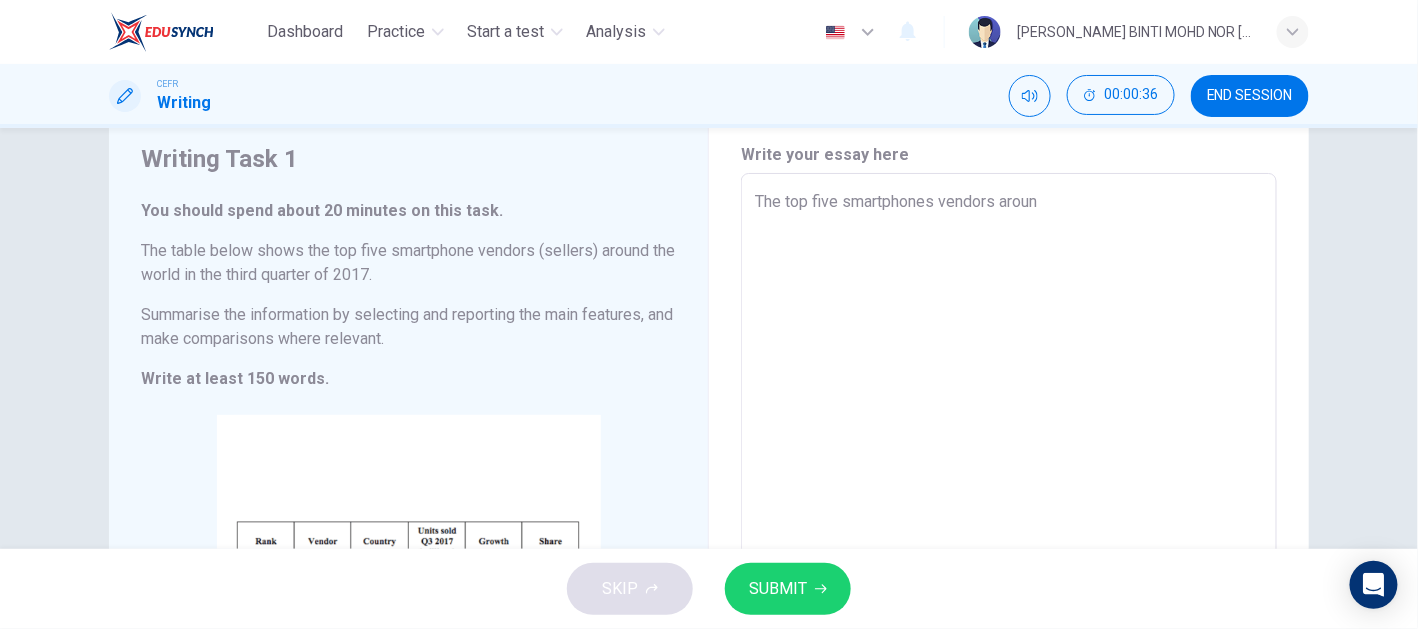 type on "x" 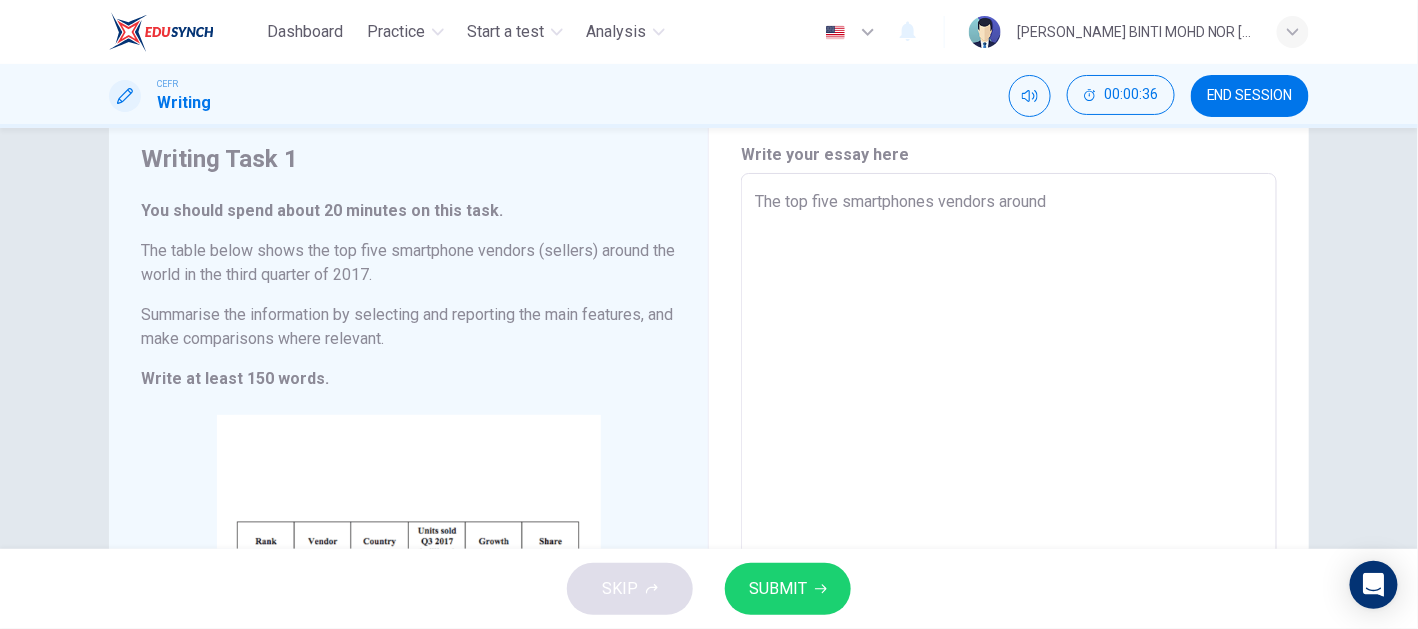 type on "x" 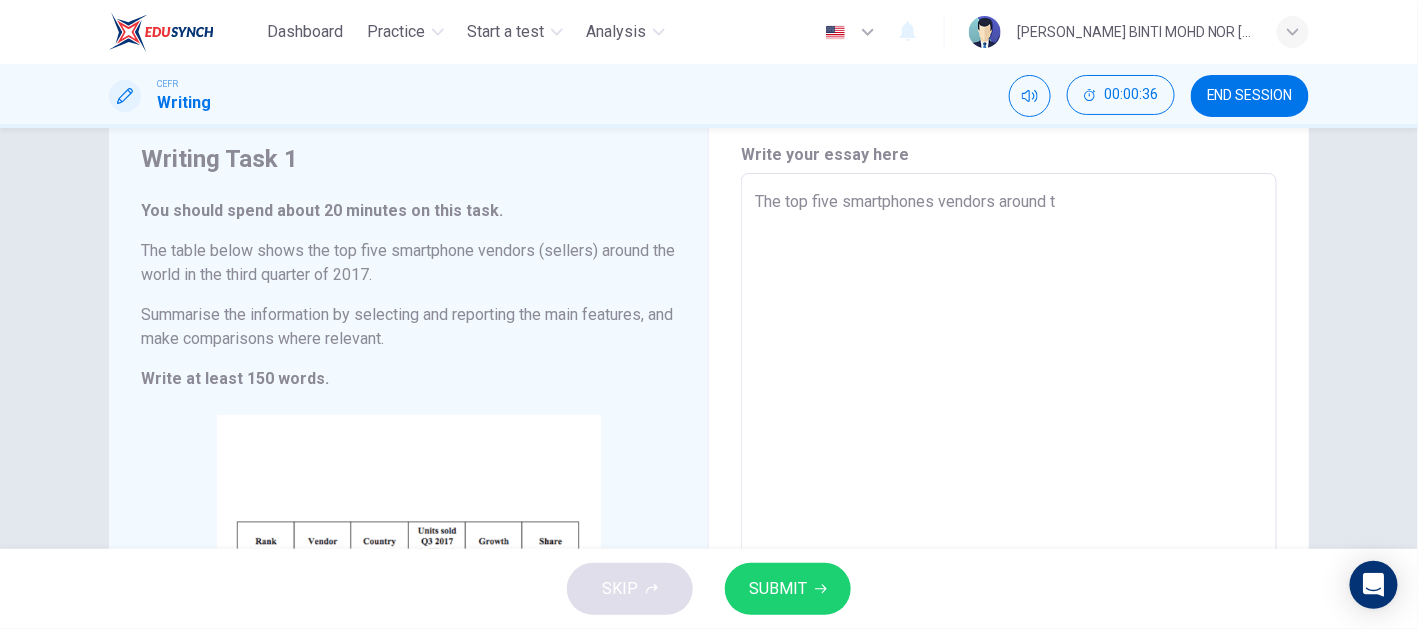 type on "x" 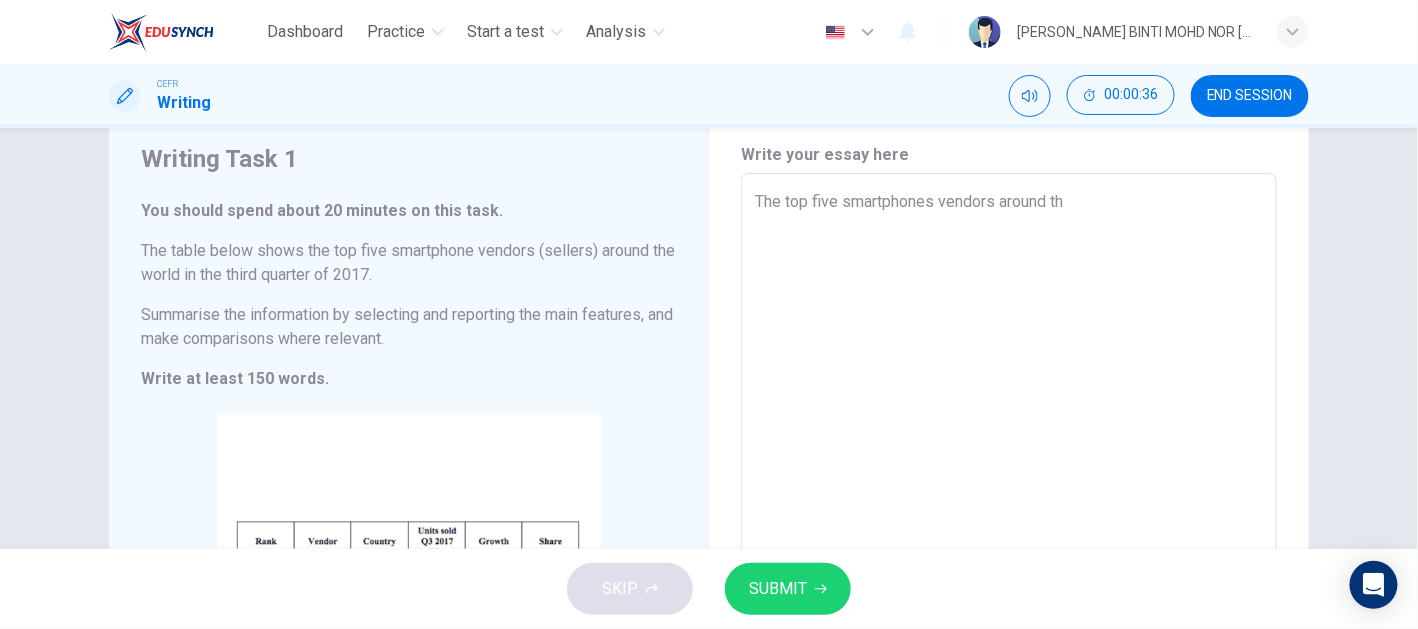 type on "The top five smartphones vendors around the" 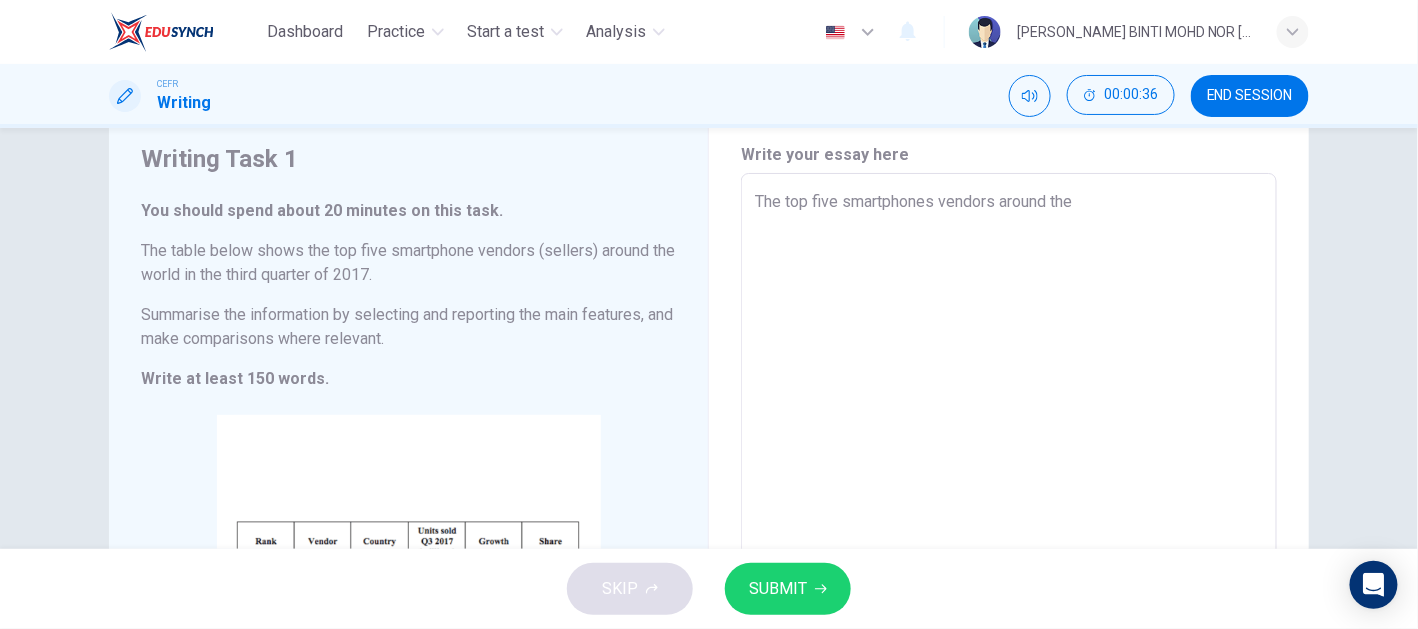type on "x" 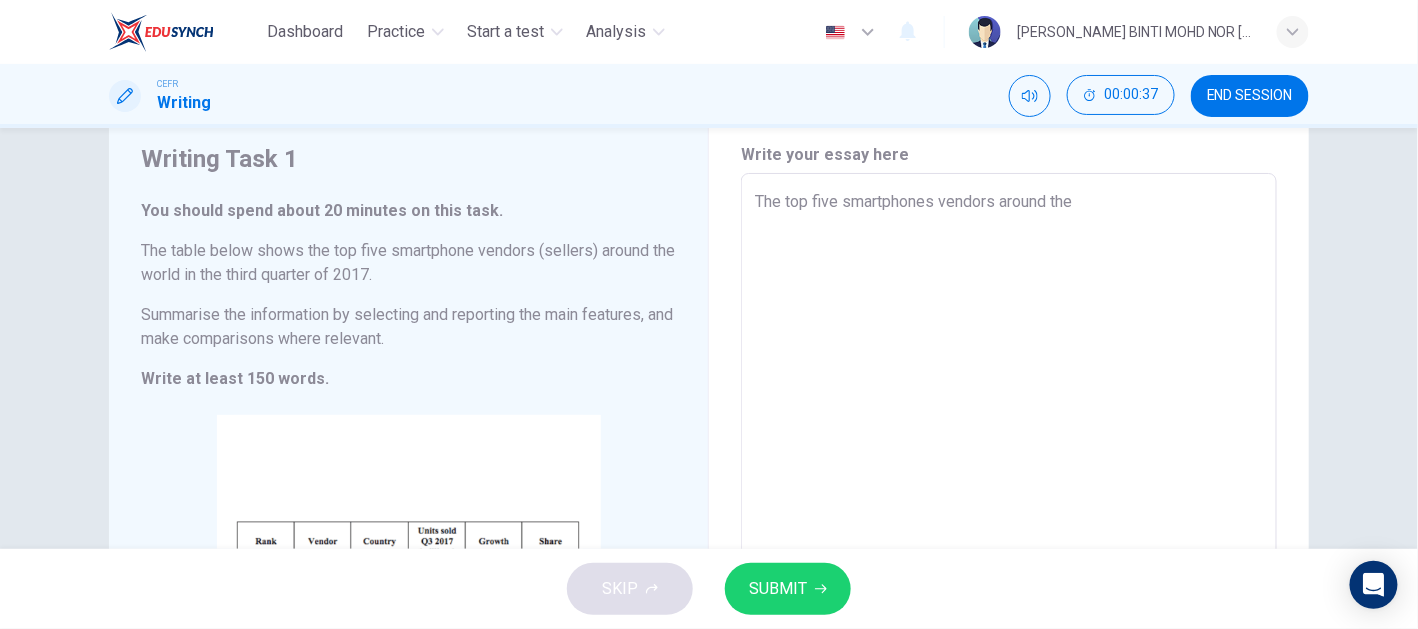 type on "The top five smartphones vendors around the" 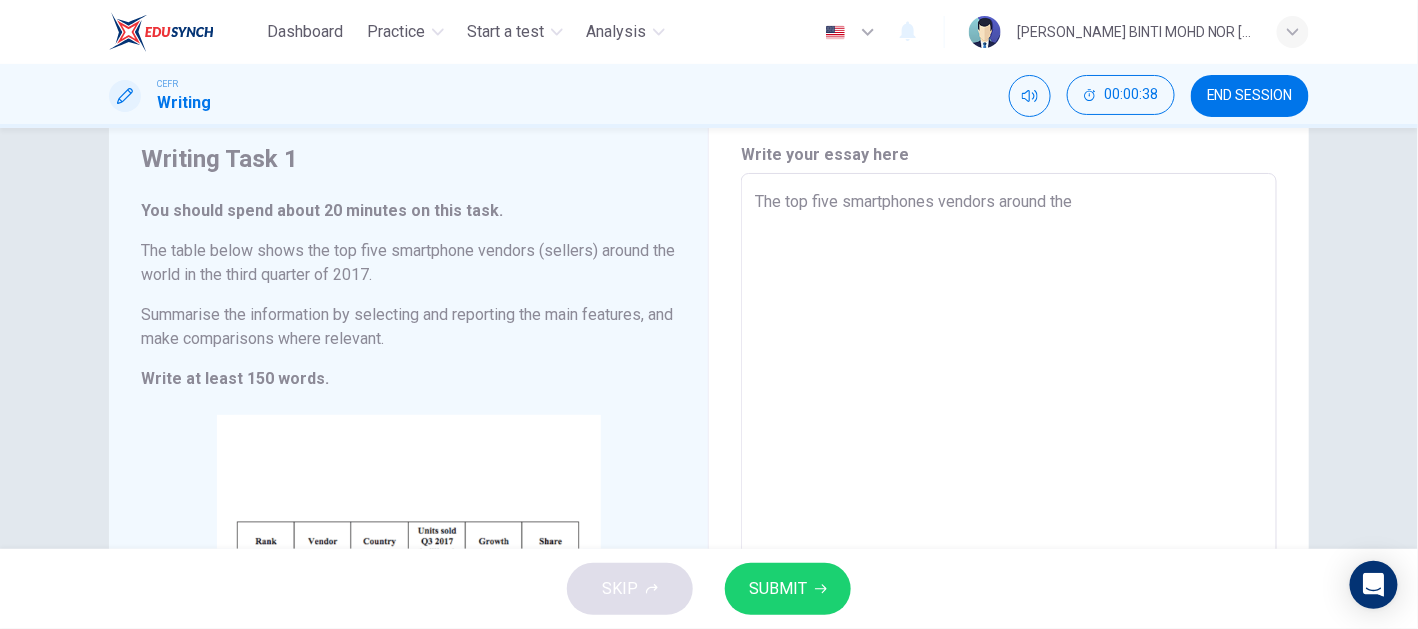 type on "The top five smartphones vendors around the w" 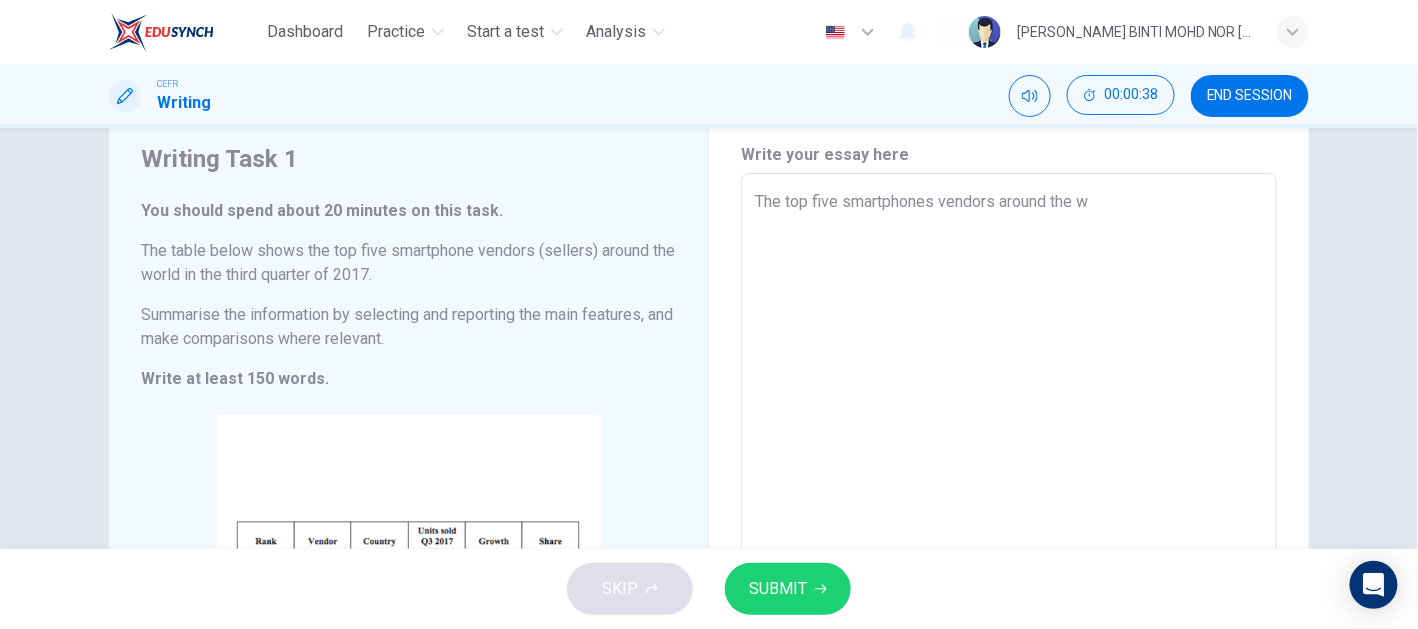 type on "The top five smartphones vendors around the wo" 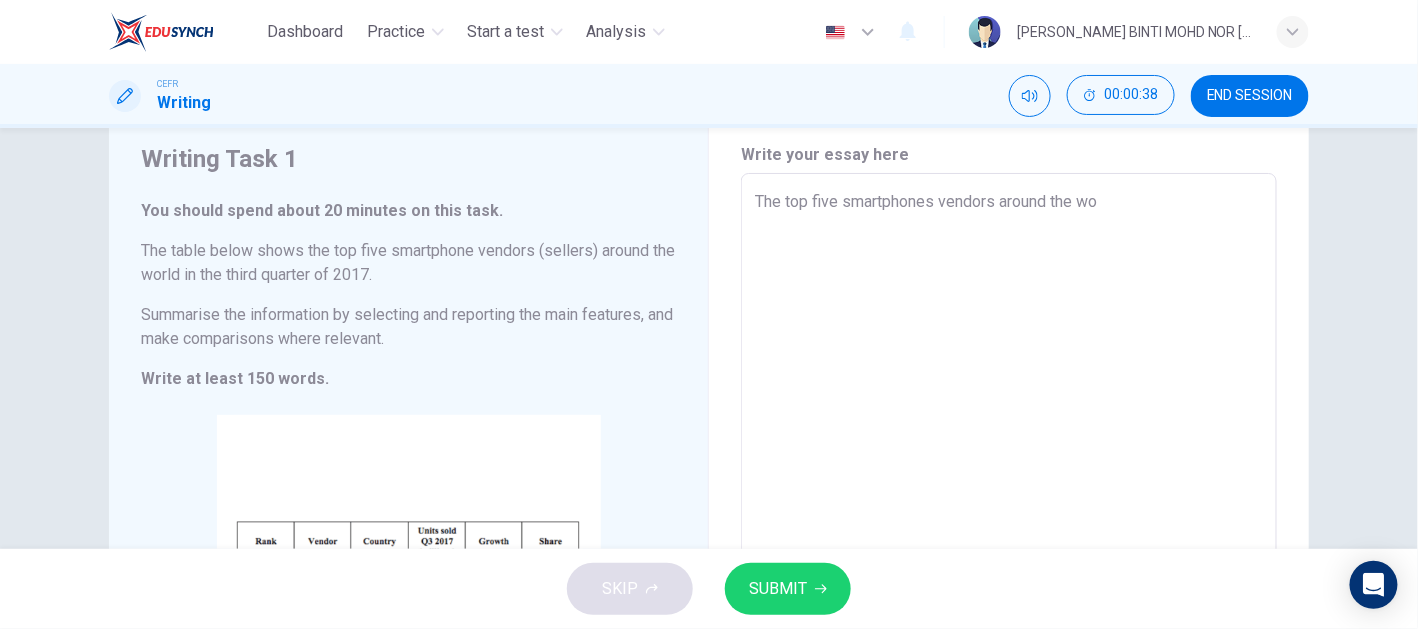 type on "x" 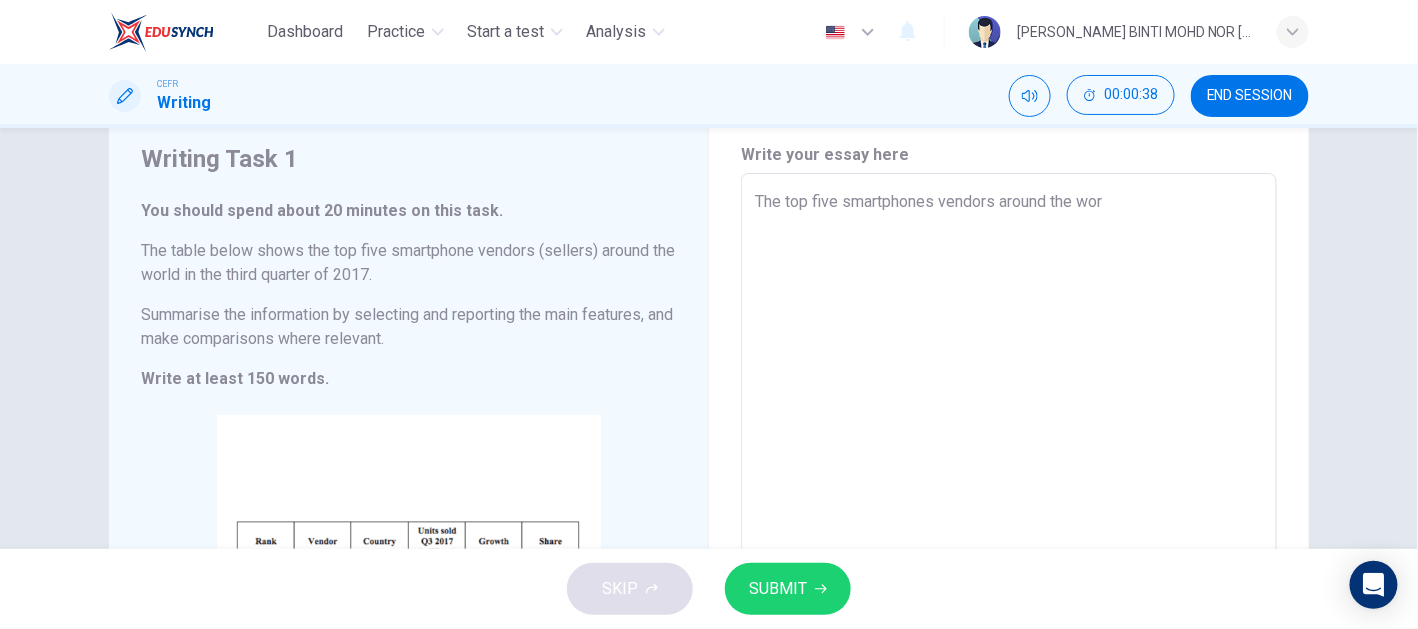 type on "x" 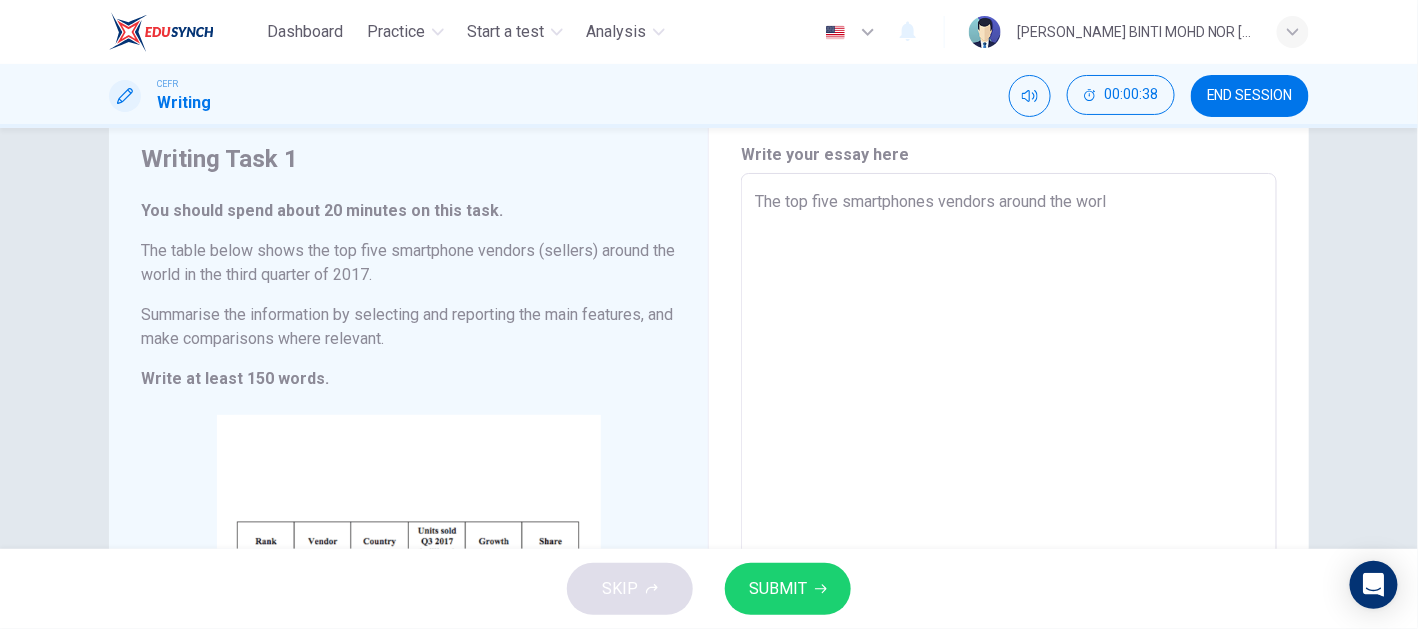 type on "The top five smartphones vendors around the world" 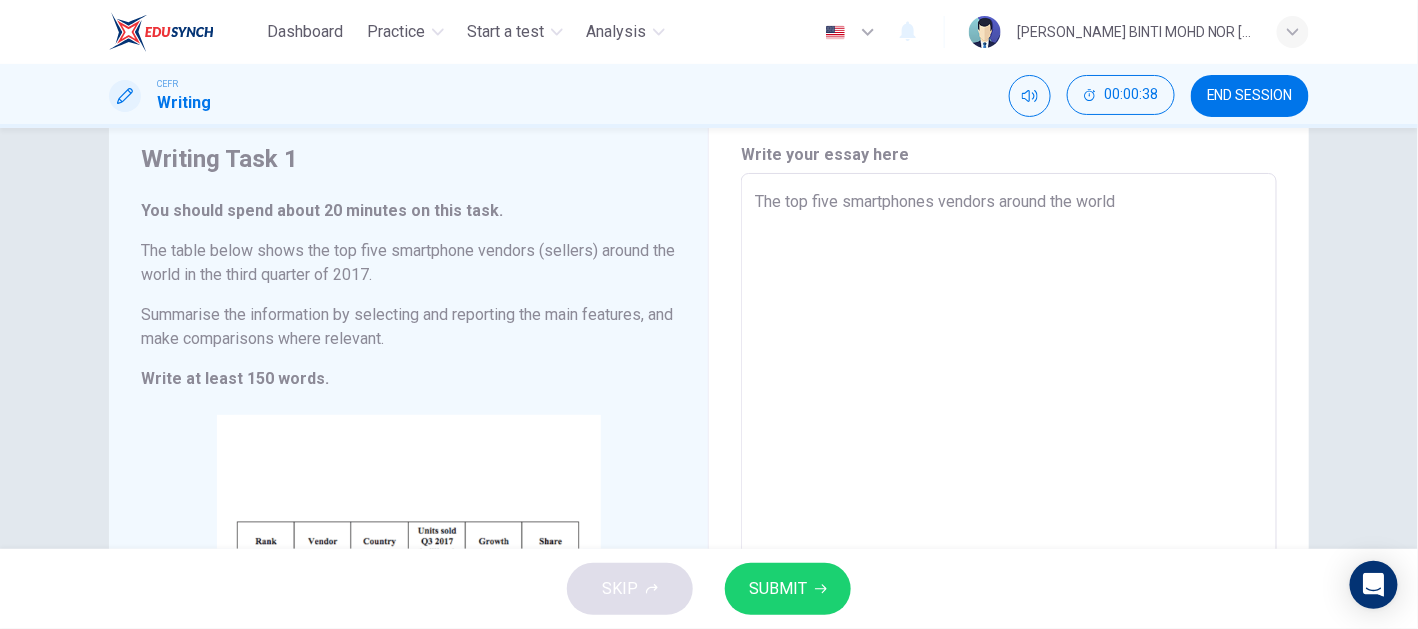type on "x" 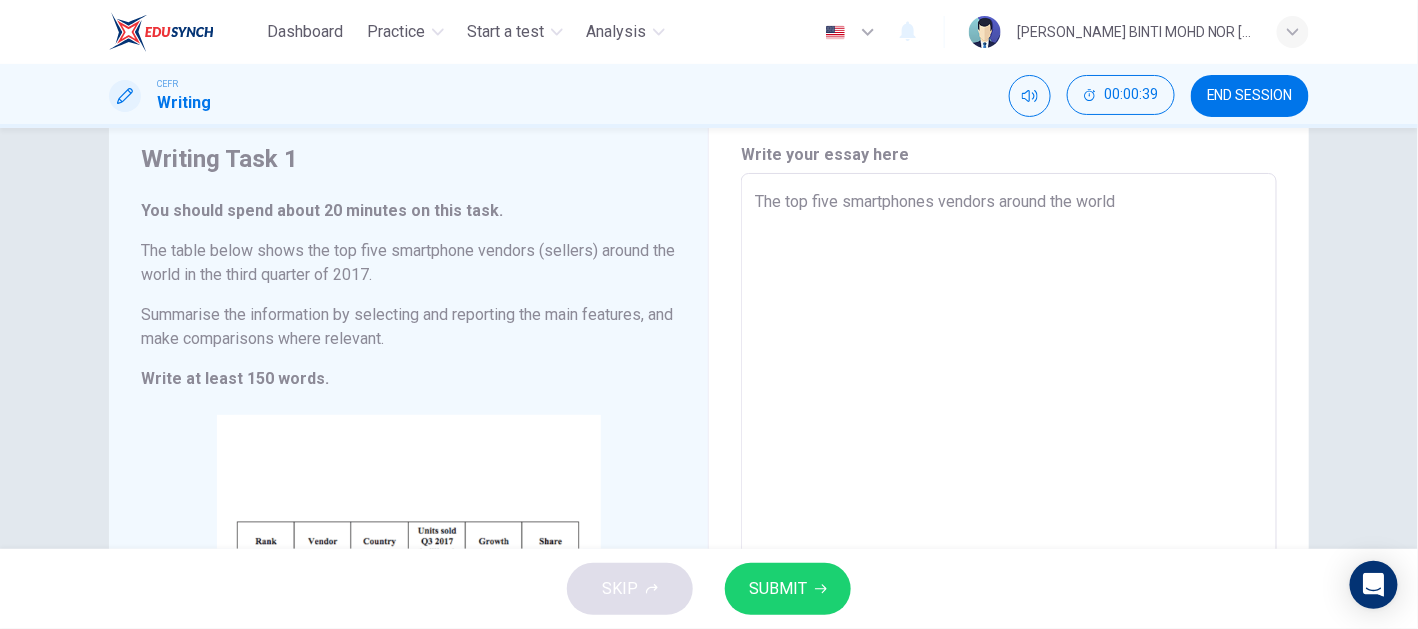 type on "The top five smartphones vendors around the world" 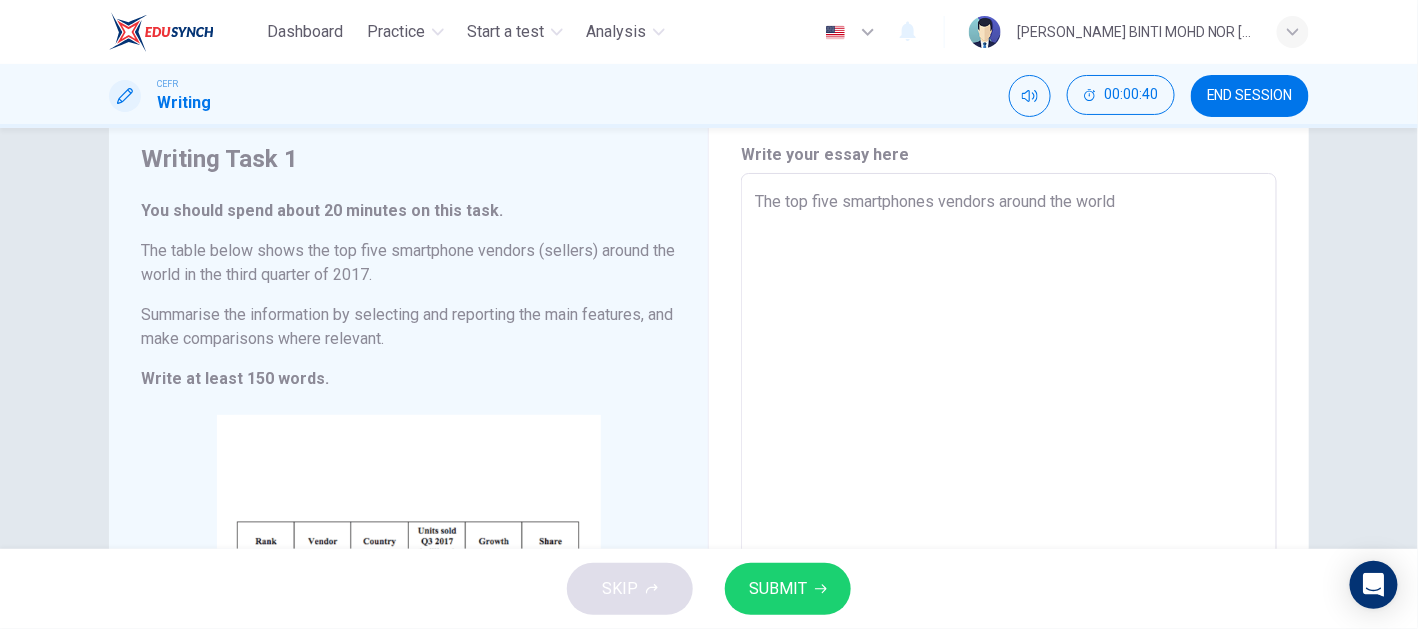 type on "The top five smartphones vendors around the world i" 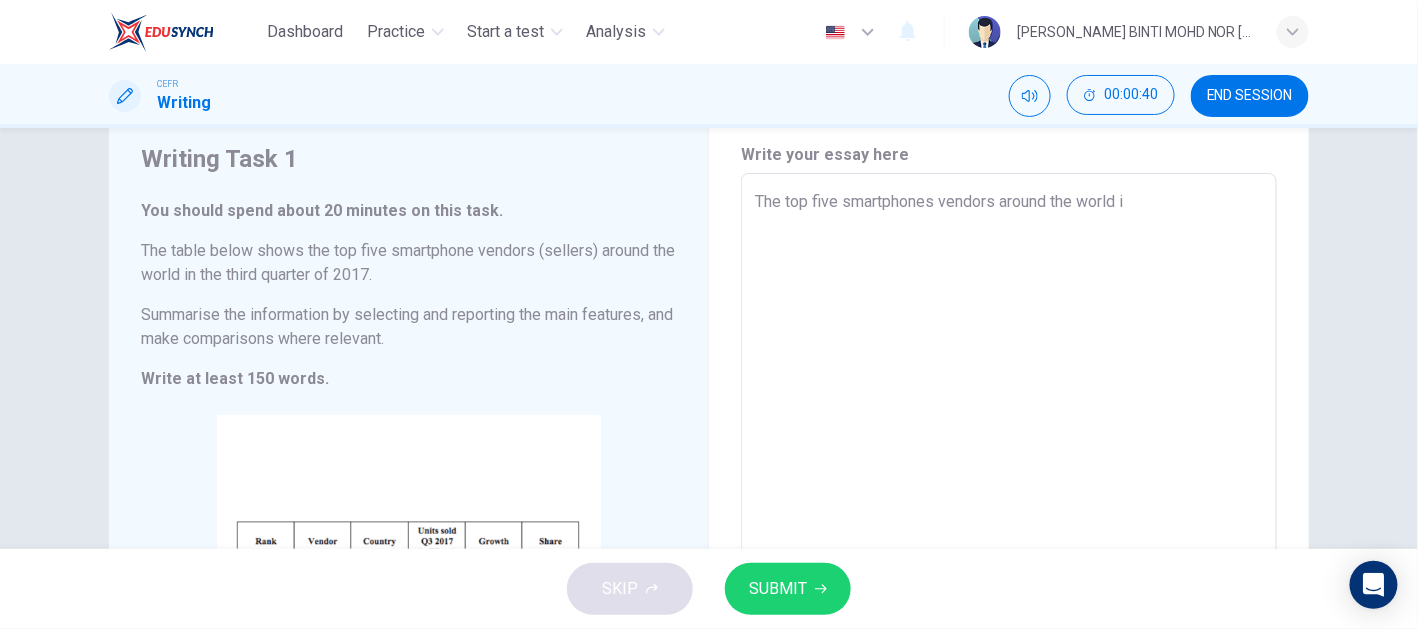 type on "The top five smartphones vendors around the world in" 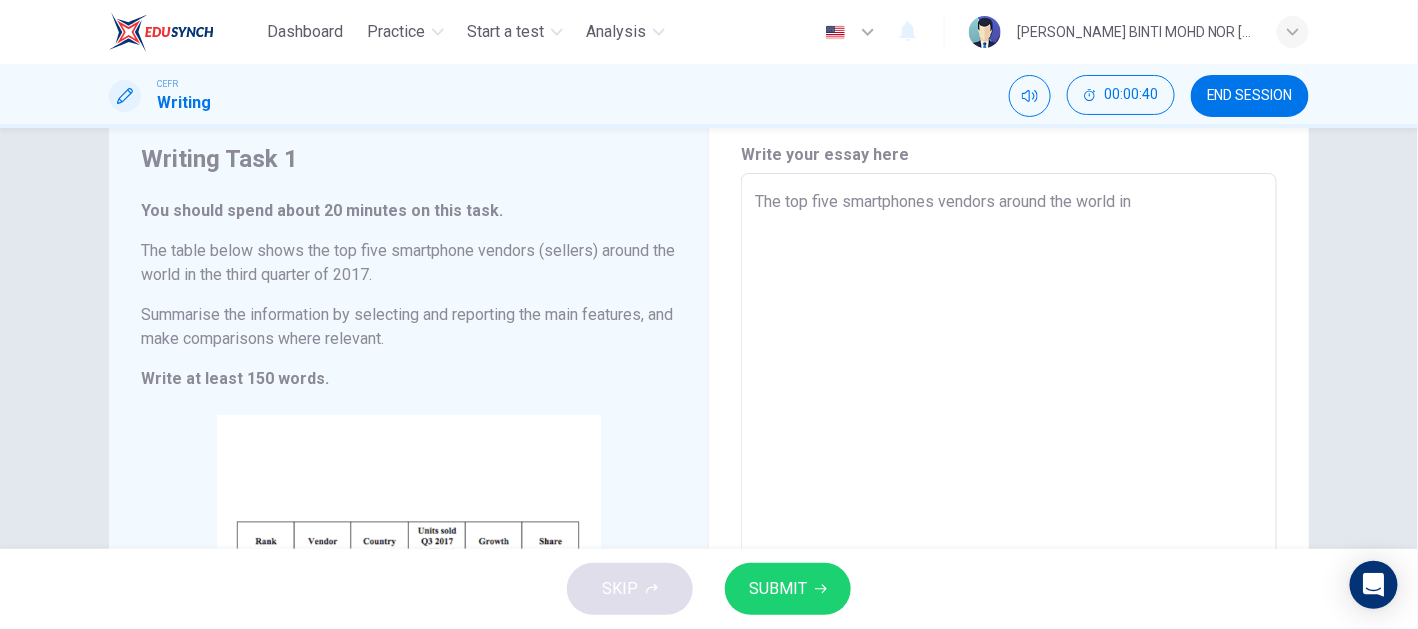 type on "x" 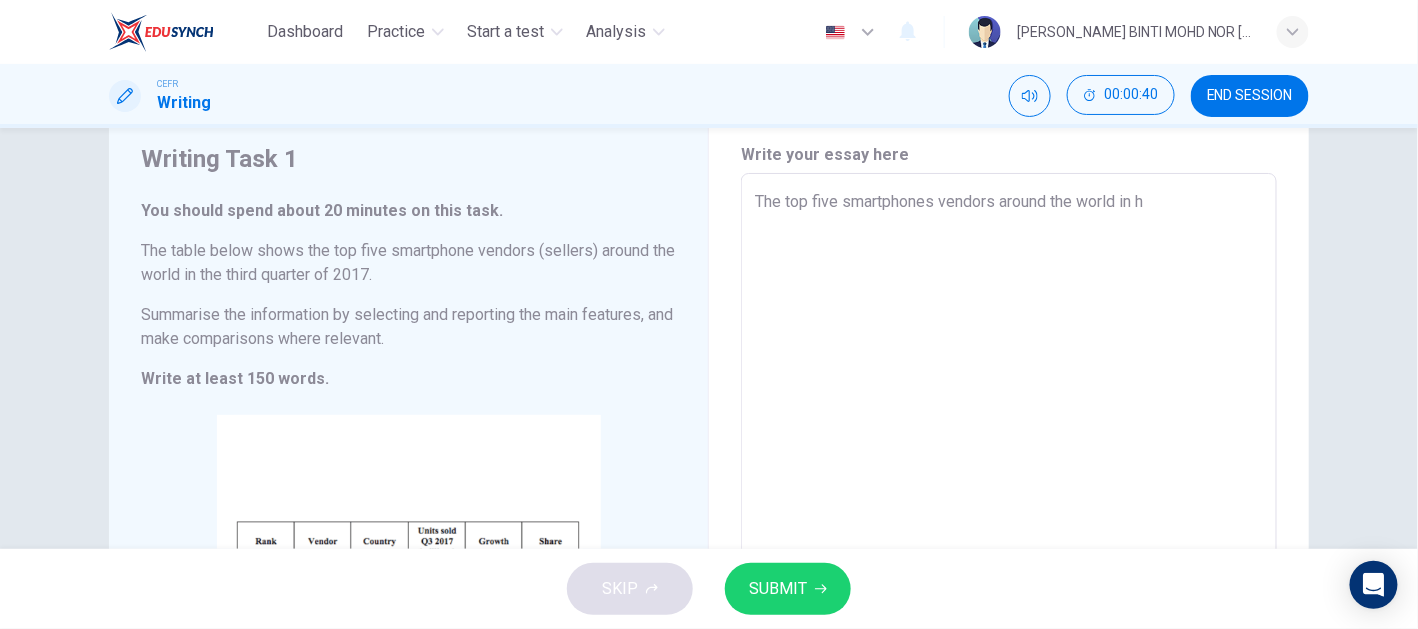 type on "The top five smartphones vendors around the world in ht" 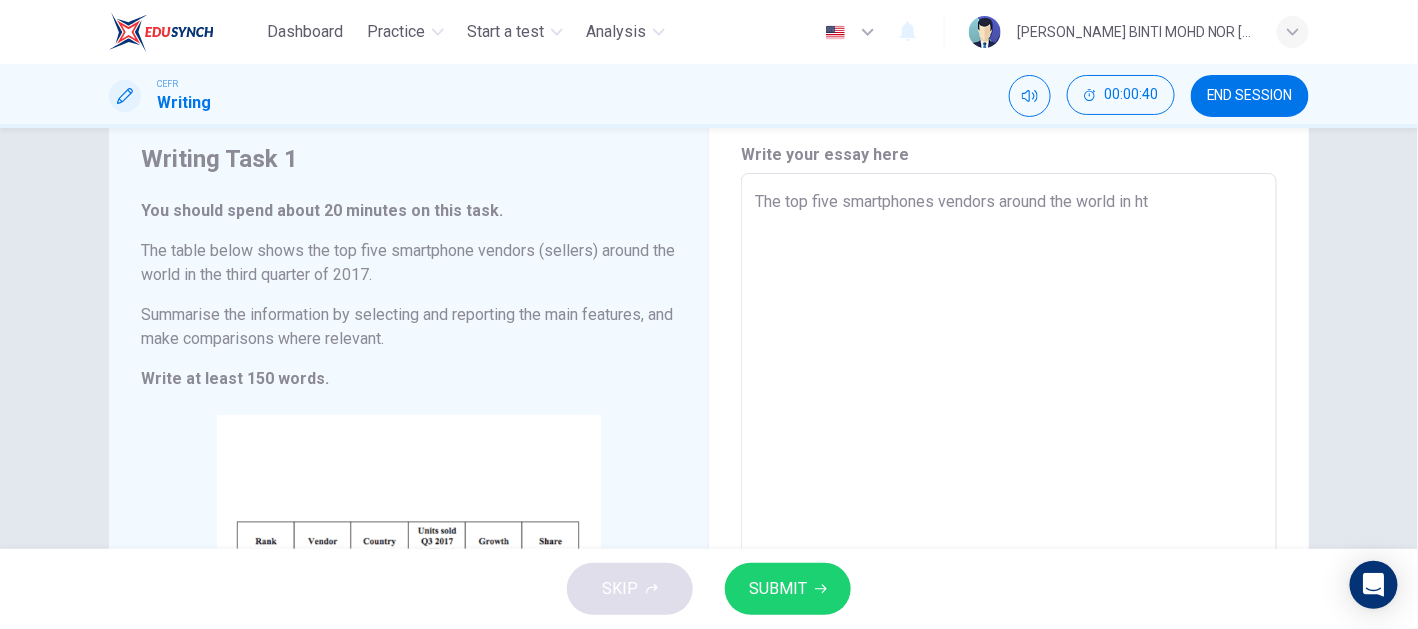 type on "x" 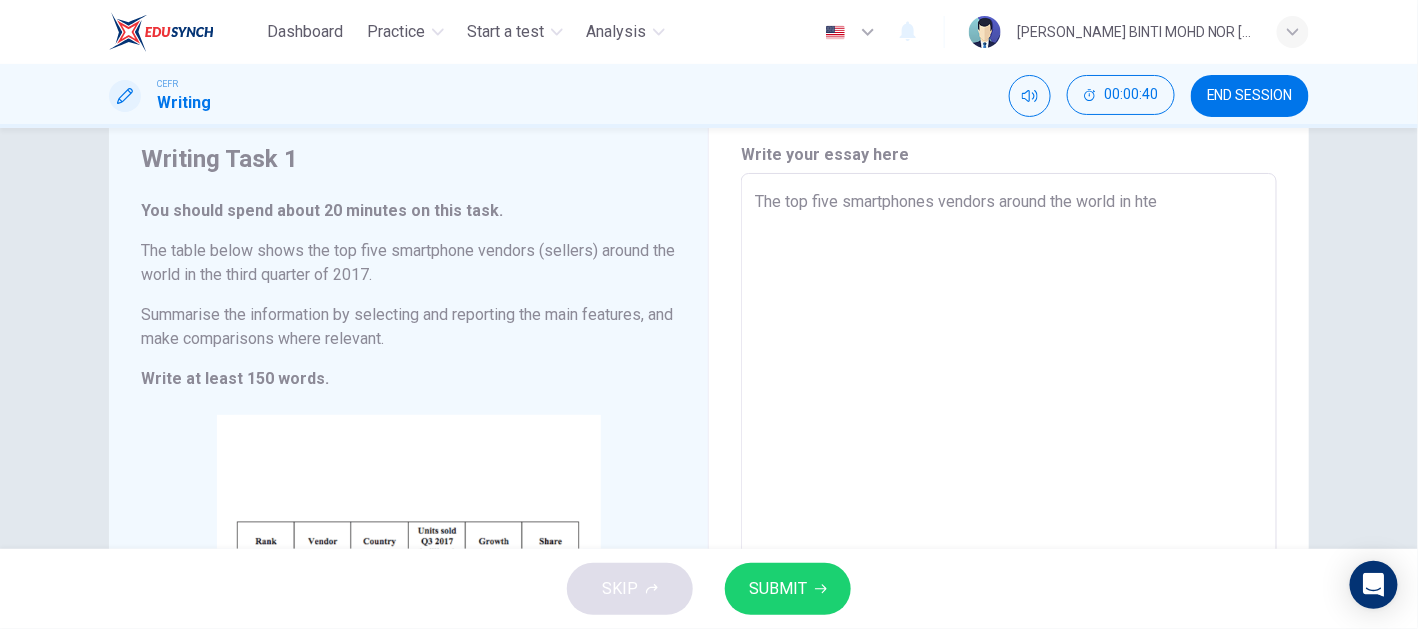 type on "The top five smartphones vendors around the world in hte" 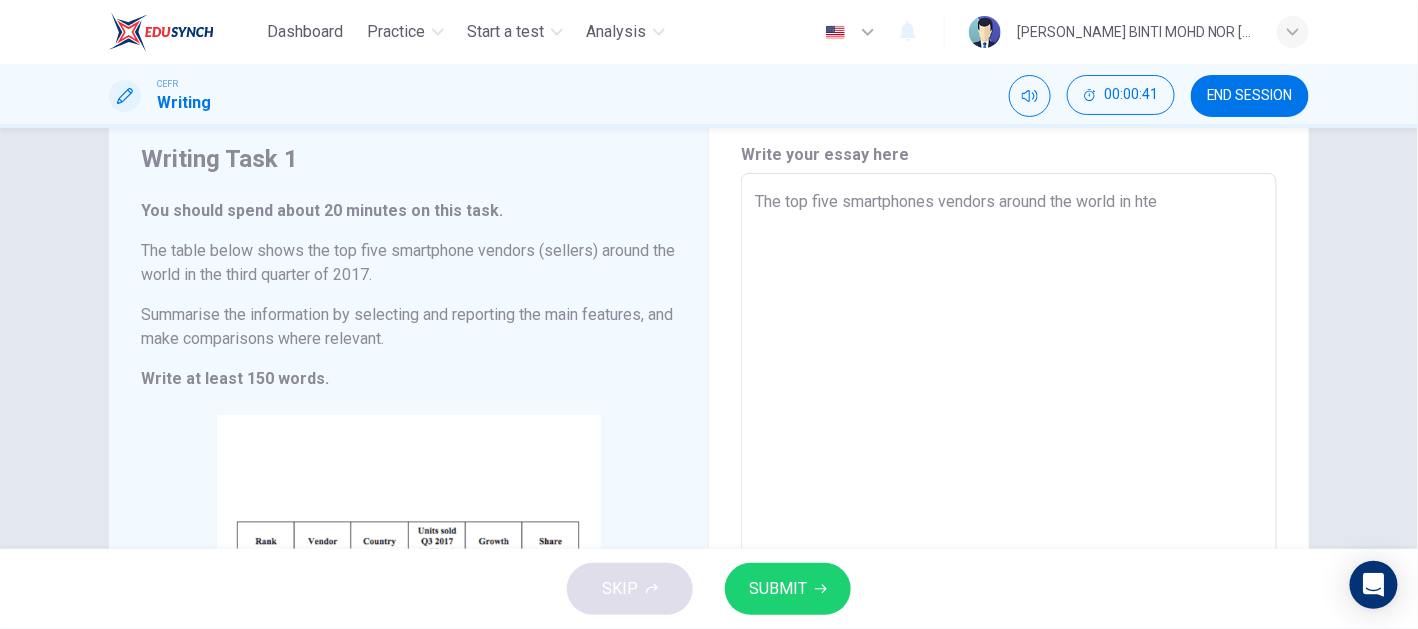 type on "The top five smartphones vendors around the world in hte =" 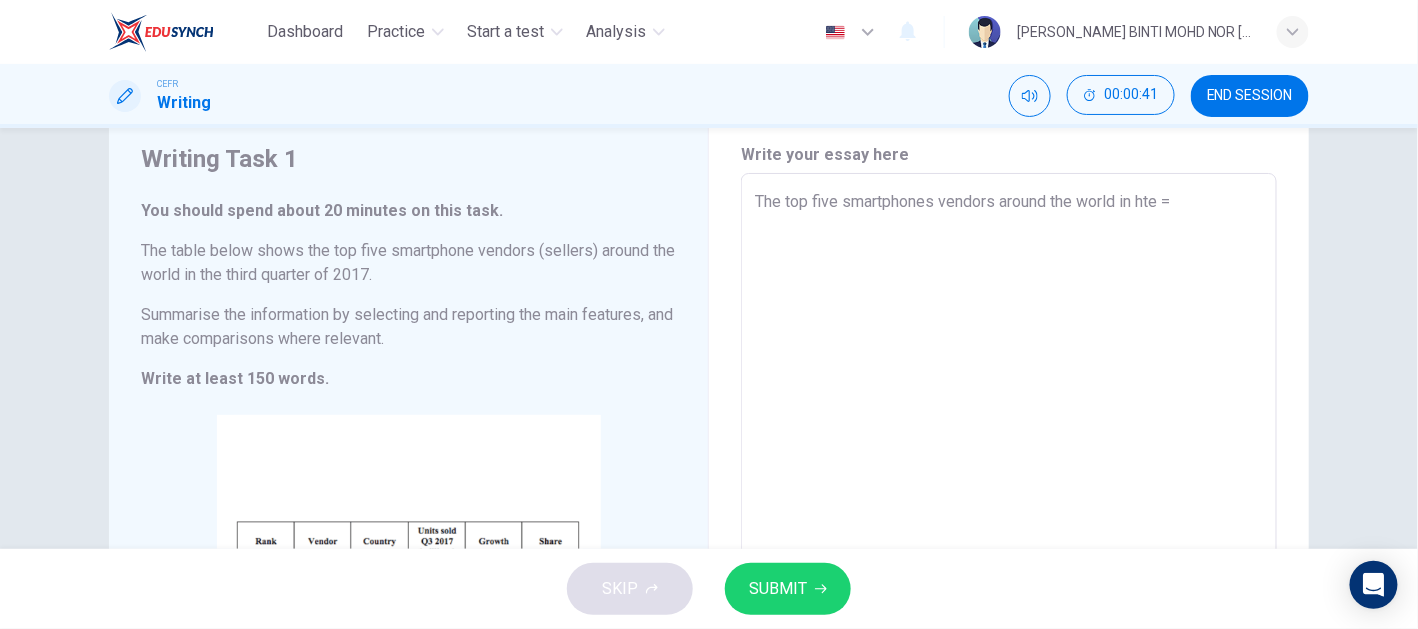 type on "x" 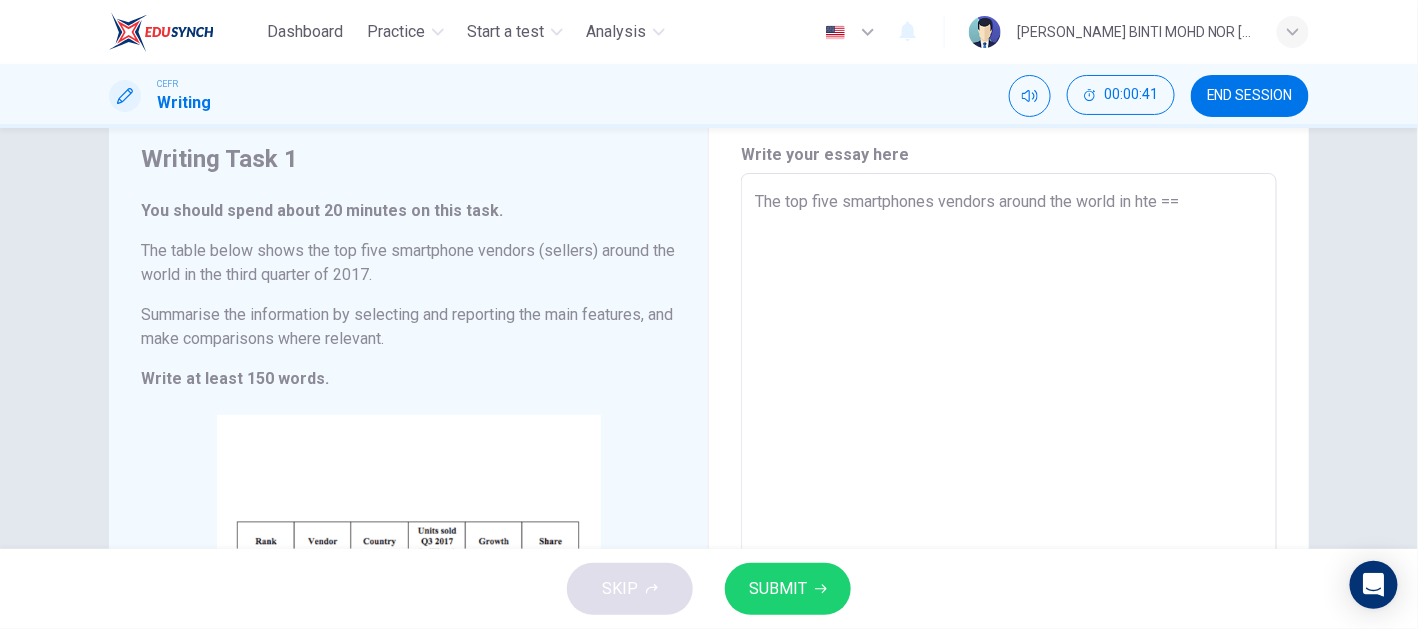 type on "x" 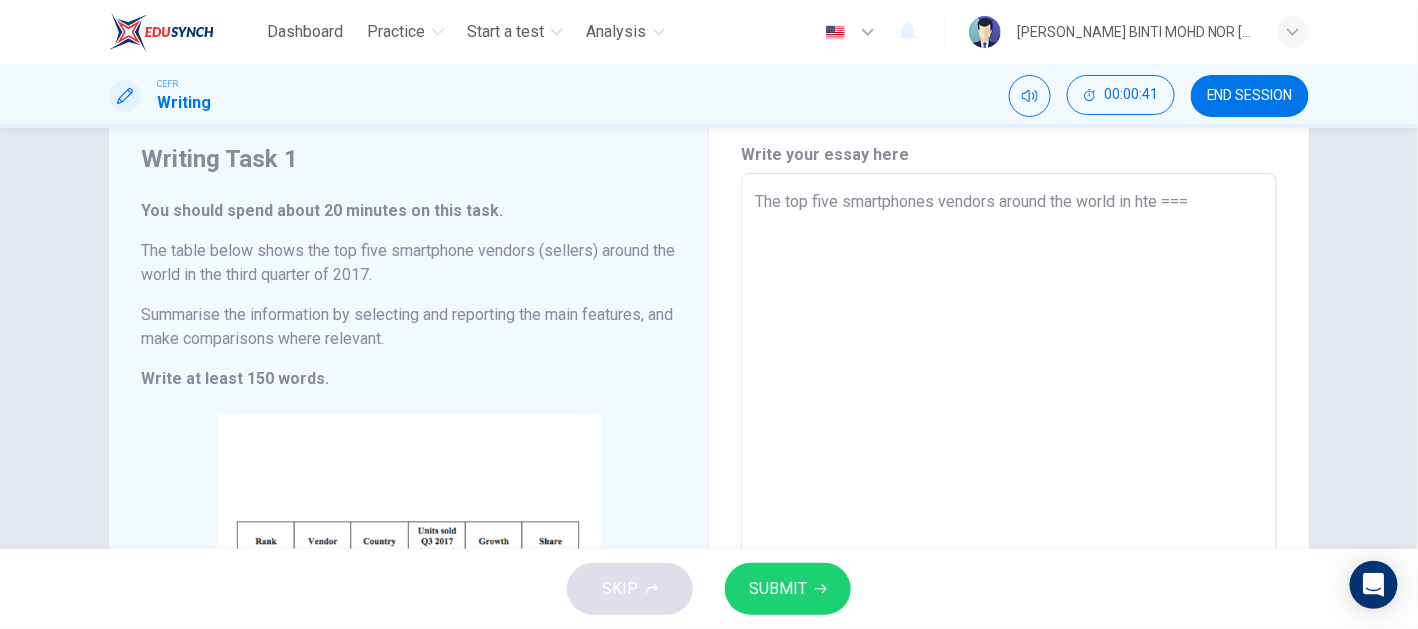 type on "x" 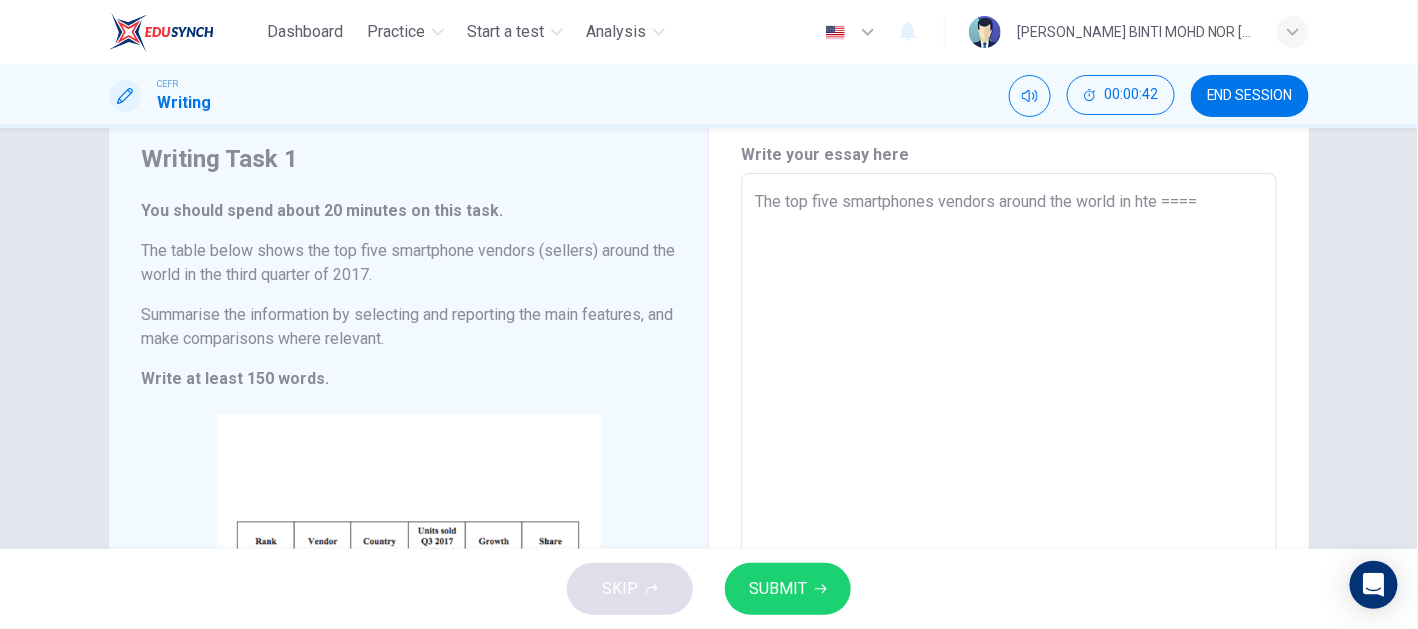 type on "The top five smartphones vendors around the world in hte ===" 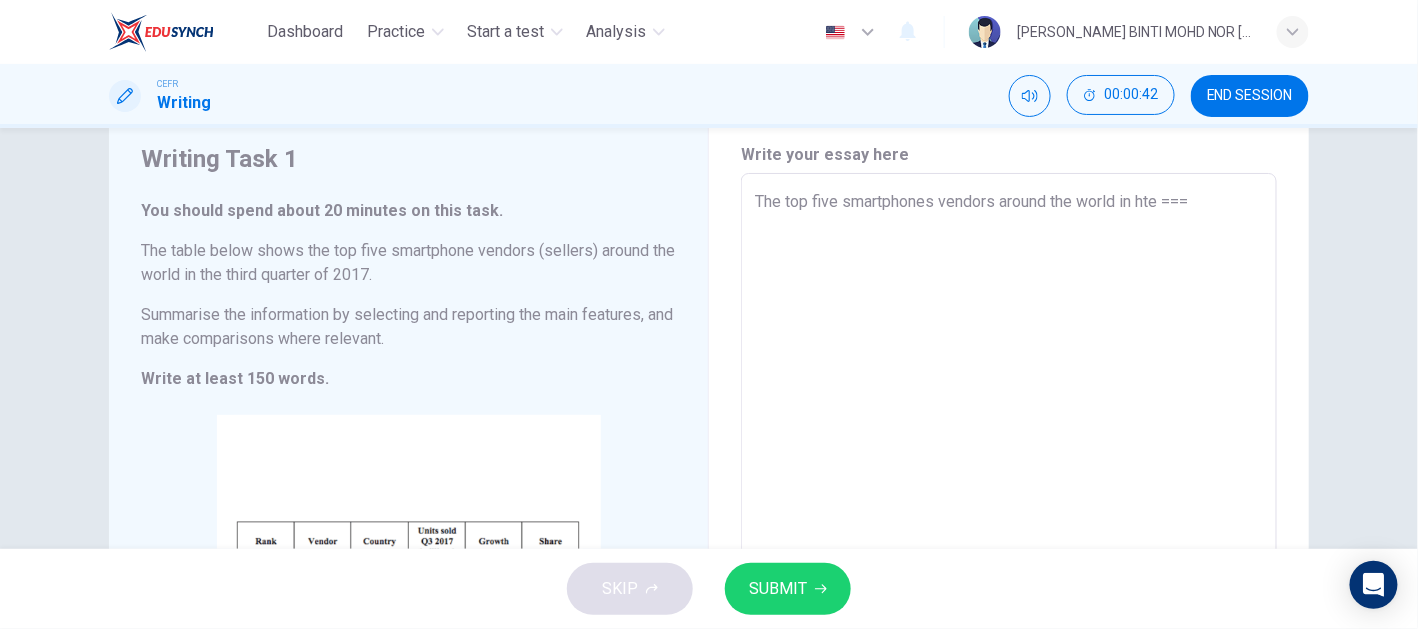 type on "x" 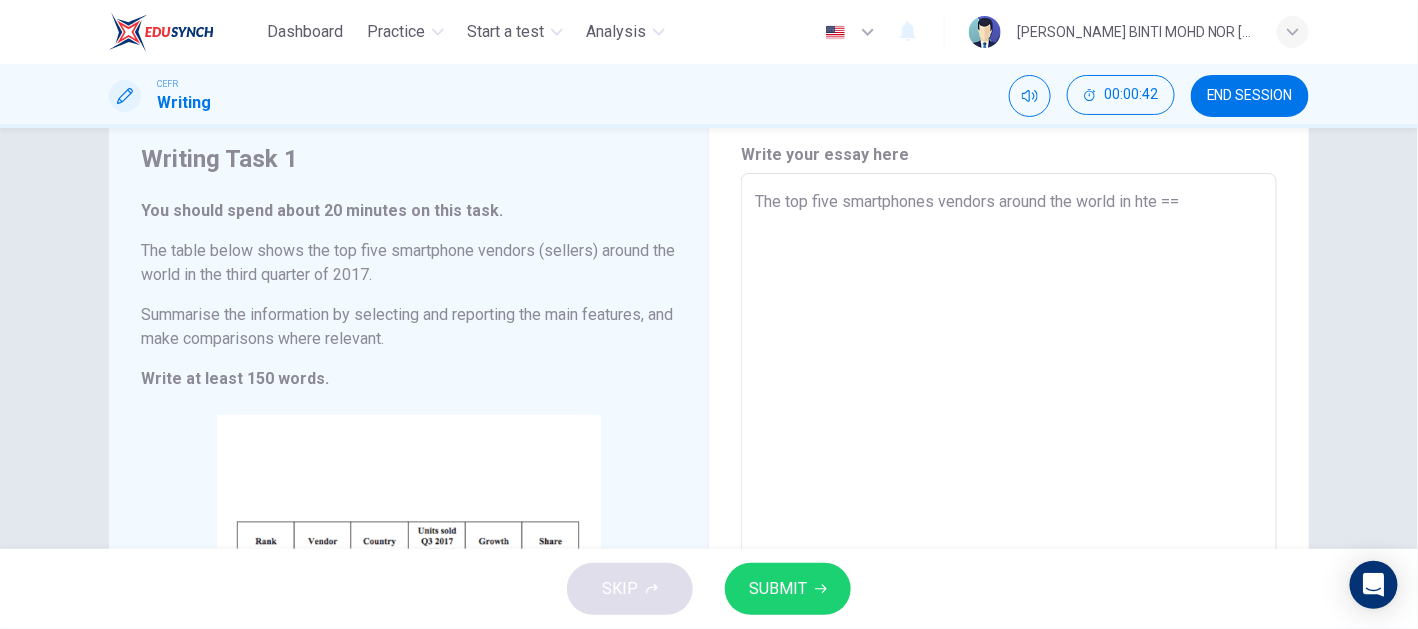 type on "x" 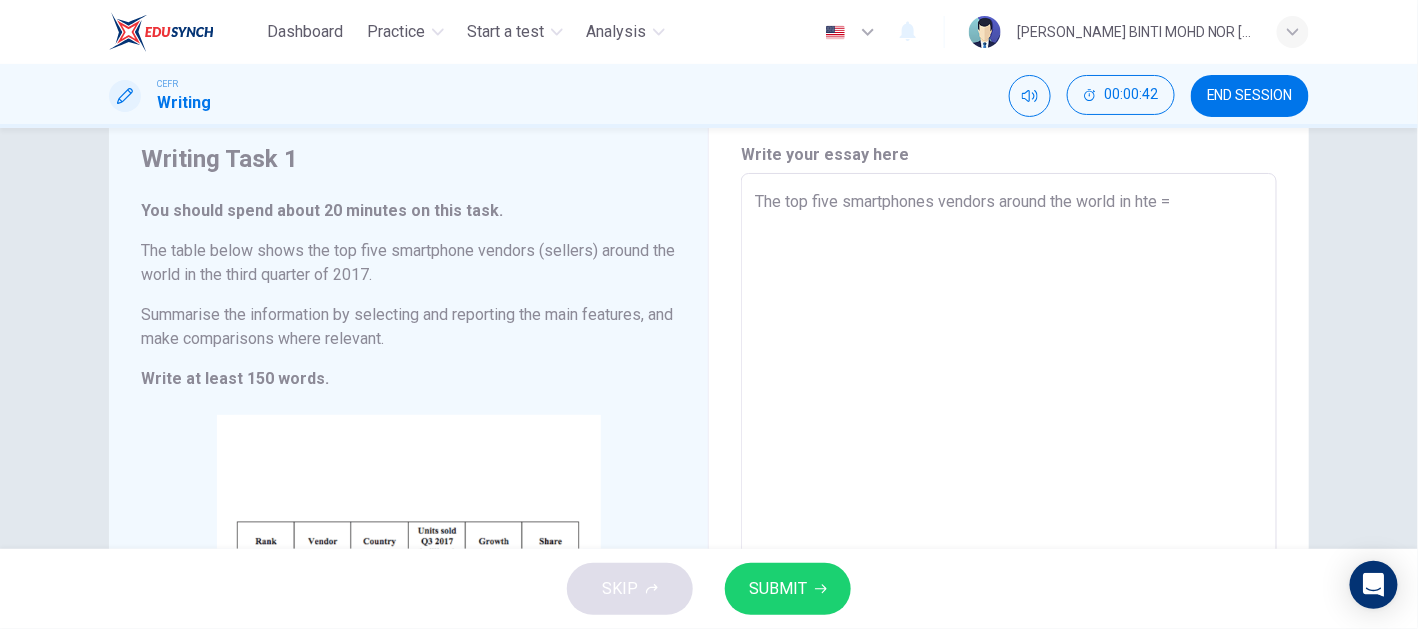 type on "x" 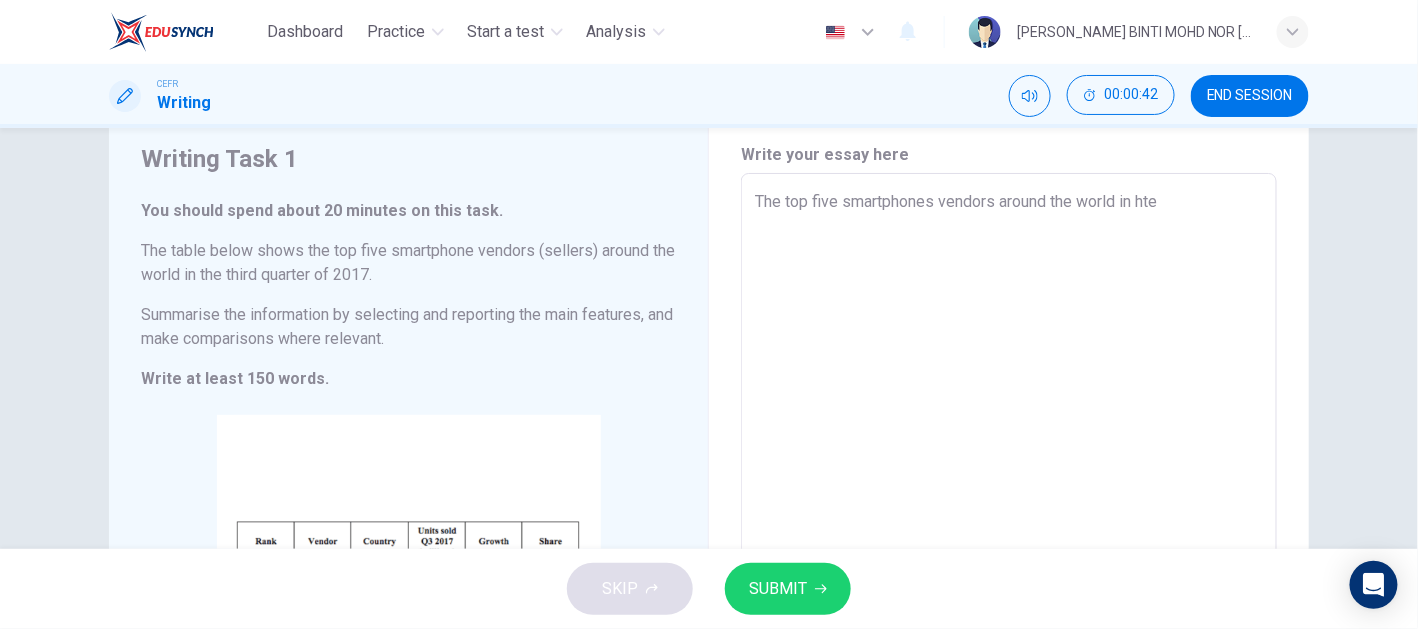 type on "x" 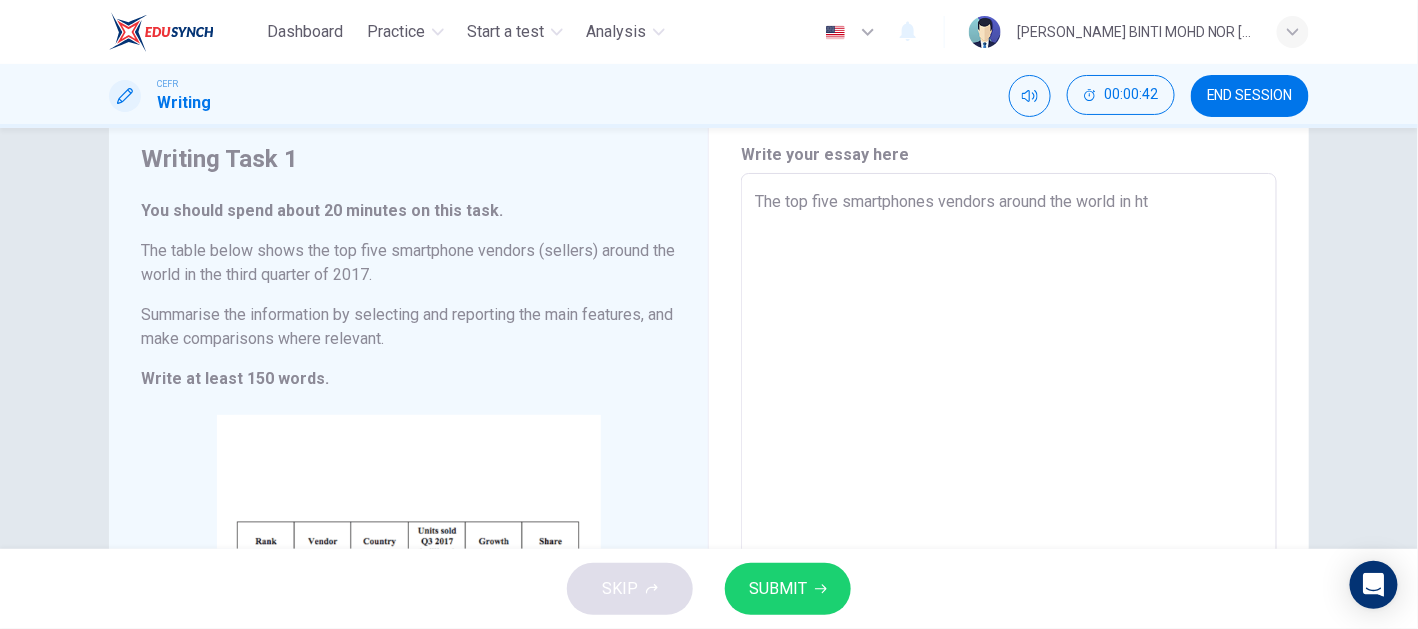 type on "x" 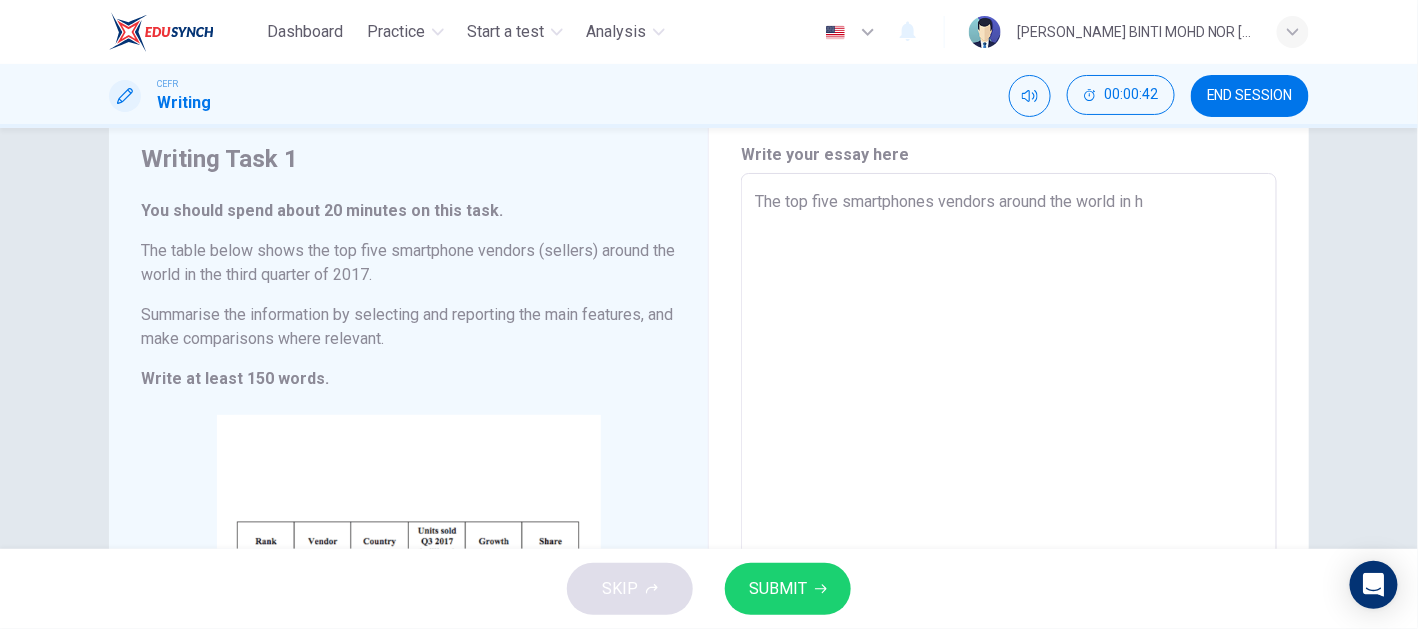 type on "The top five smartphones vendors around the world in" 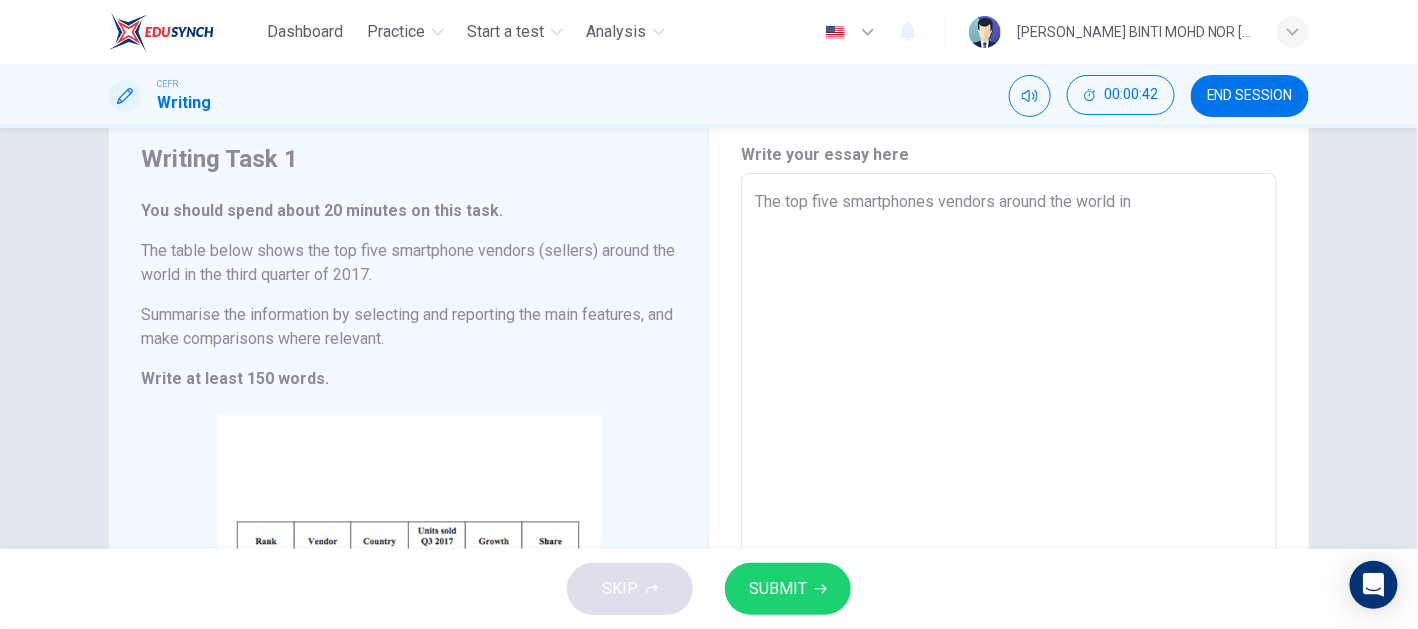 type on "x" 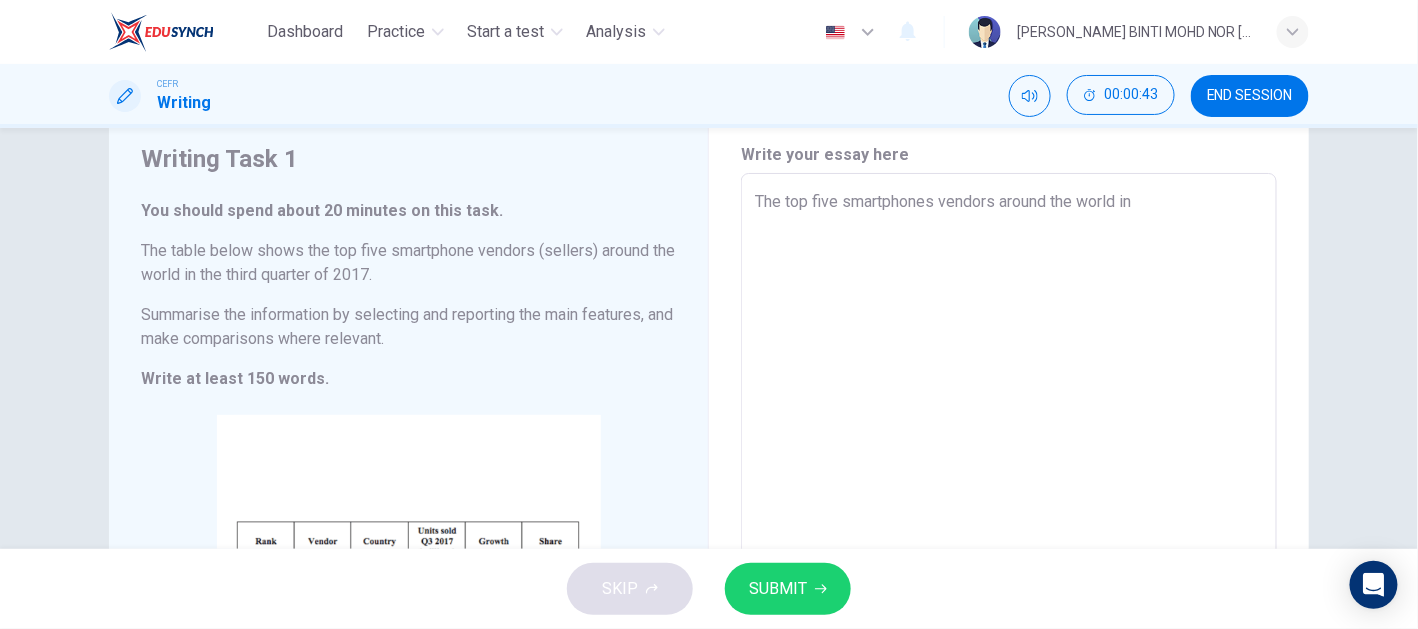 type on "The top five smartphones vendors around the world in h" 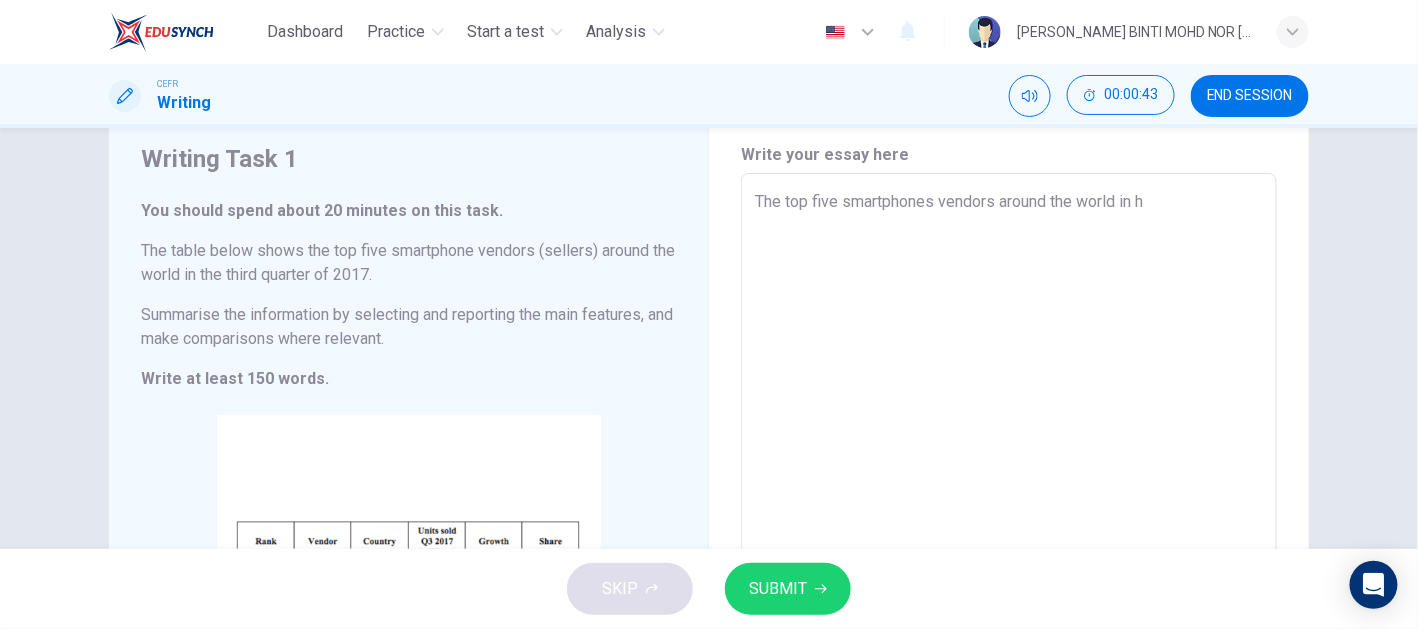 type on "x" 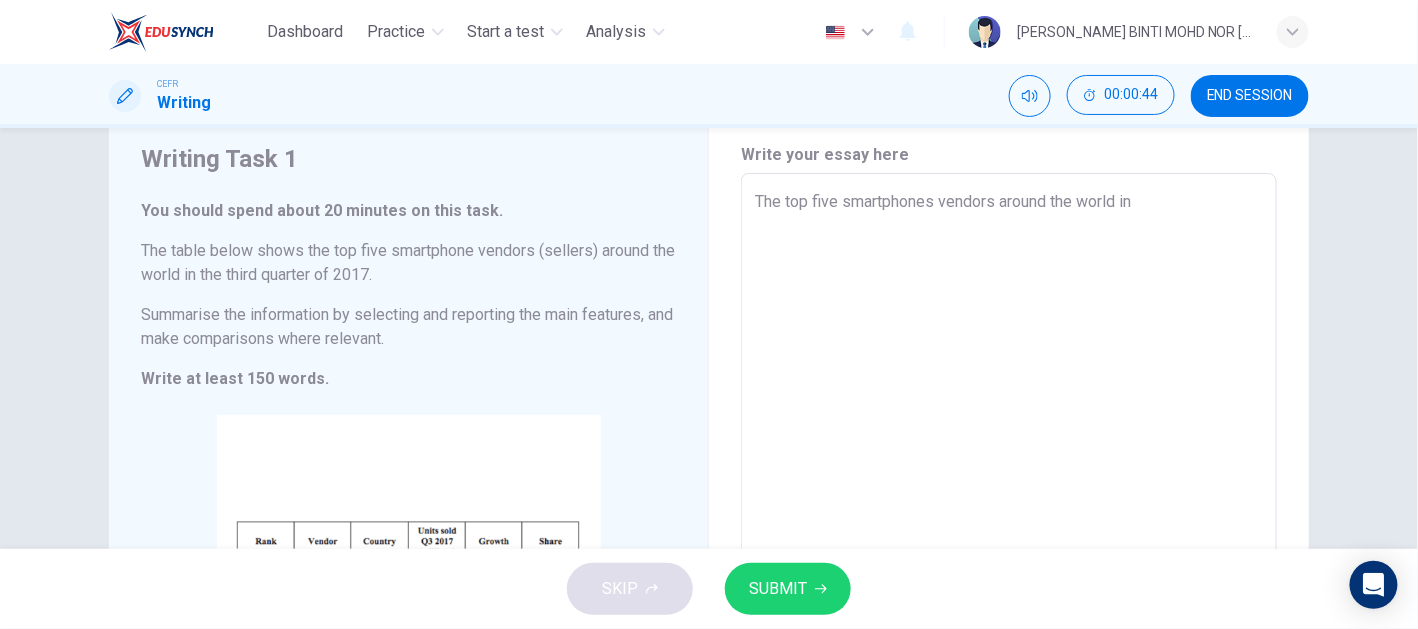 type on "The top five smartphones vendors around the world in t" 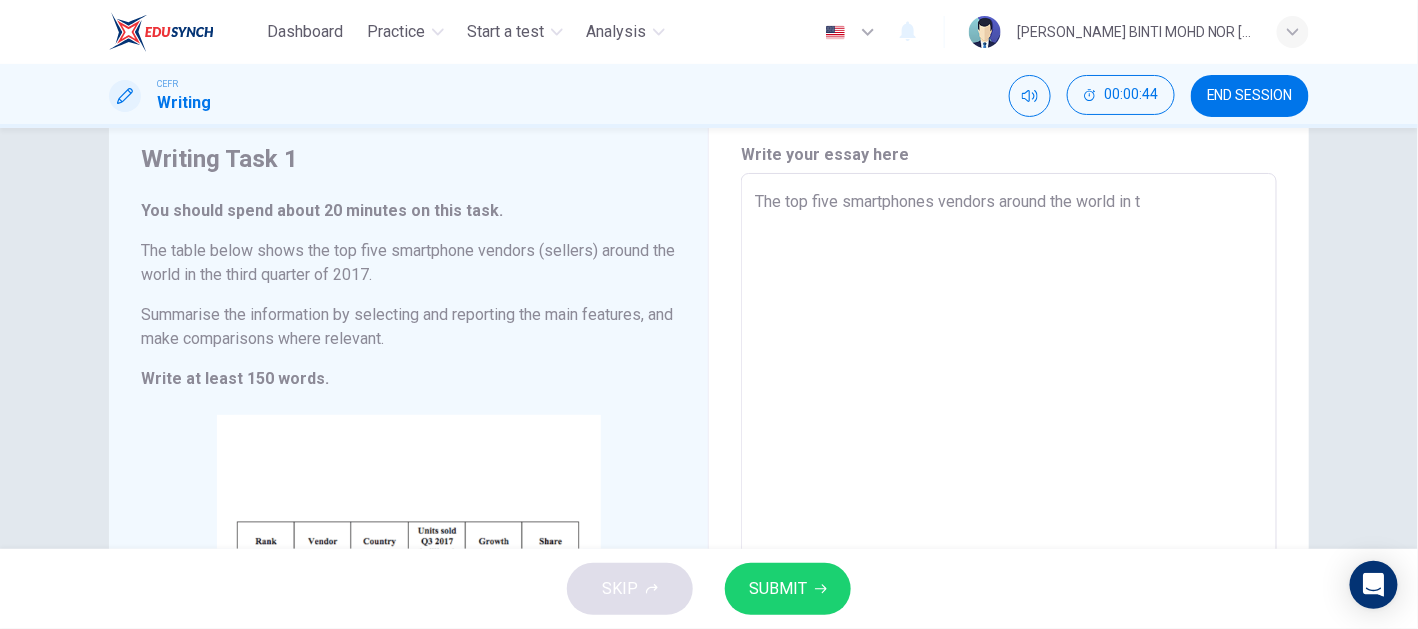 type on "x" 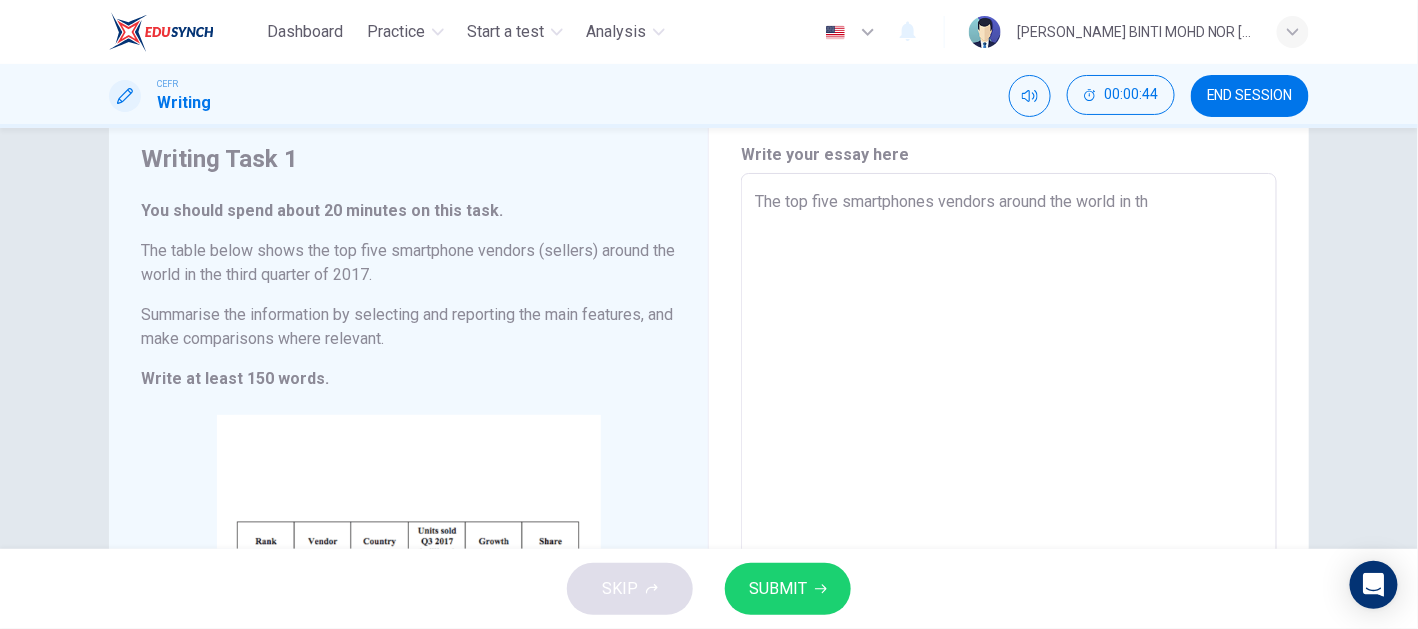 type on "x" 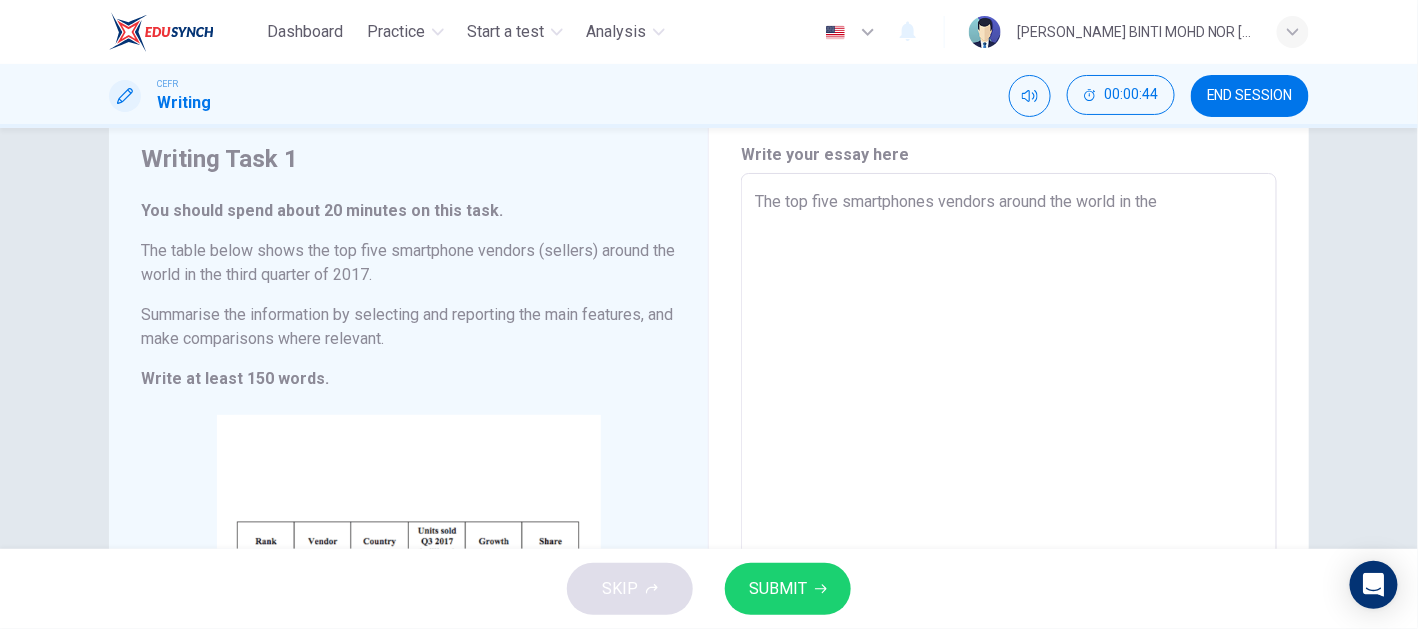 type on "x" 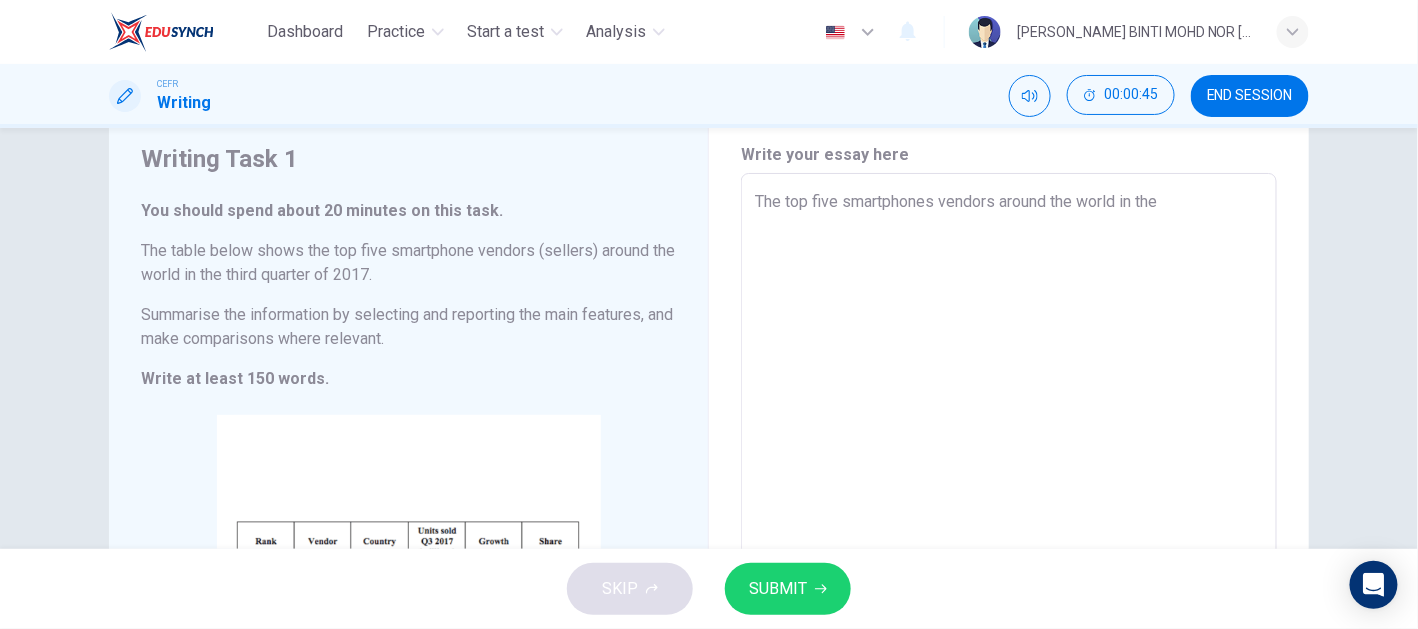 type on "The top five smartphones vendors around the world in the t" 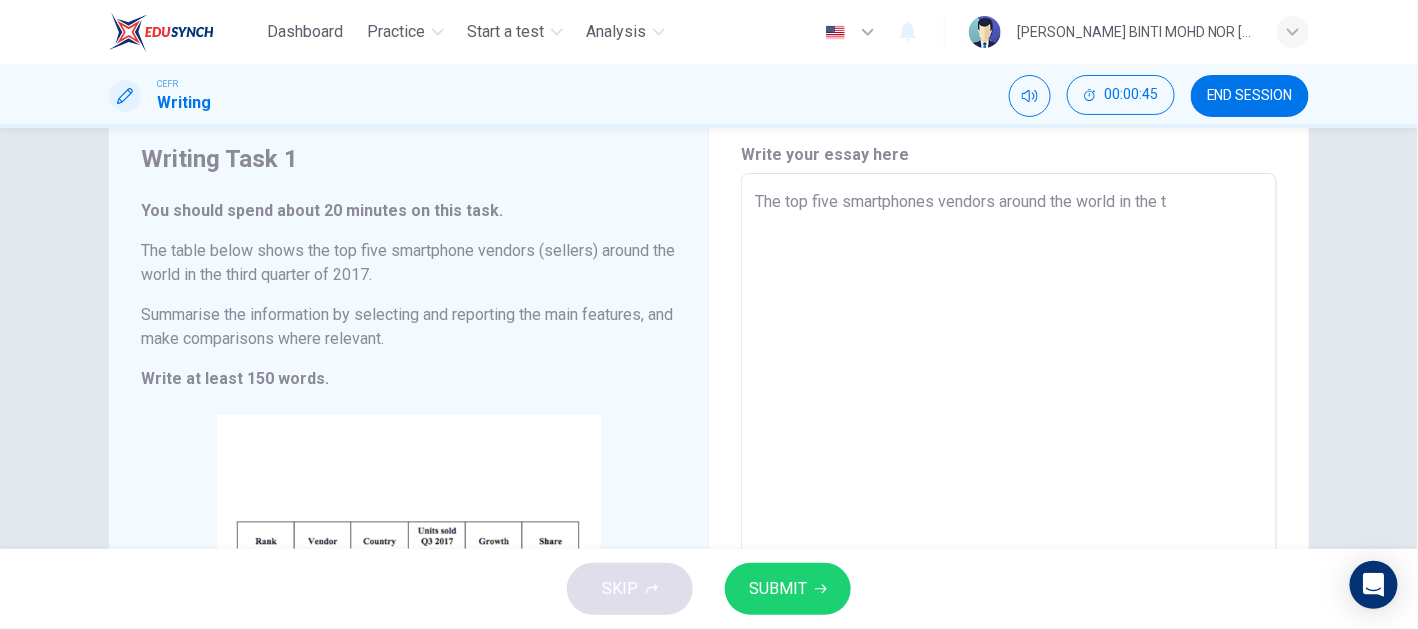 type on "x" 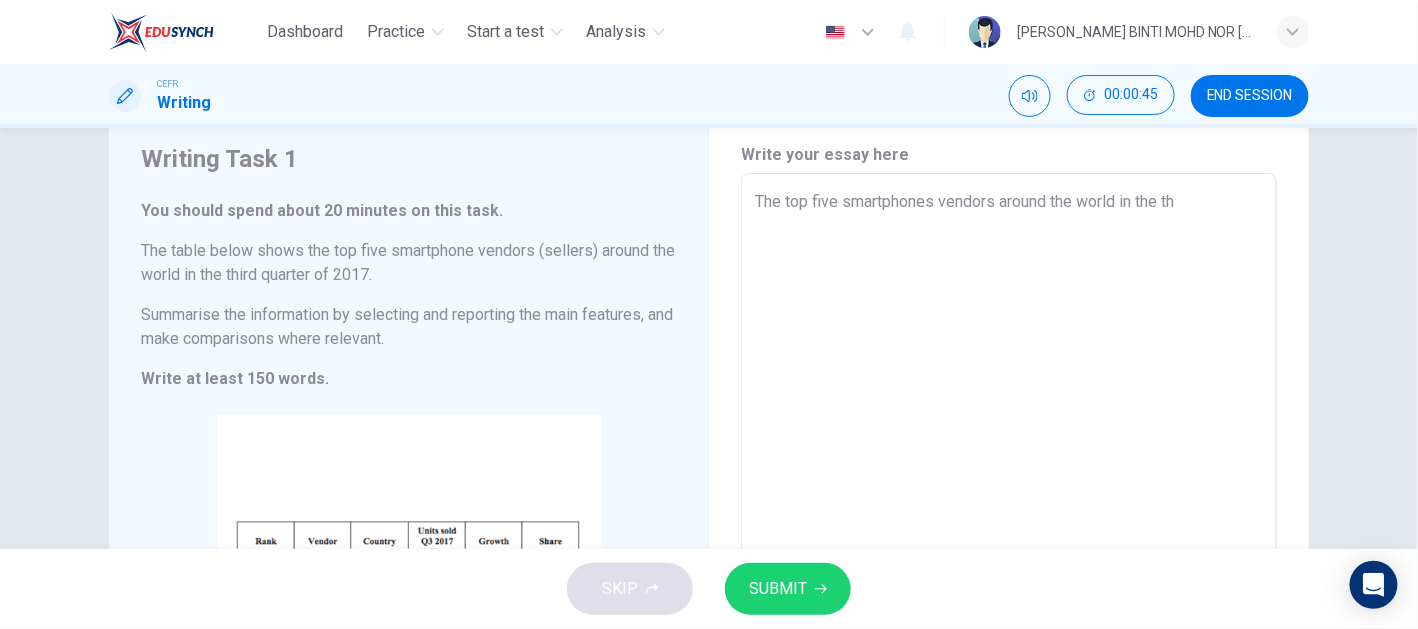 type on "x" 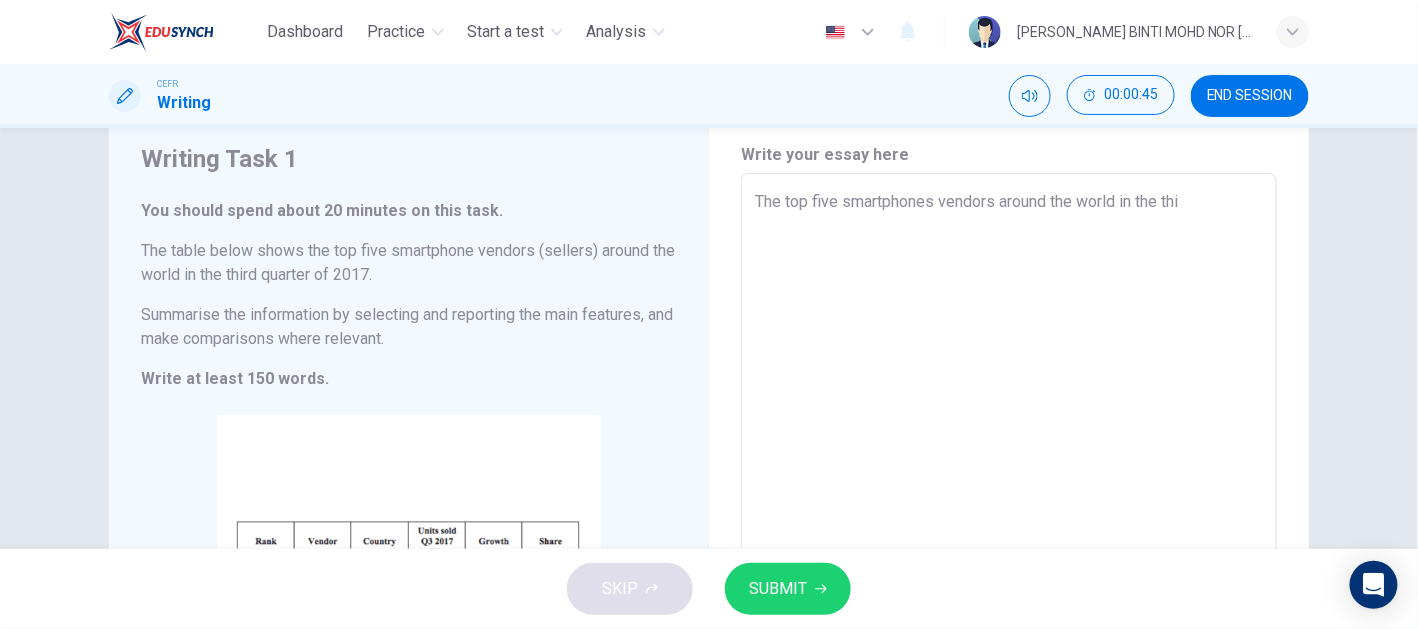 type on "x" 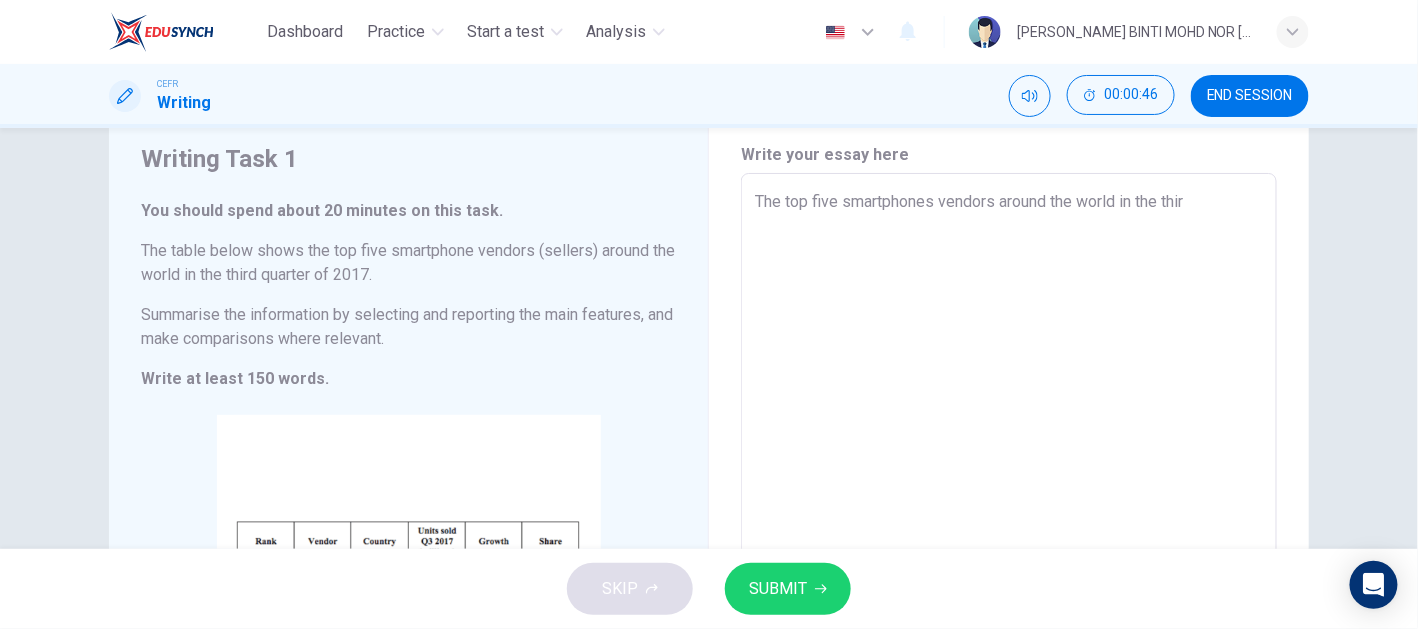 type on "The top five smartphones vendors around the world in the third" 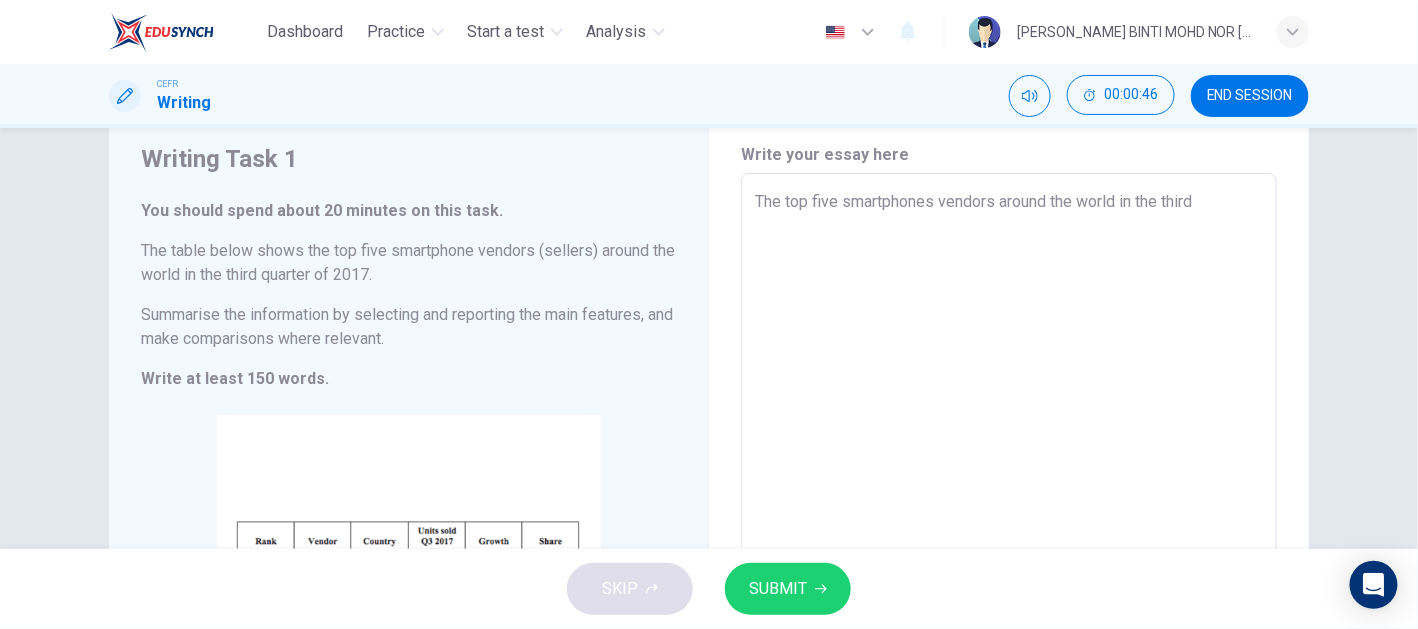 type on "x" 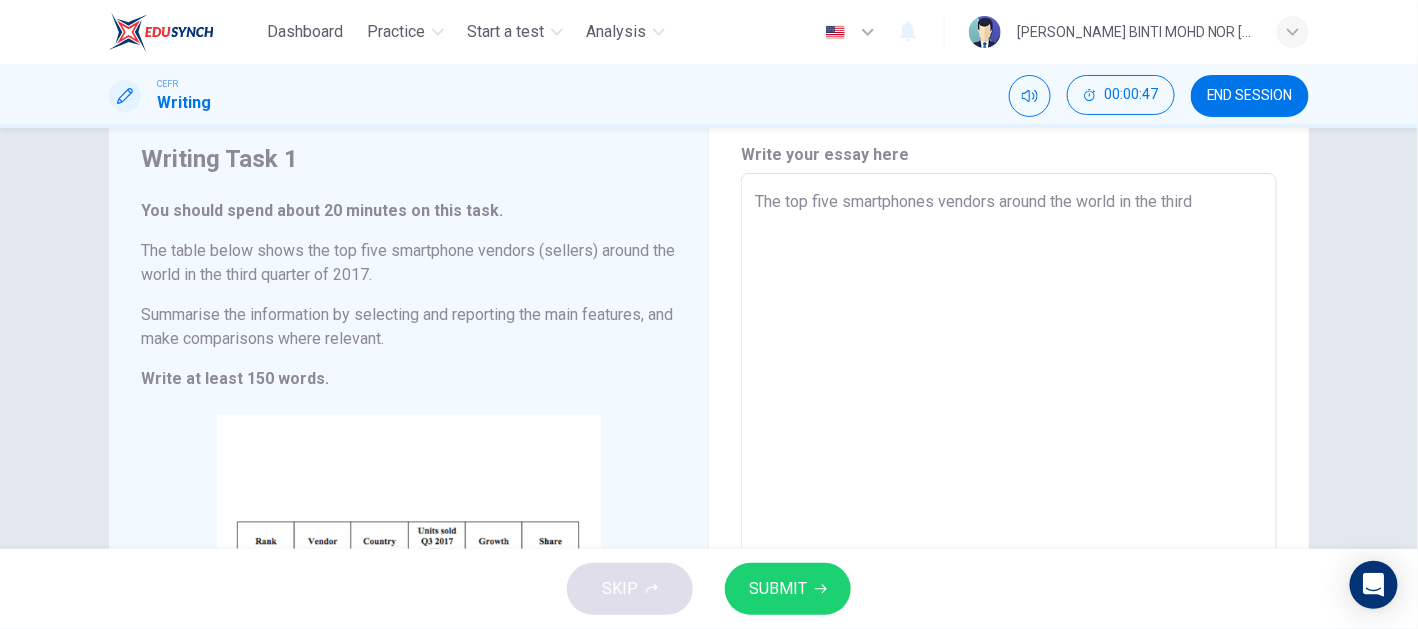 type on "The top five smartphones vendors around the world in the third q" 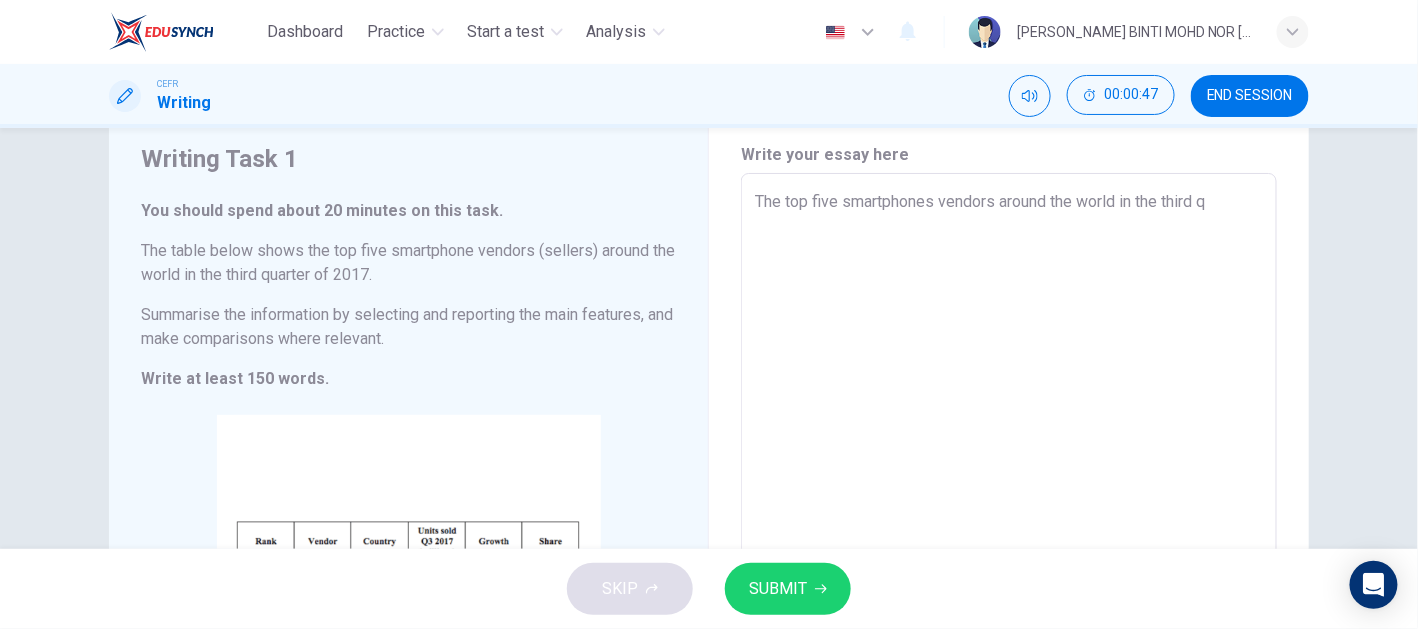 type on "The top five smartphones vendors around the world in the third qu" 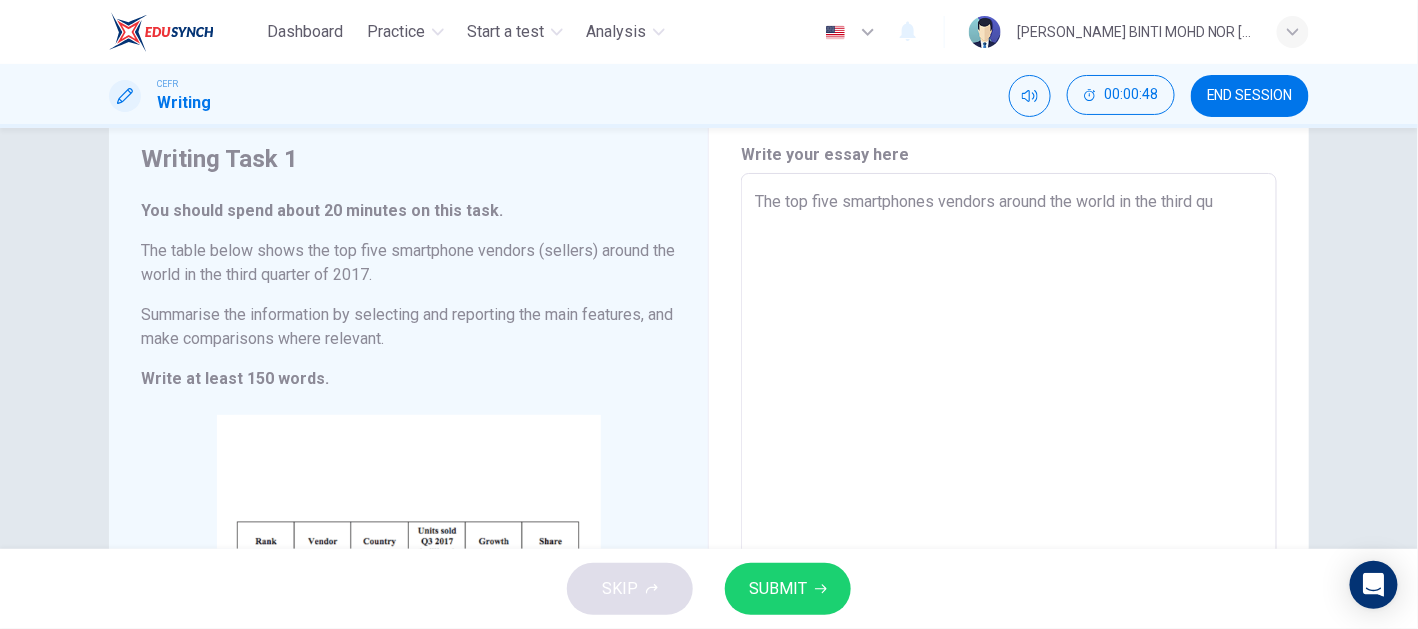 type on "The top five smartphones vendors around the world in the third qua" 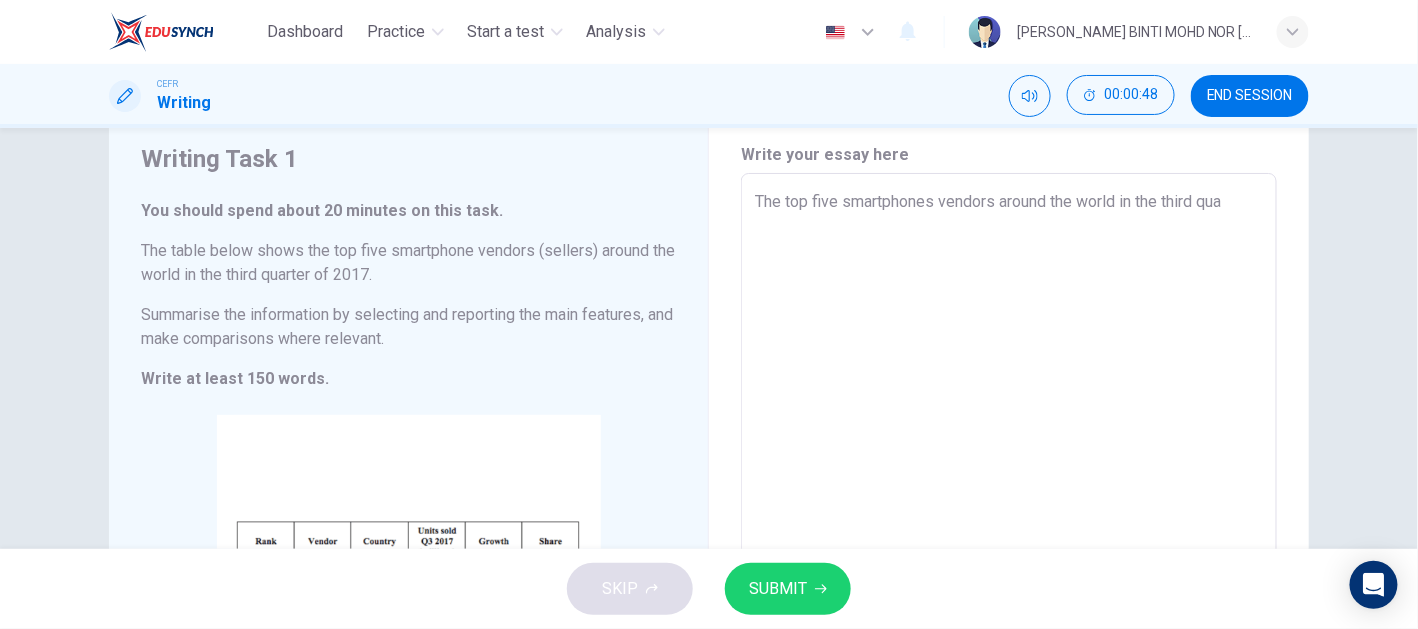 type on "x" 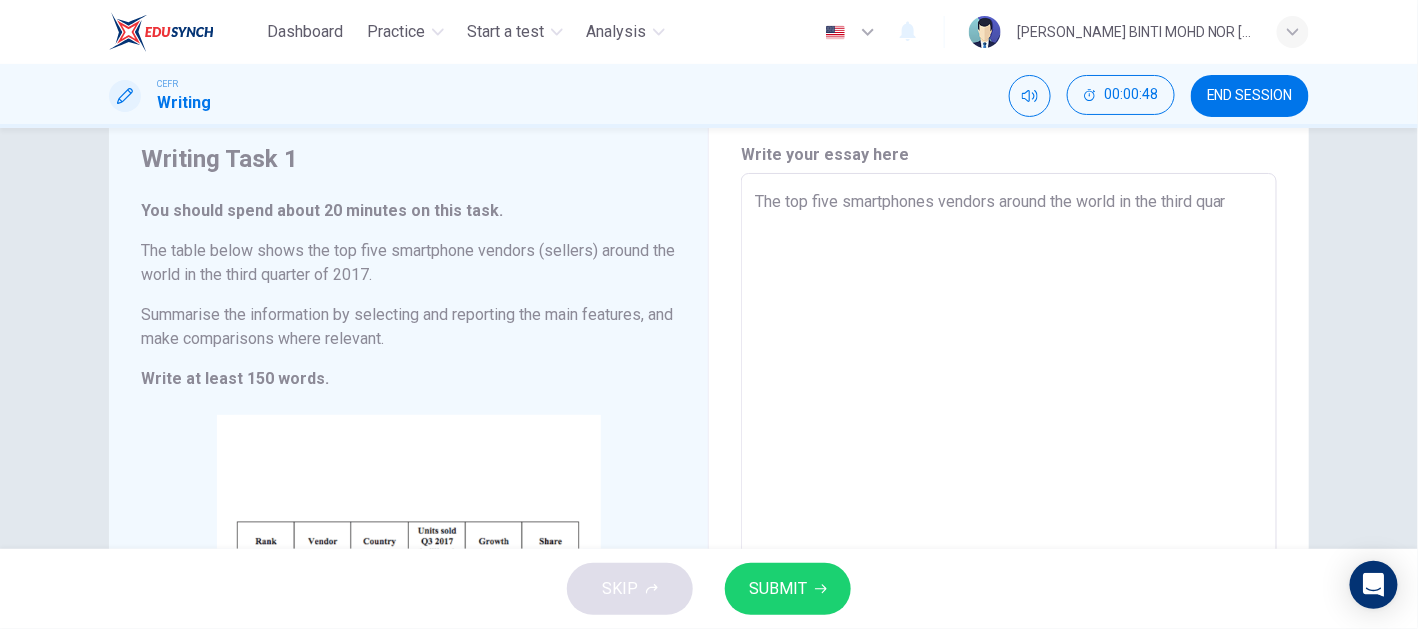 type on "x" 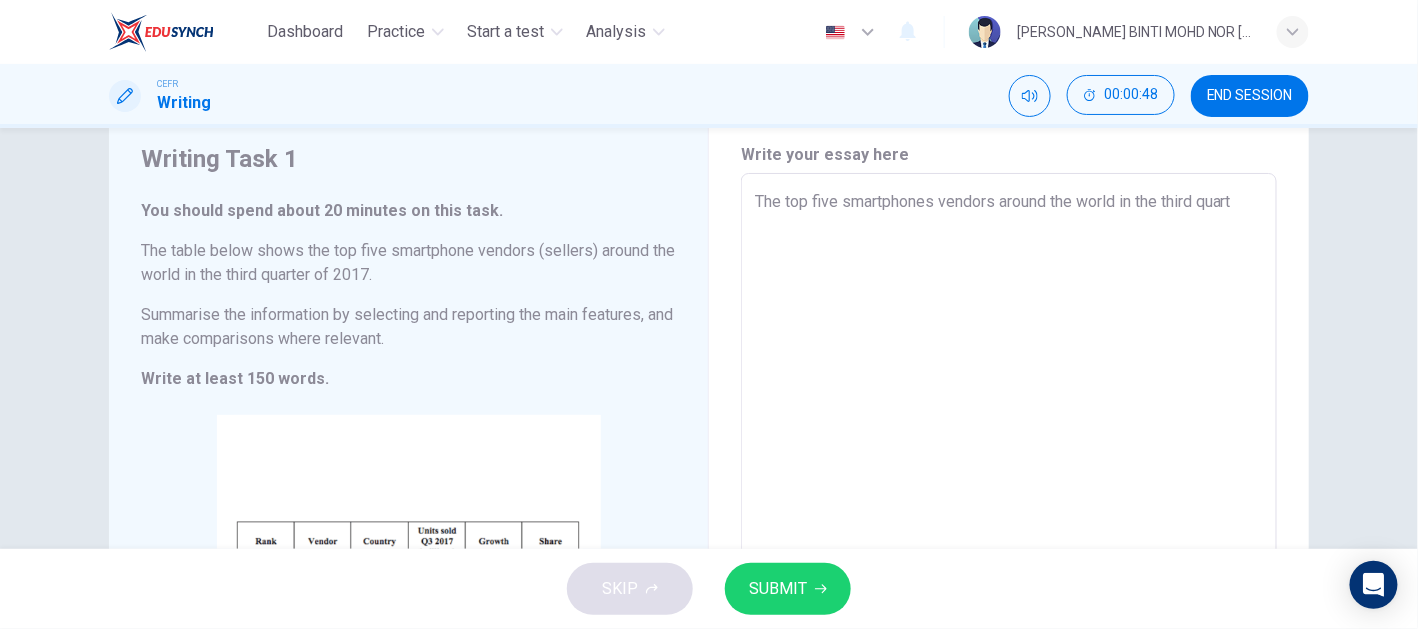 type on "x" 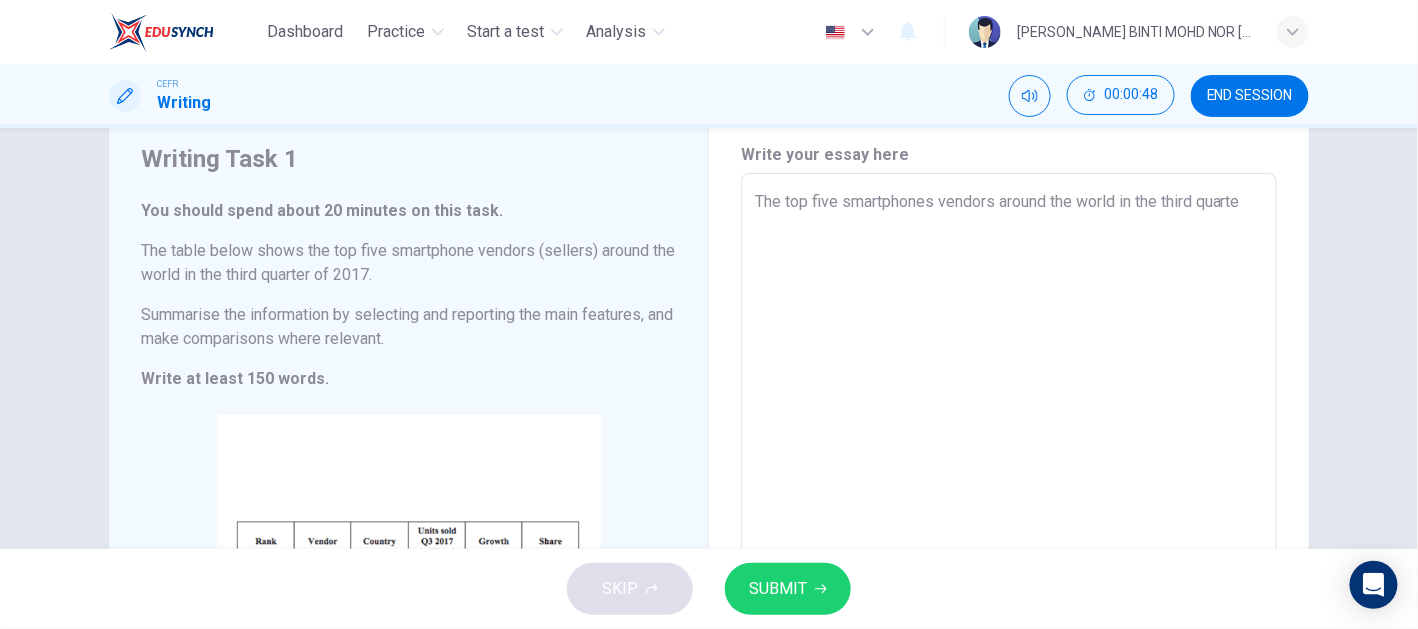 type on "x" 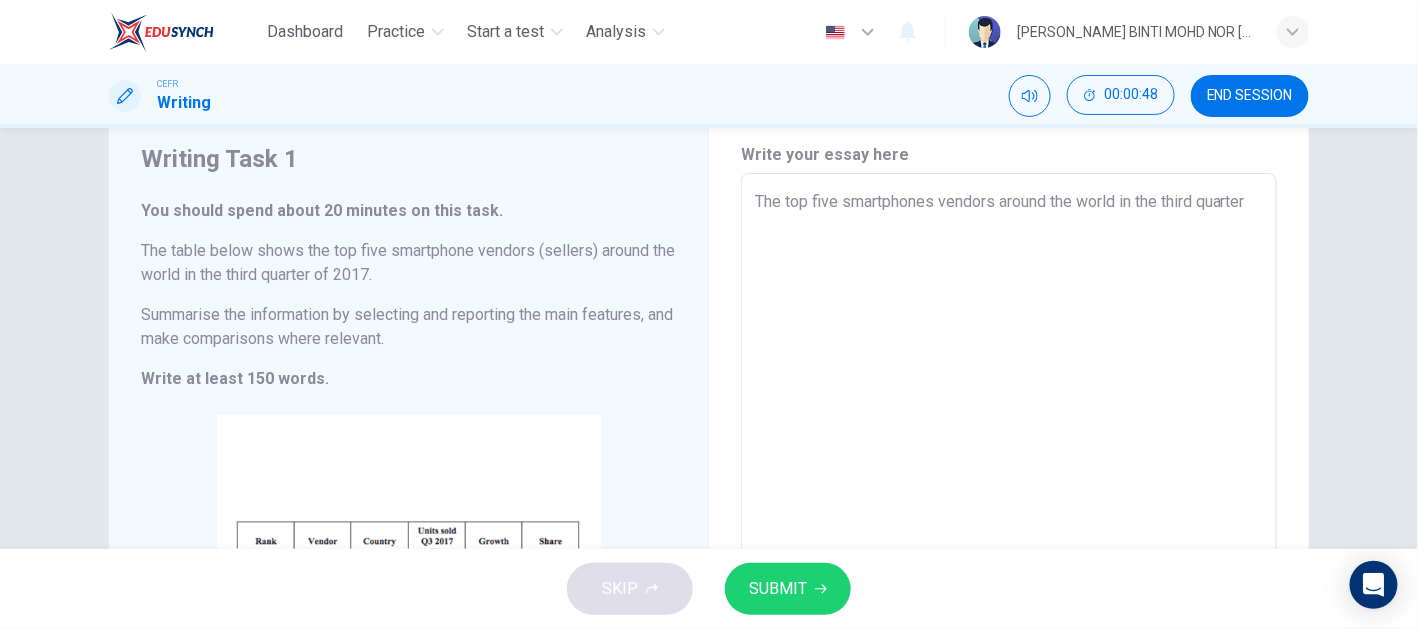 type on "The top five smartphones vendors around the world in the third quarter" 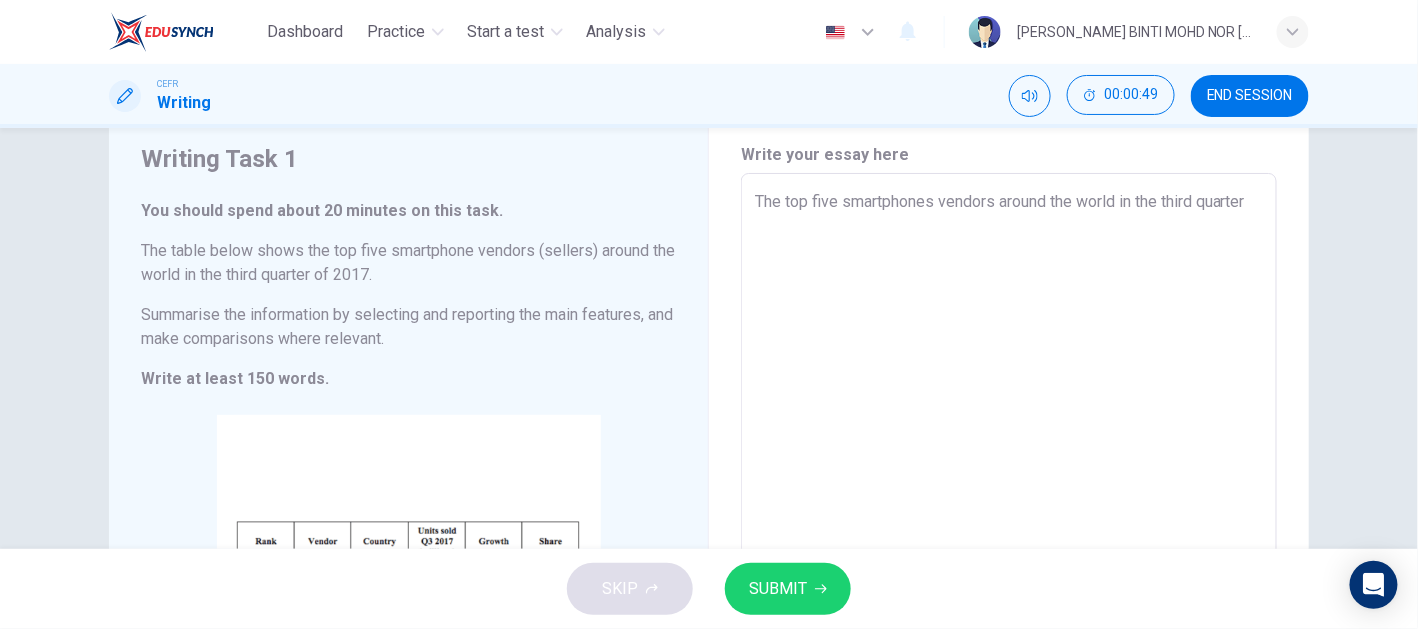 type on "The top five smartphones vendors around the world in the third quarter o" 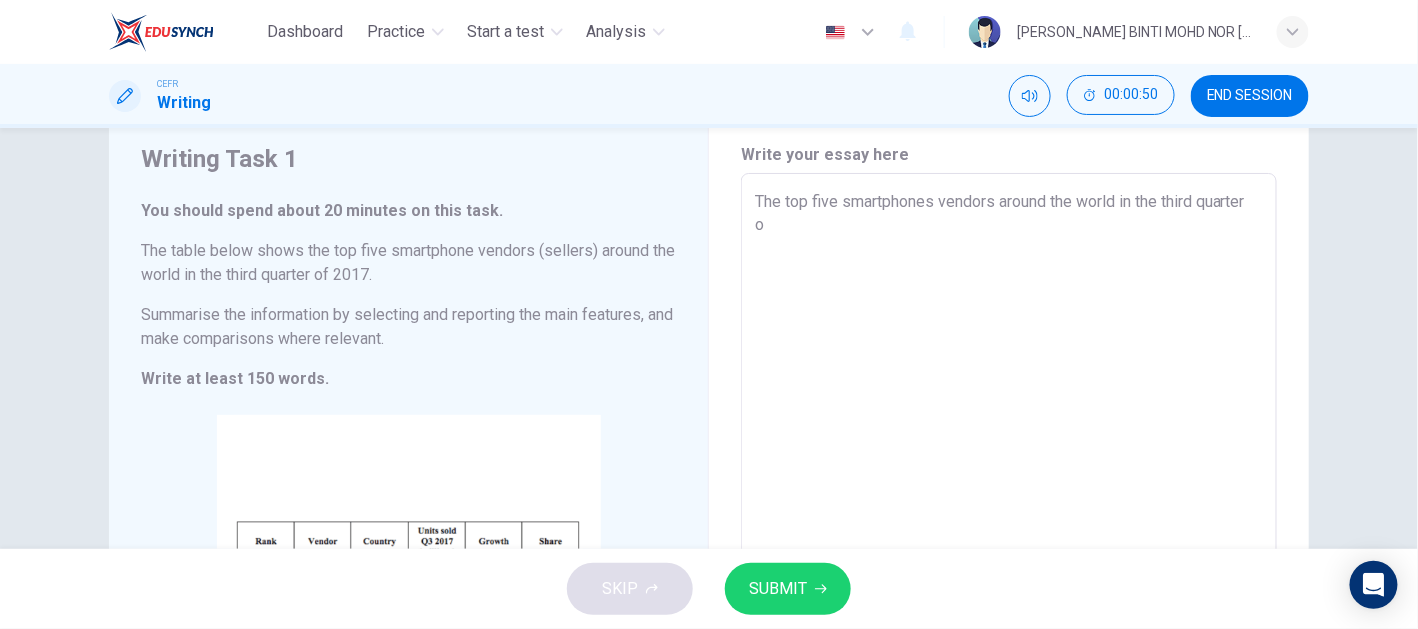type on "The top five smartphones vendors around the world in the third quarter of" 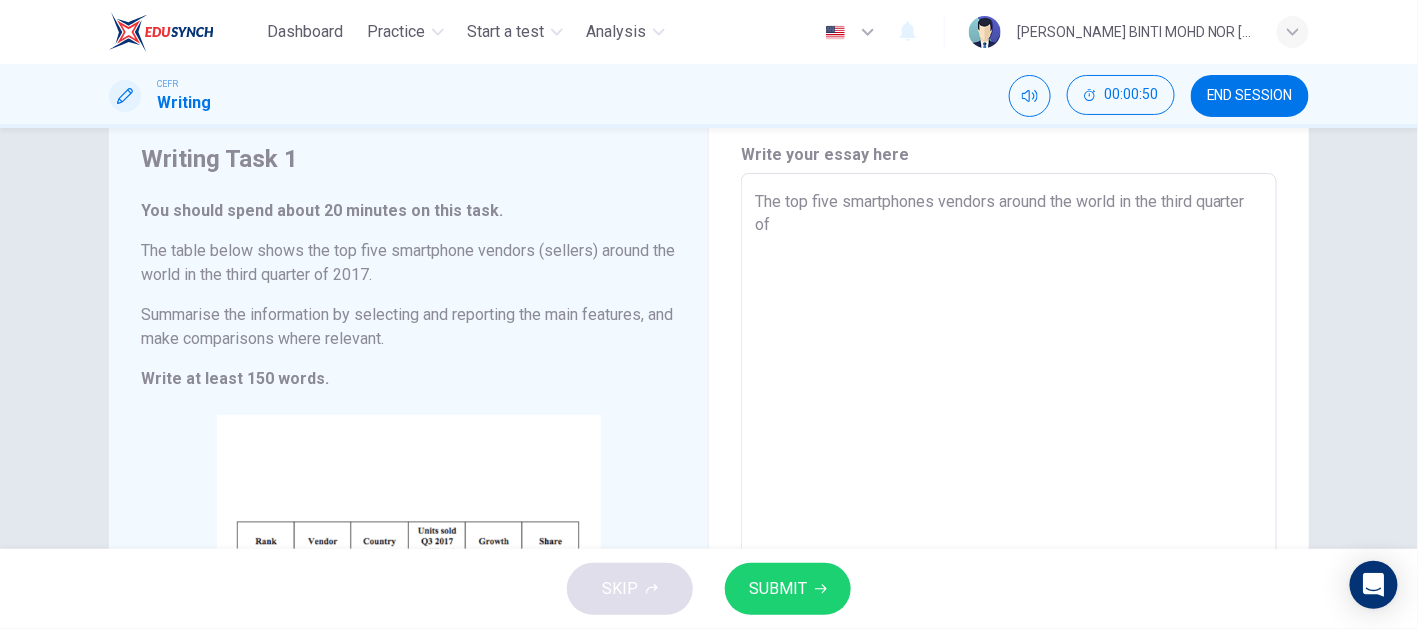 type on "x" 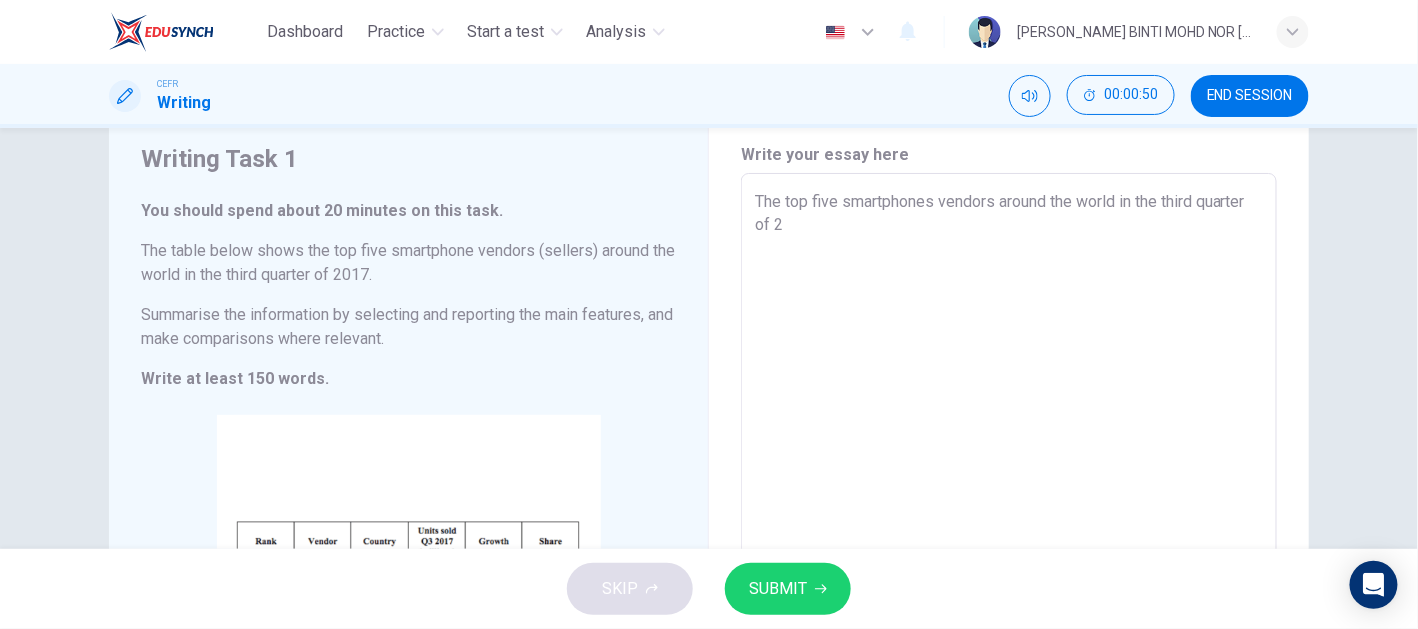 type on "x" 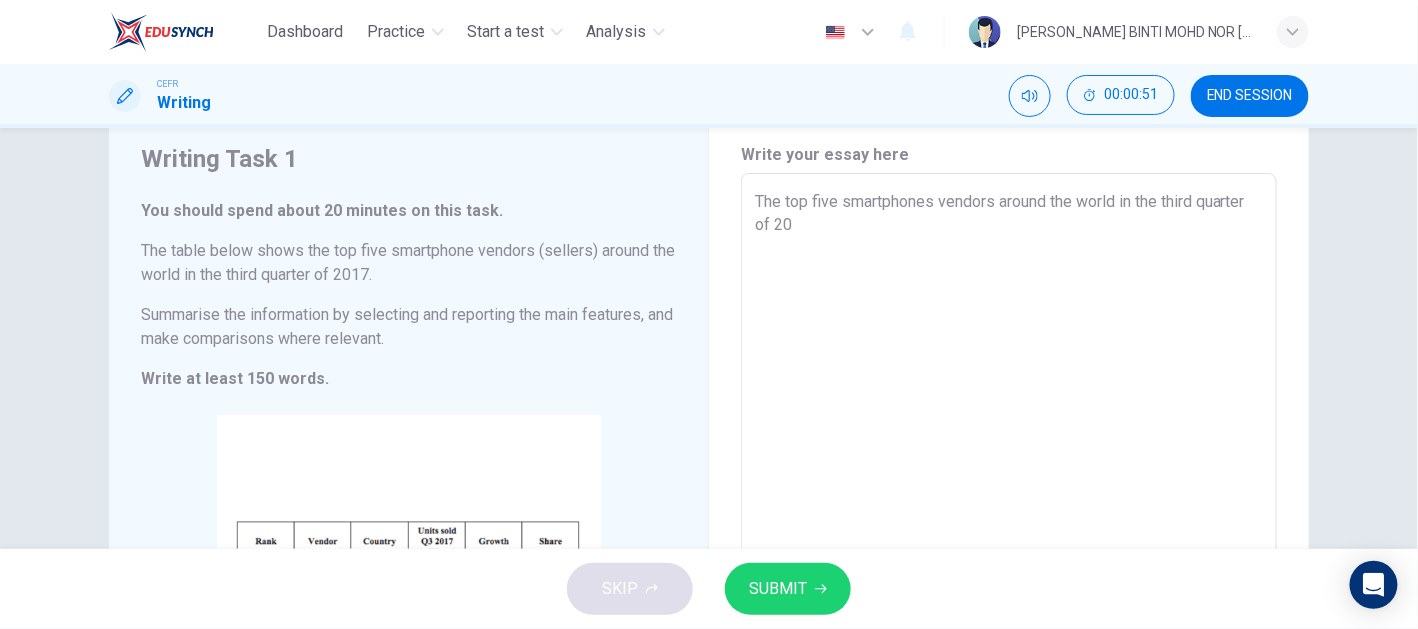 type on "The top five smartphones vendors around the world in the third quarter of 201" 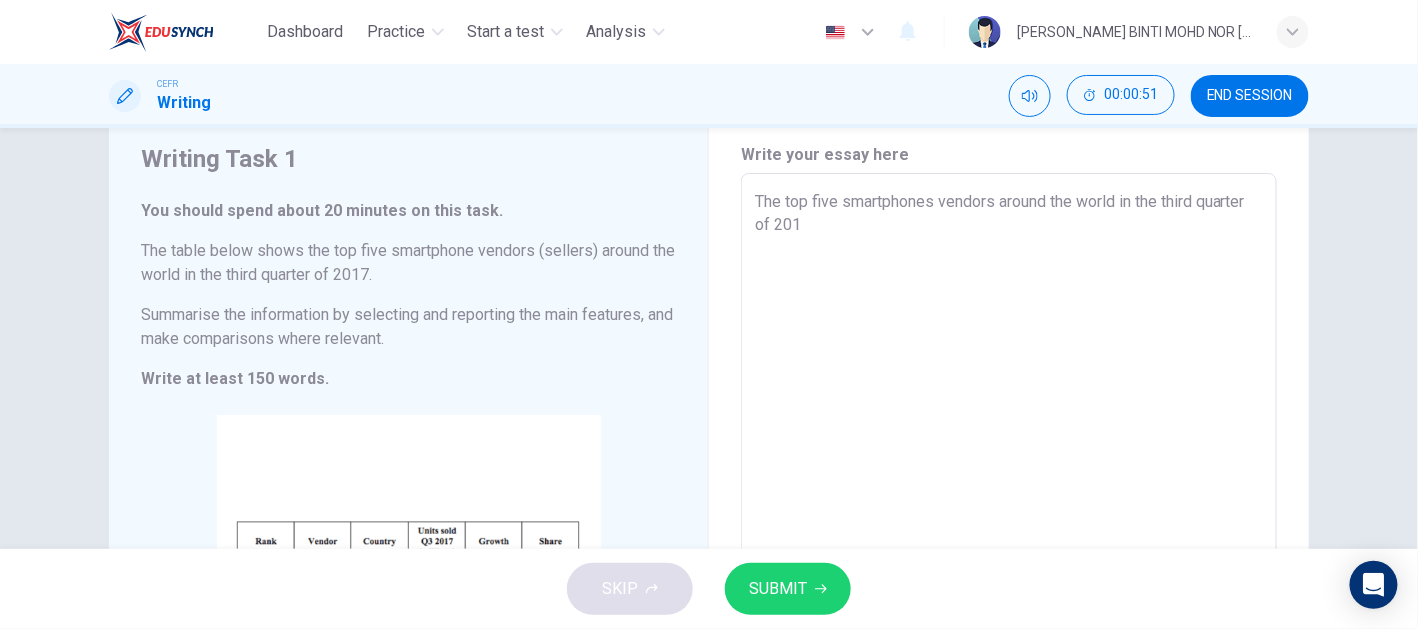 type on "x" 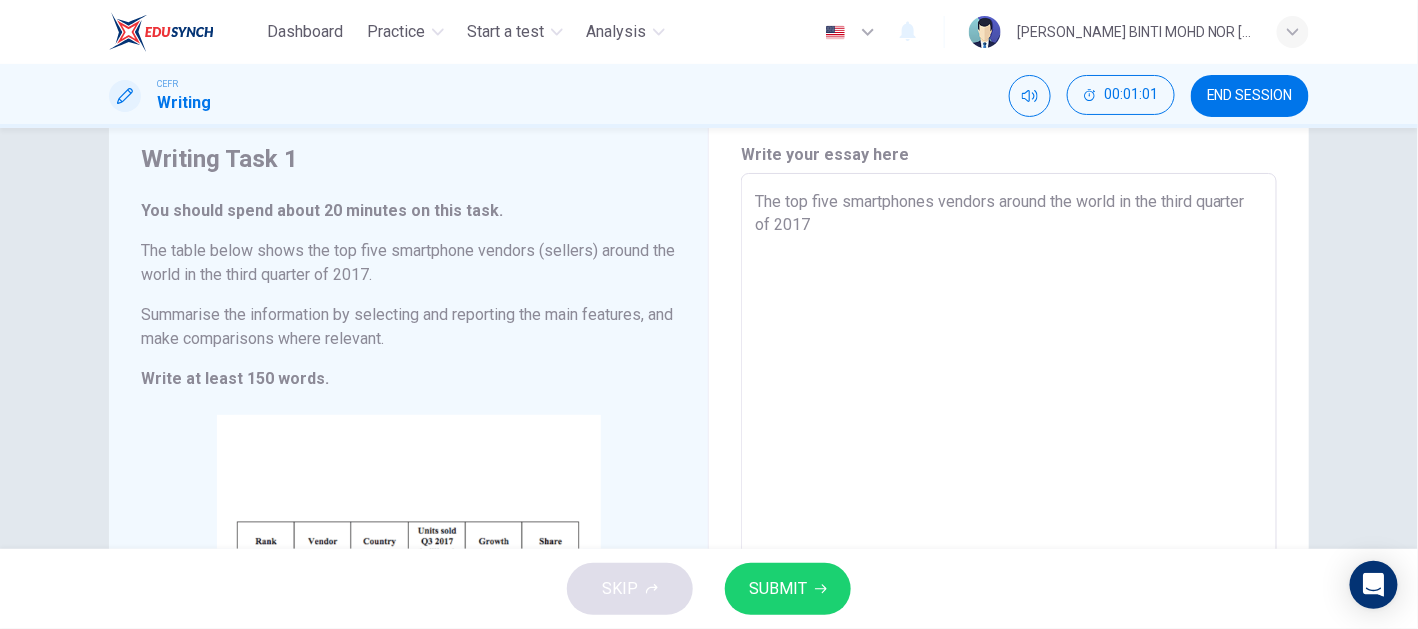 click on "The top five smartphones vendors around the world in the third quarter of 2017" at bounding box center (1009, 469) 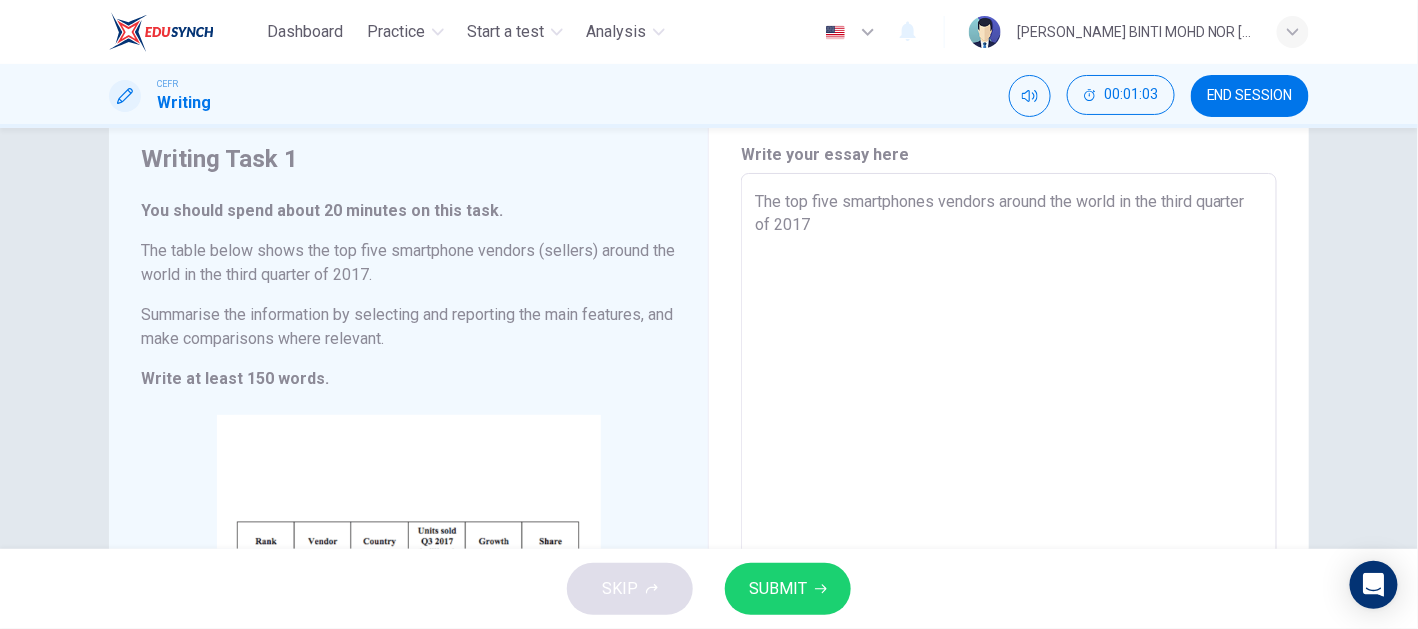 click on "The top five smartphones vendors around the world in the third quarter of 2017" at bounding box center (1009, 469) 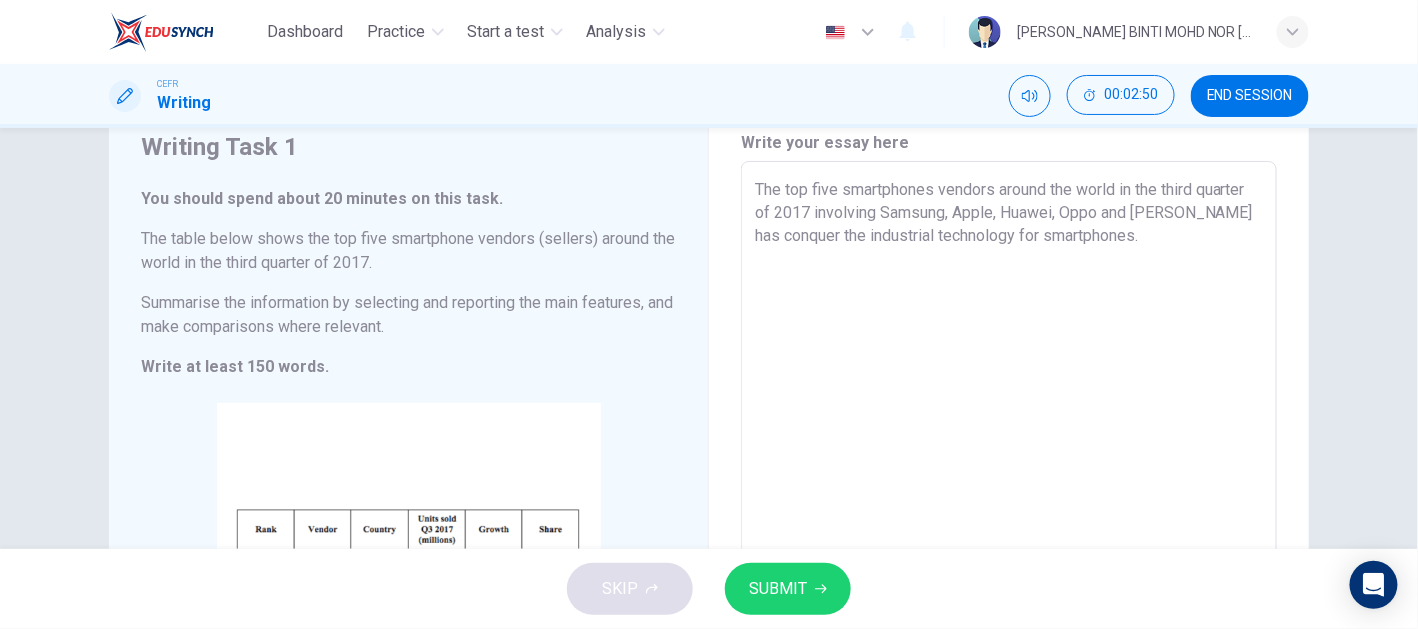 scroll, scrollTop: 0, scrollLeft: 0, axis: both 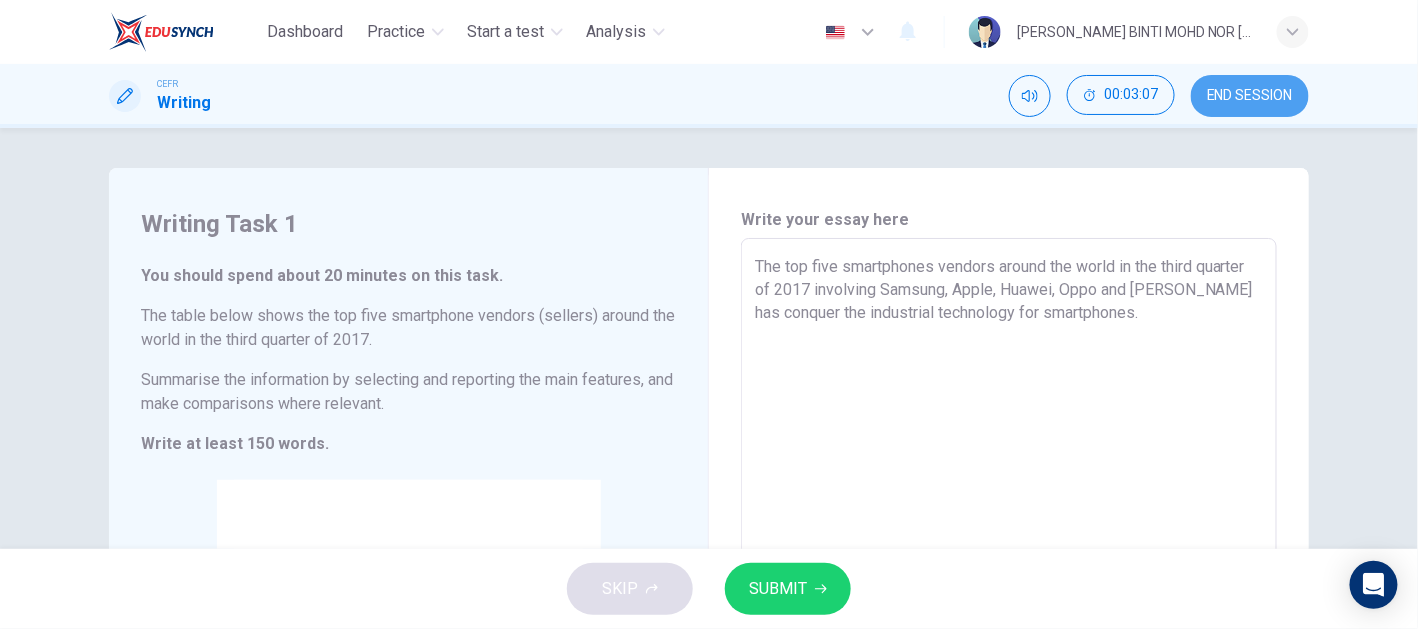 click on "END SESSION" at bounding box center [1250, 96] 